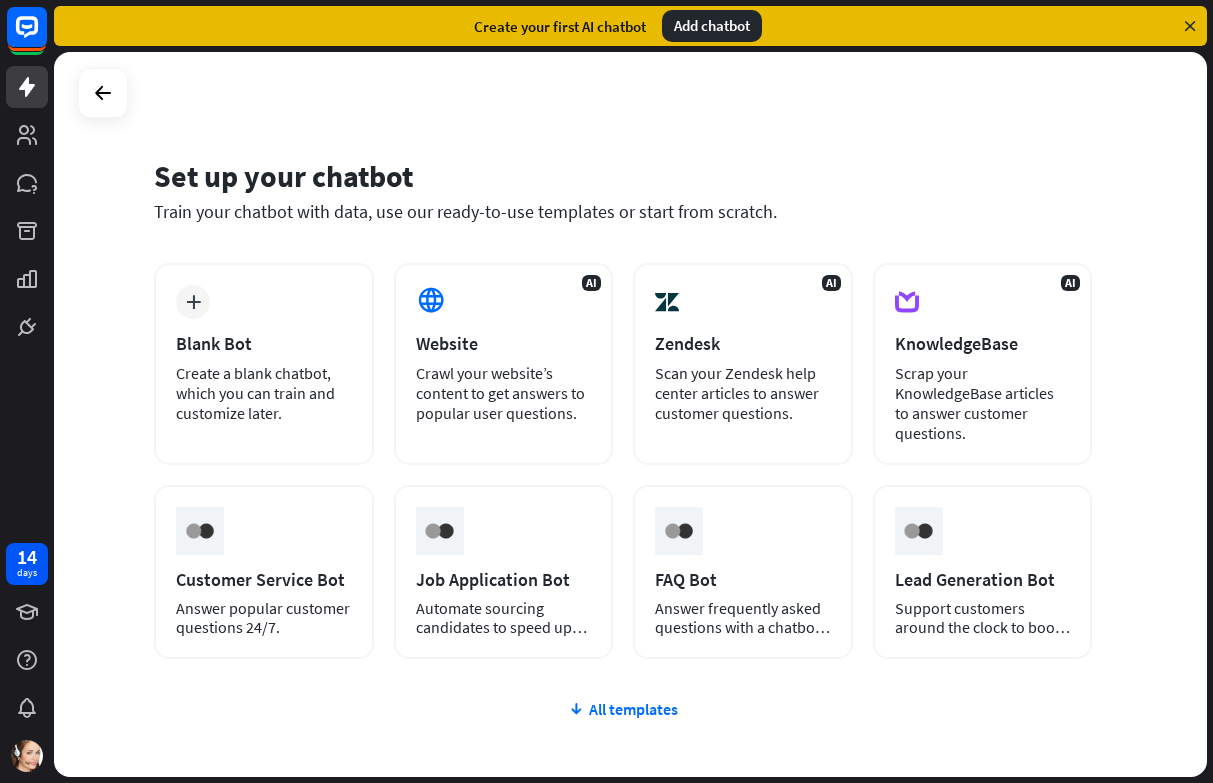 scroll, scrollTop: 0, scrollLeft: 0, axis: both 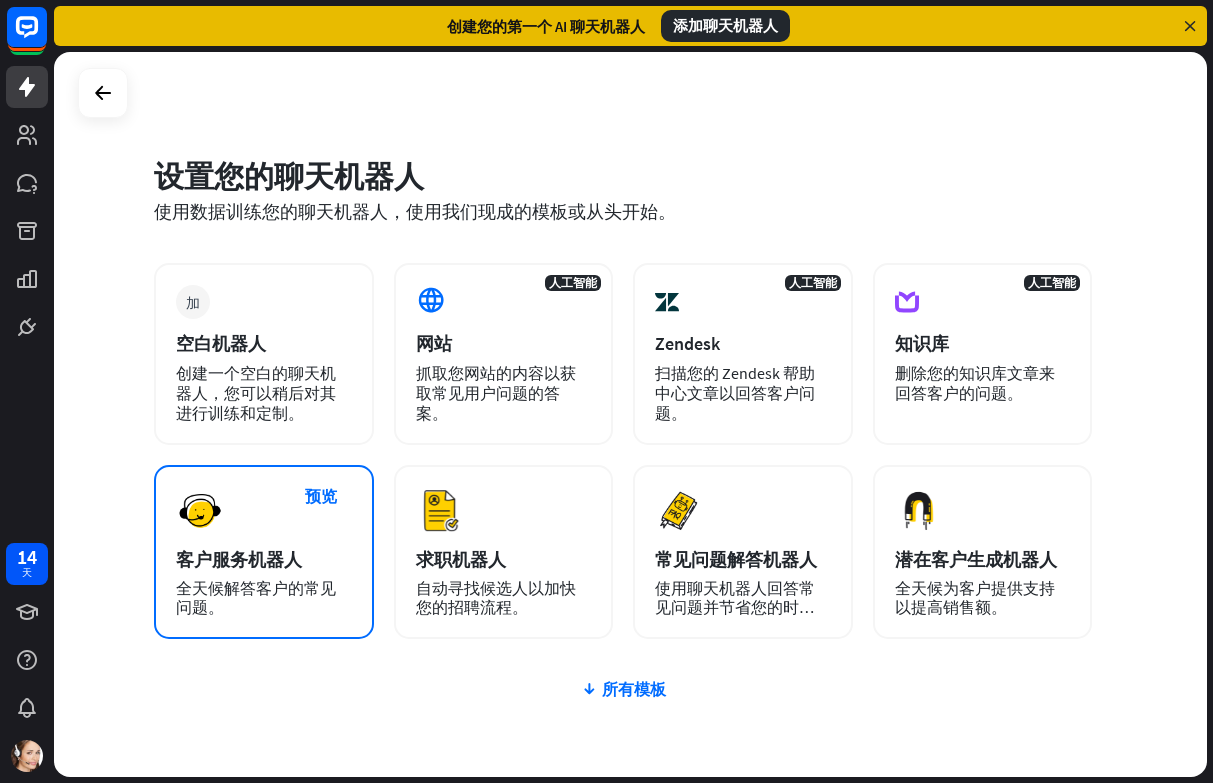 click on "客户服务机器人" at bounding box center (239, 559) 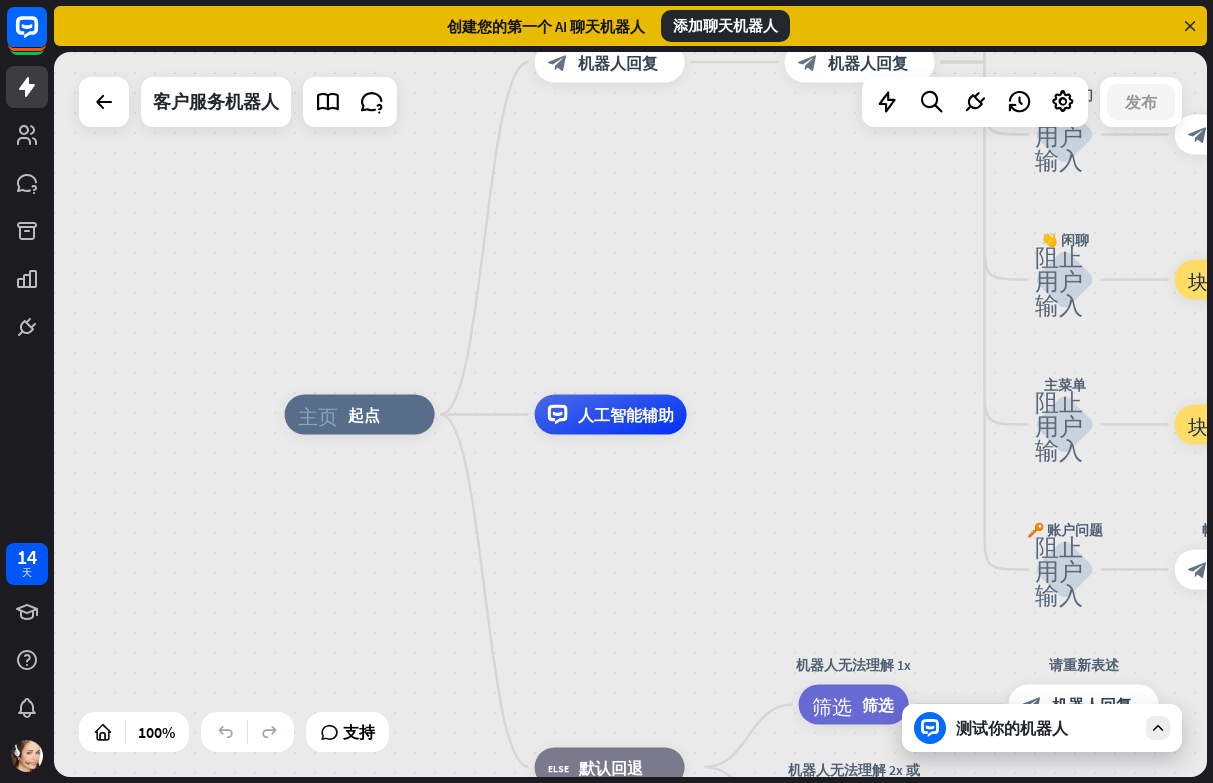 click at bounding box center [1190, 26] 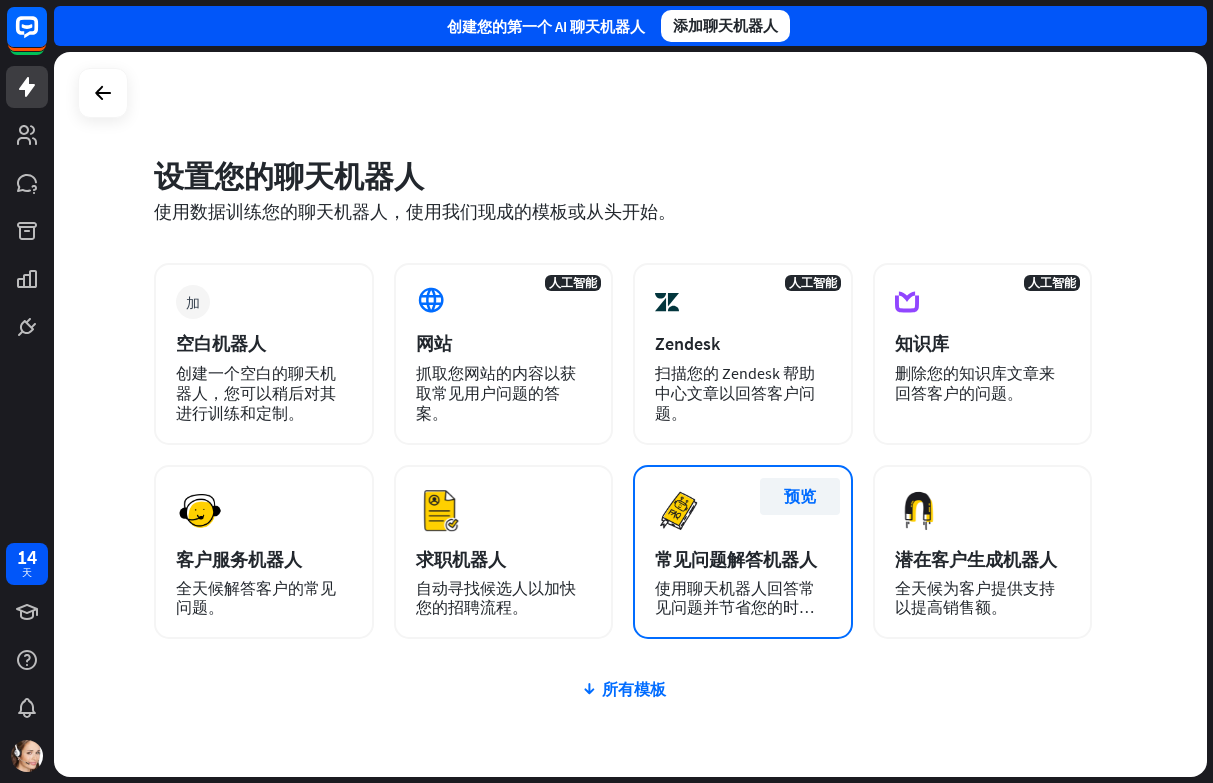 click on "预览" at bounding box center [800, 496] 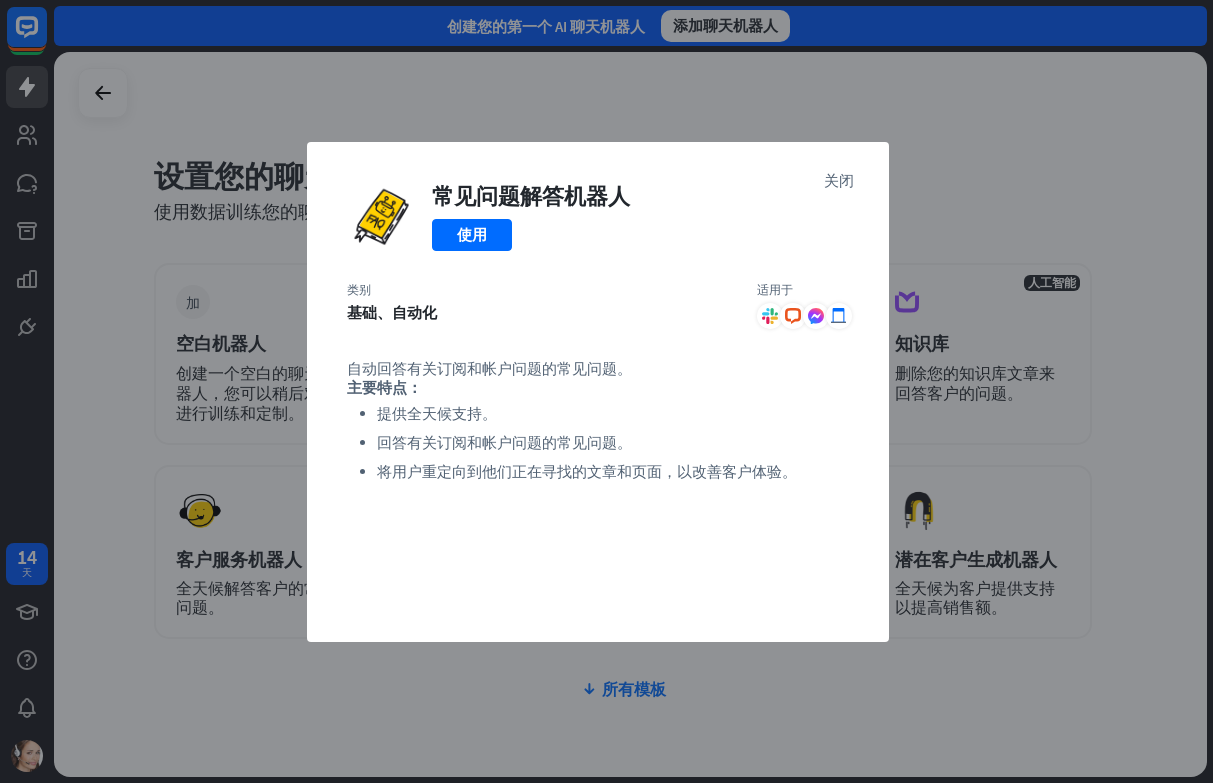 drag, startPoint x: 431, startPoint y: 413, endPoint x: 490, endPoint y: 421, distance: 59.5399 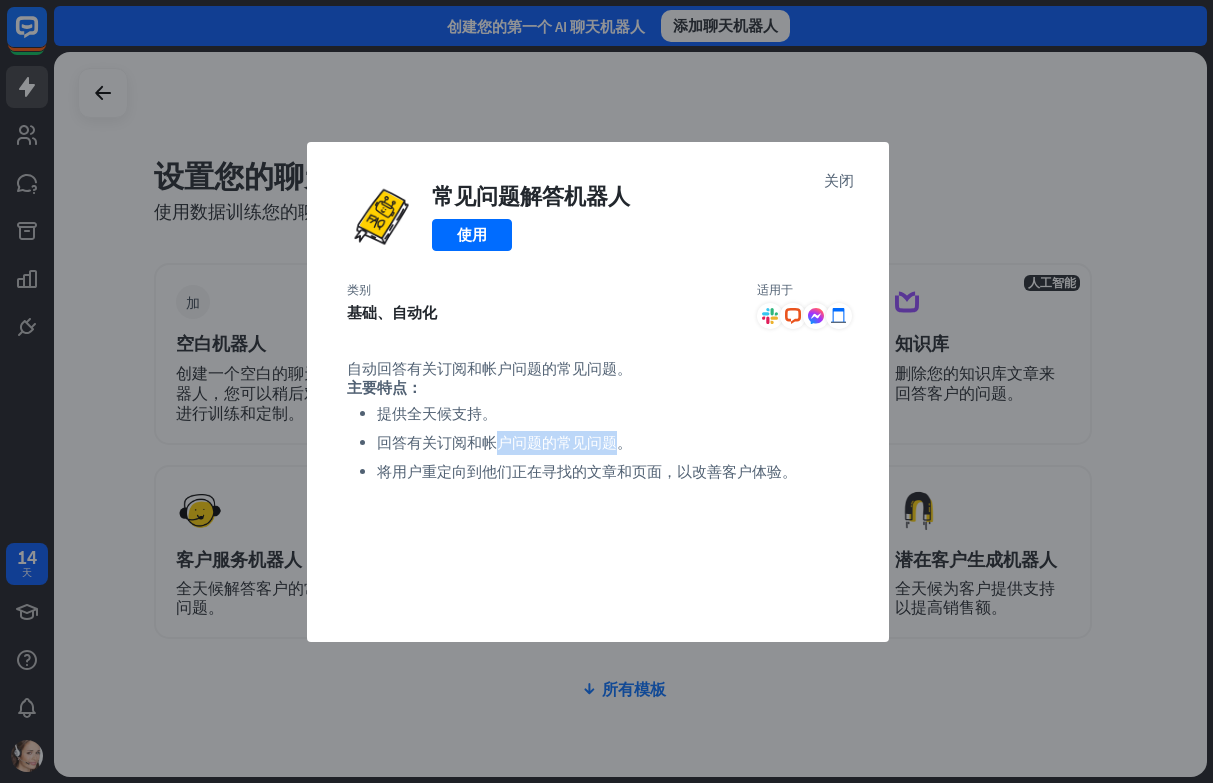 drag, startPoint x: 493, startPoint y: 448, endPoint x: 626, endPoint y: 449, distance: 133.00375 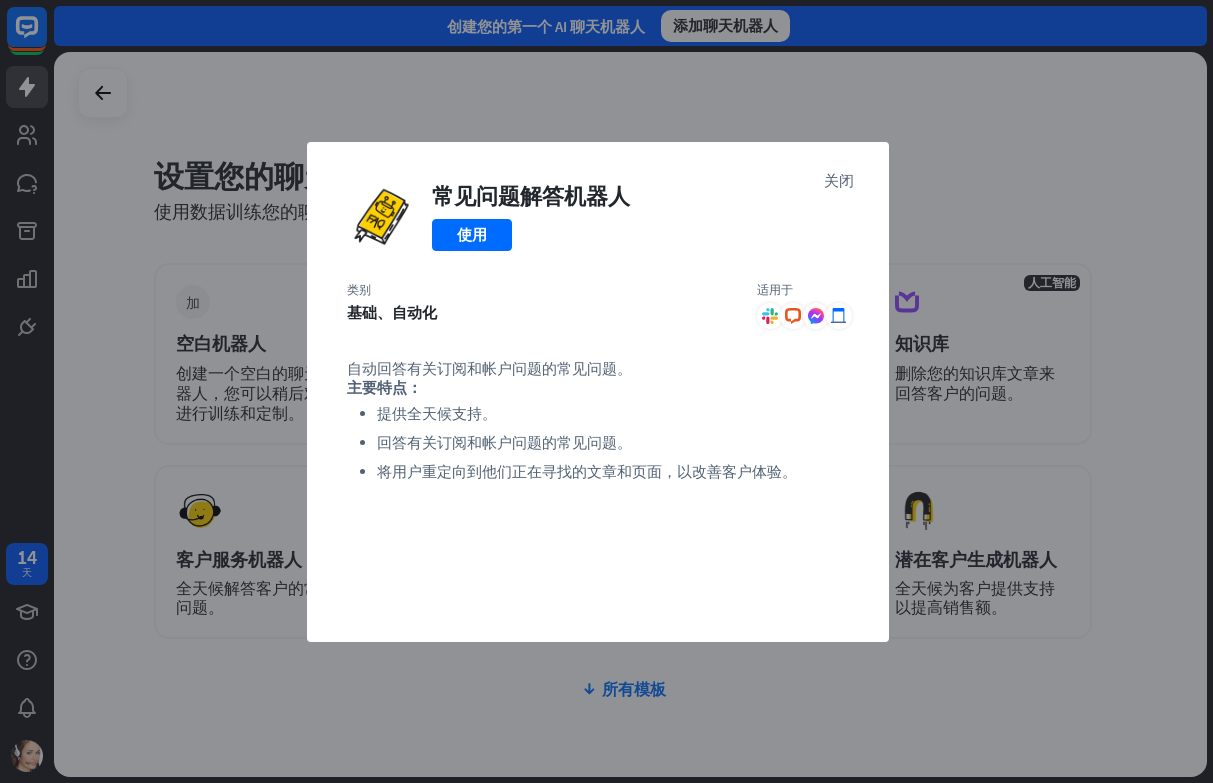 click on "将用户重定向到他们正在寻找的文章和页面，以改善客户体验。" at bounding box center [587, 471] 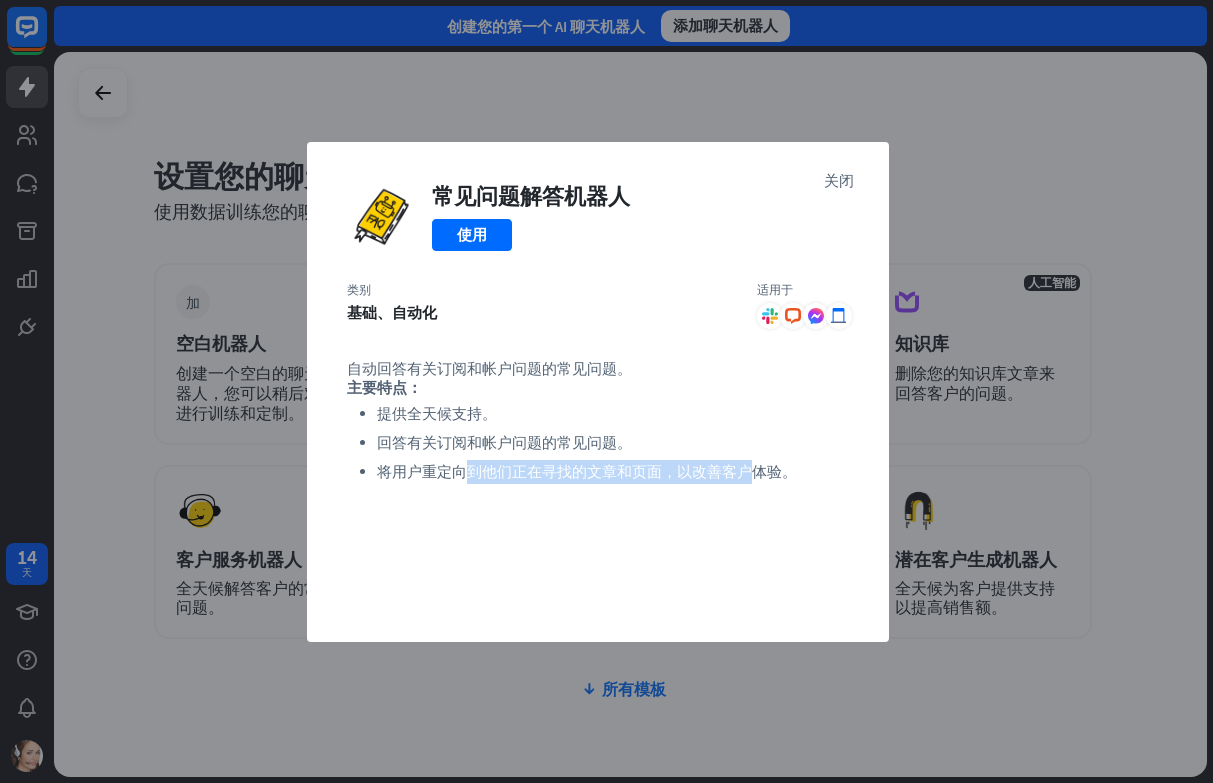 drag, startPoint x: 475, startPoint y: 474, endPoint x: 760, endPoint y: 480, distance: 285.06314 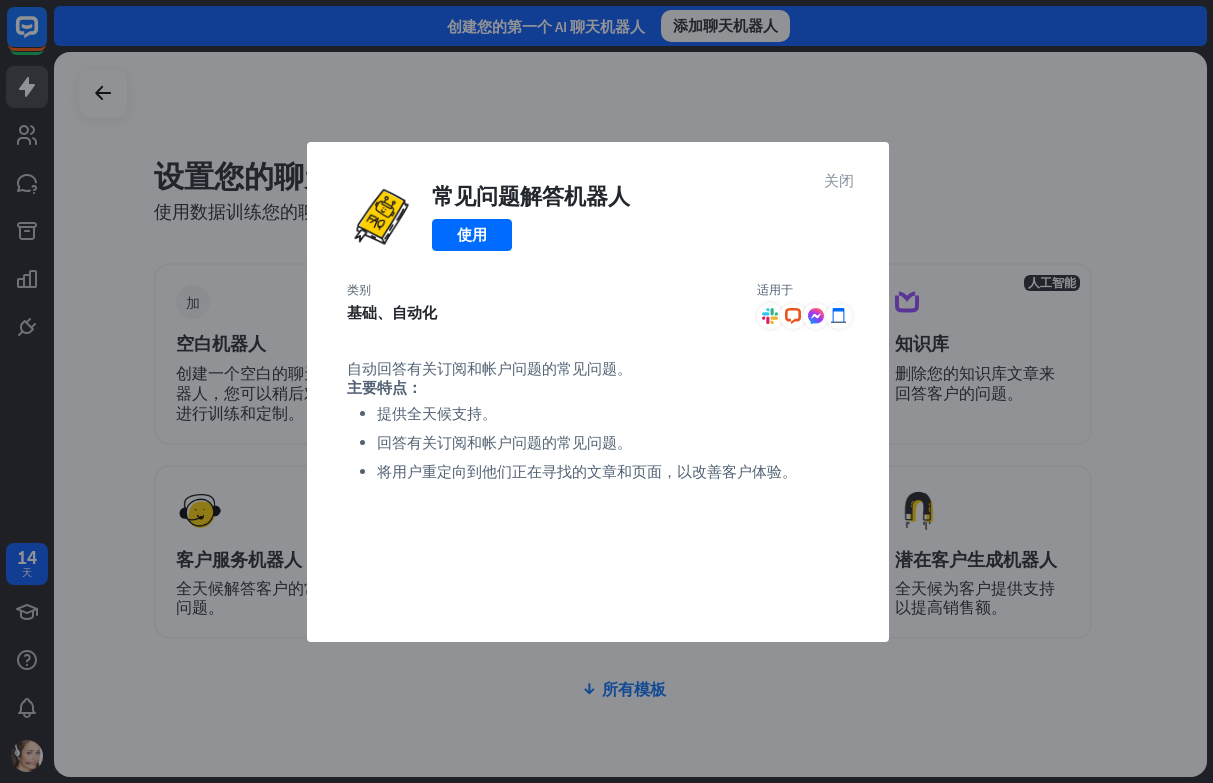click on "关闭" at bounding box center (839, 179) 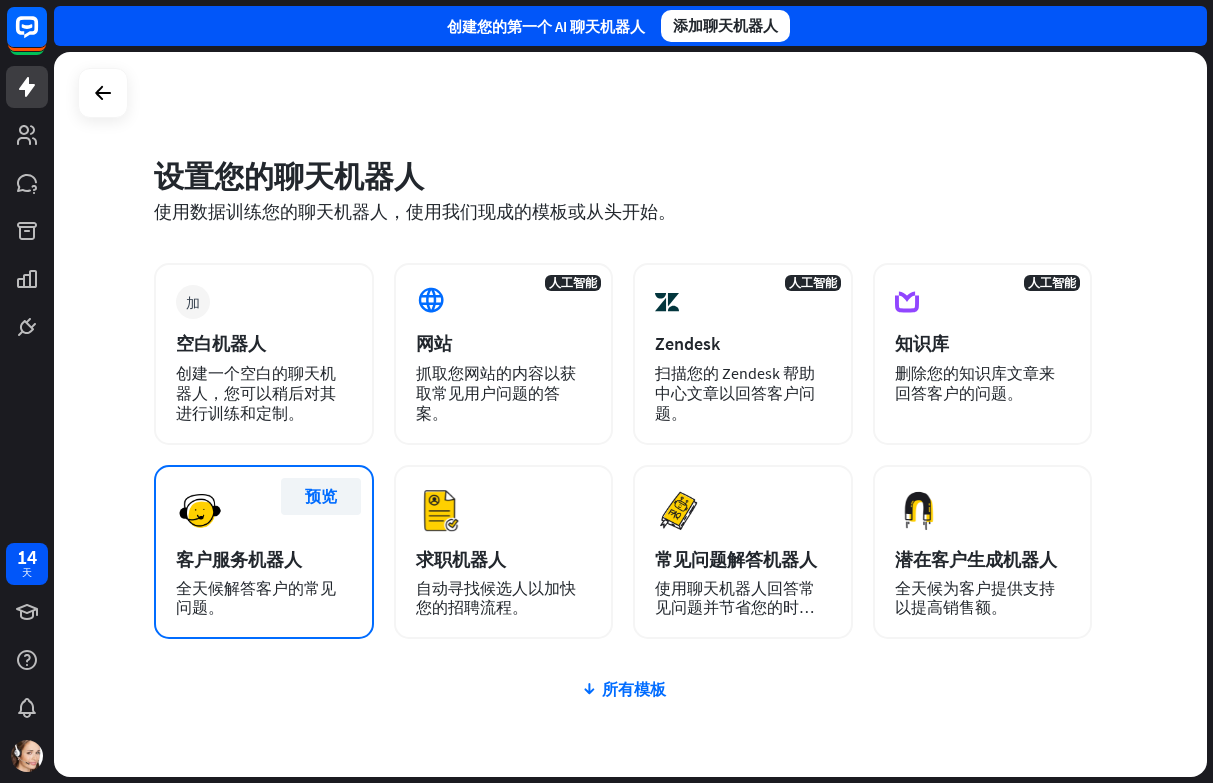 click on "预览" at bounding box center (321, 496) 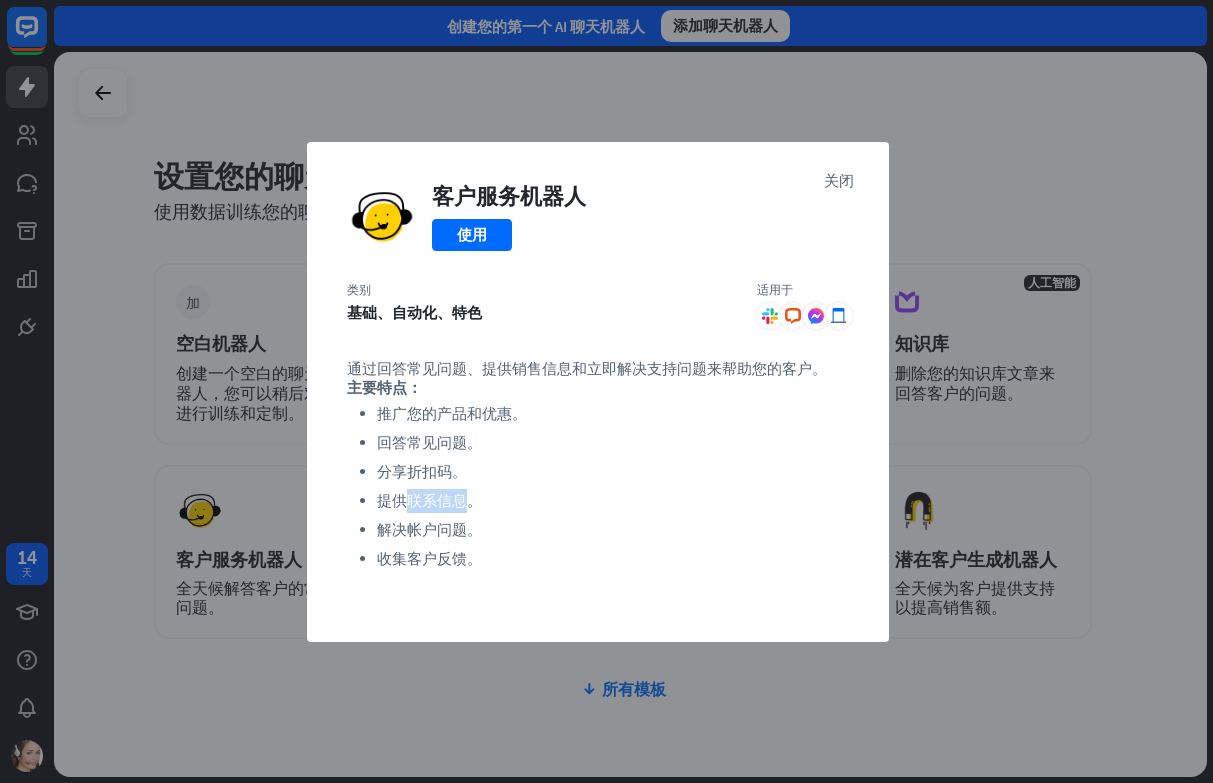 drag, startPoint x: 408, startPoint y: 500, endPoint x: 484, endPoint y: 505, distance: 76.1643 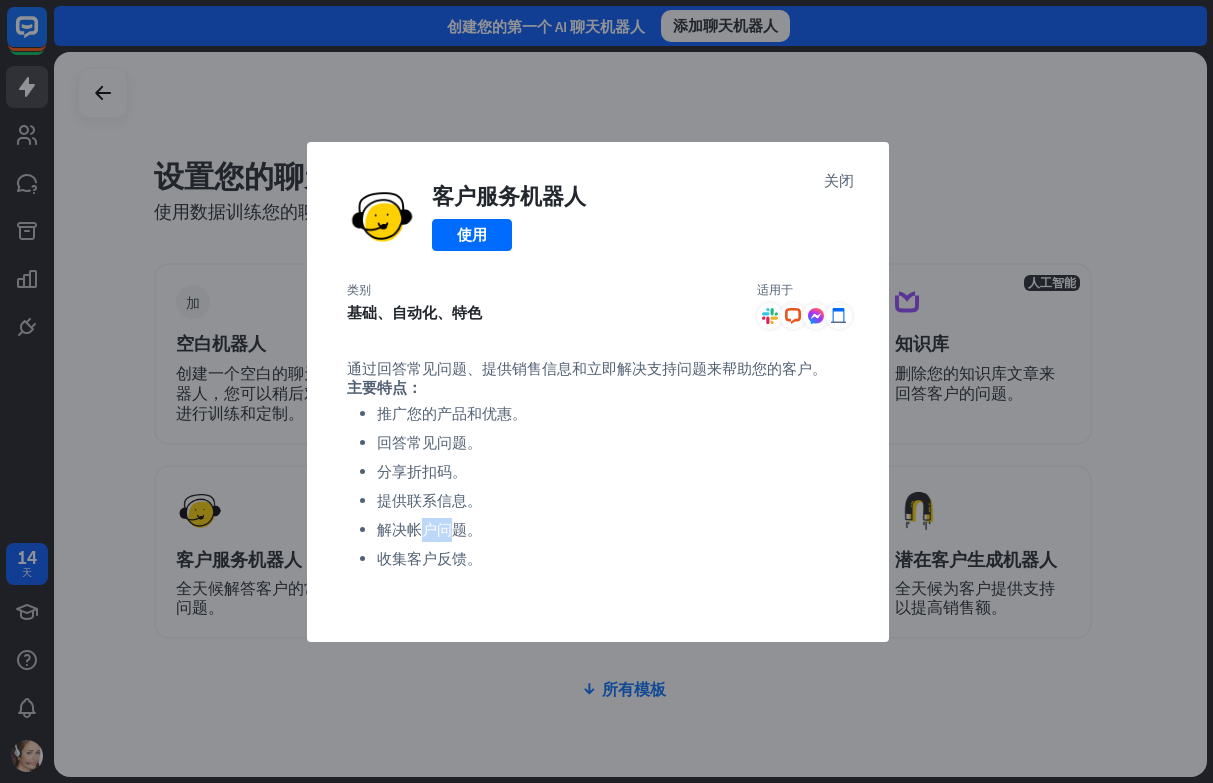 drag, startPoint x: 420, startPoint y: 525, endPoint x: 456, endPoint y: 530, distance: 36.345562 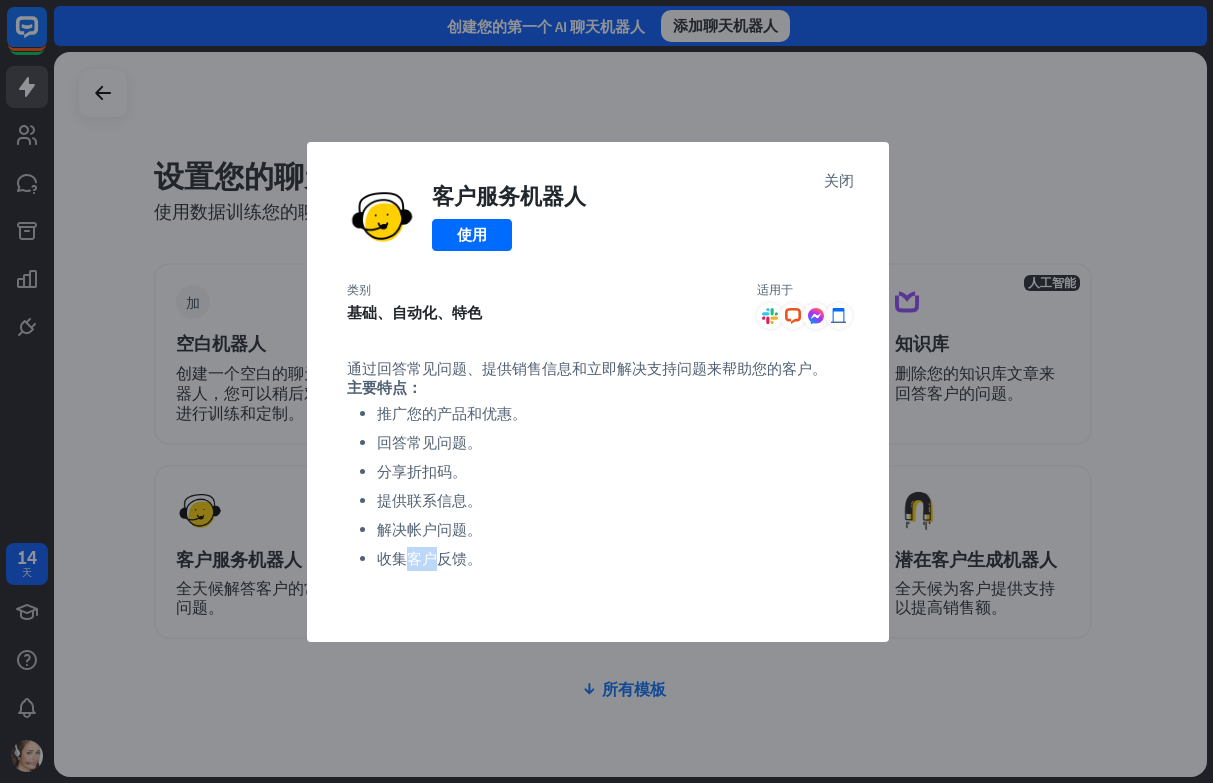 drag, startPoint x: 412, startPoint y: 563, endPoint x: 446, endPoint y: 563, distance: 34 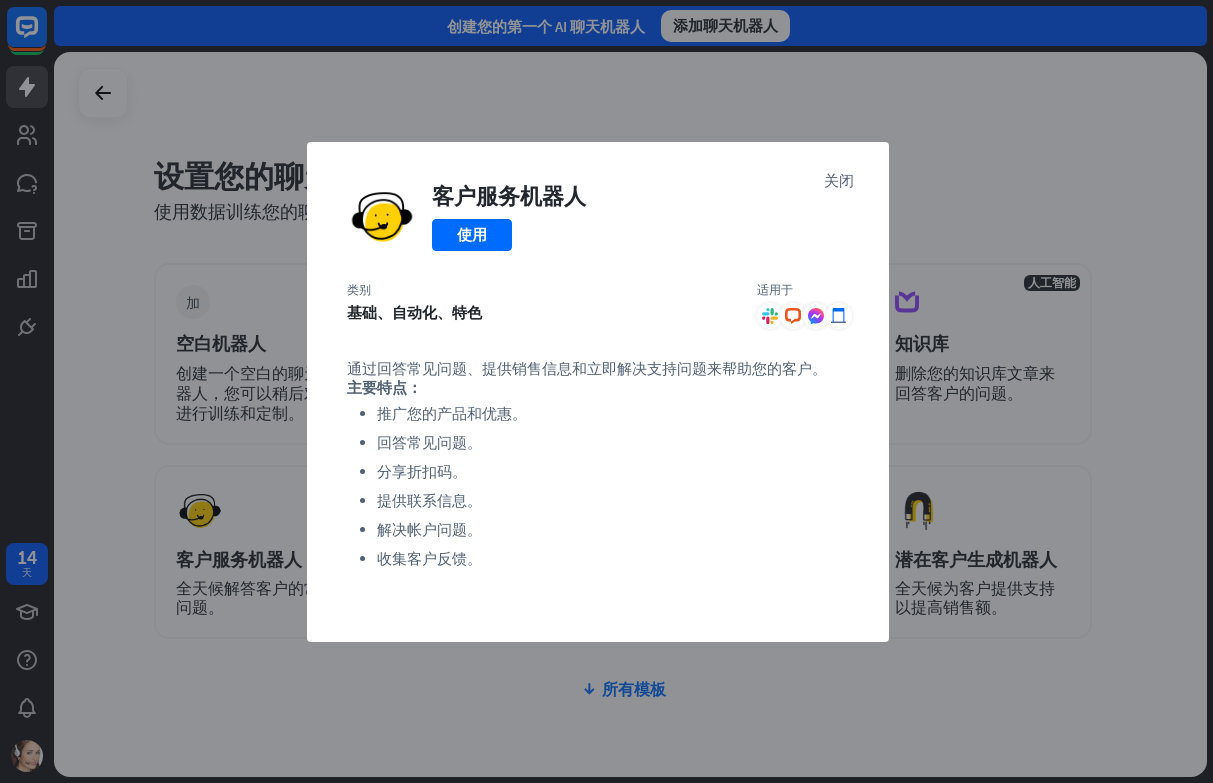 click on "分享折扣码。" at bounding box center [422, 471] 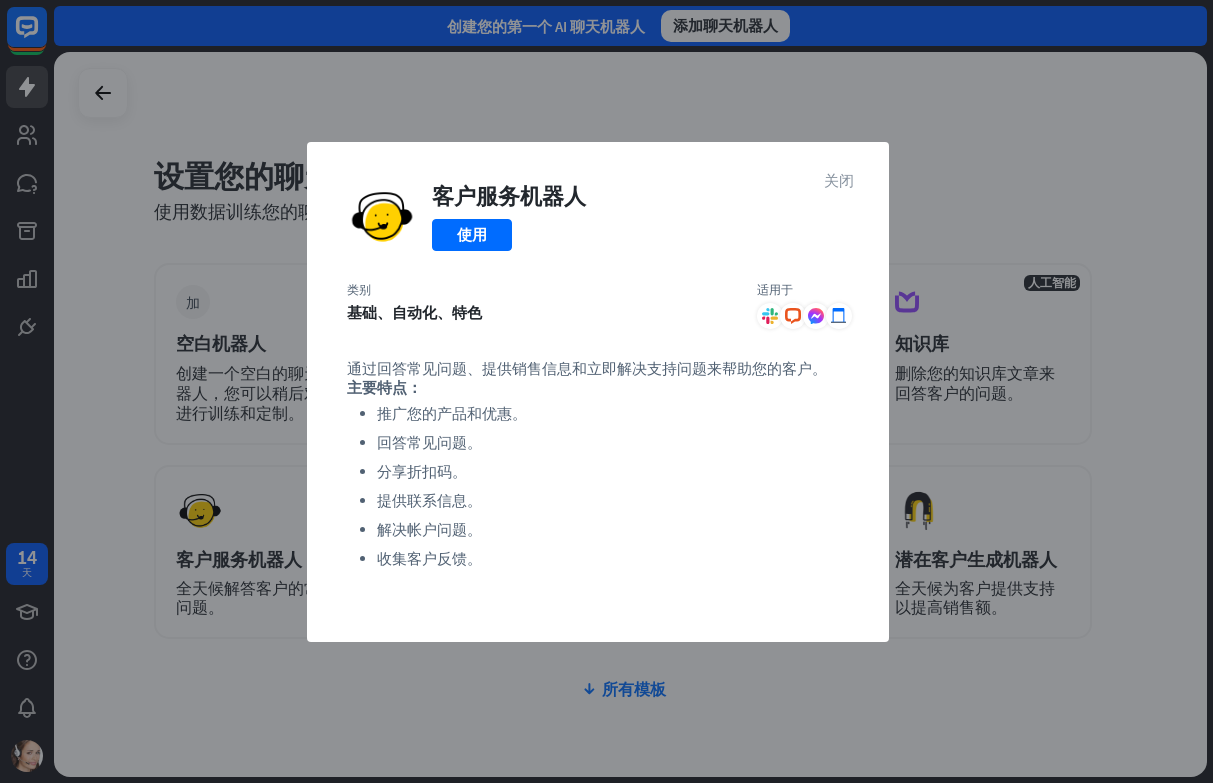 click on "关闭" at bounding box center [839, 179] 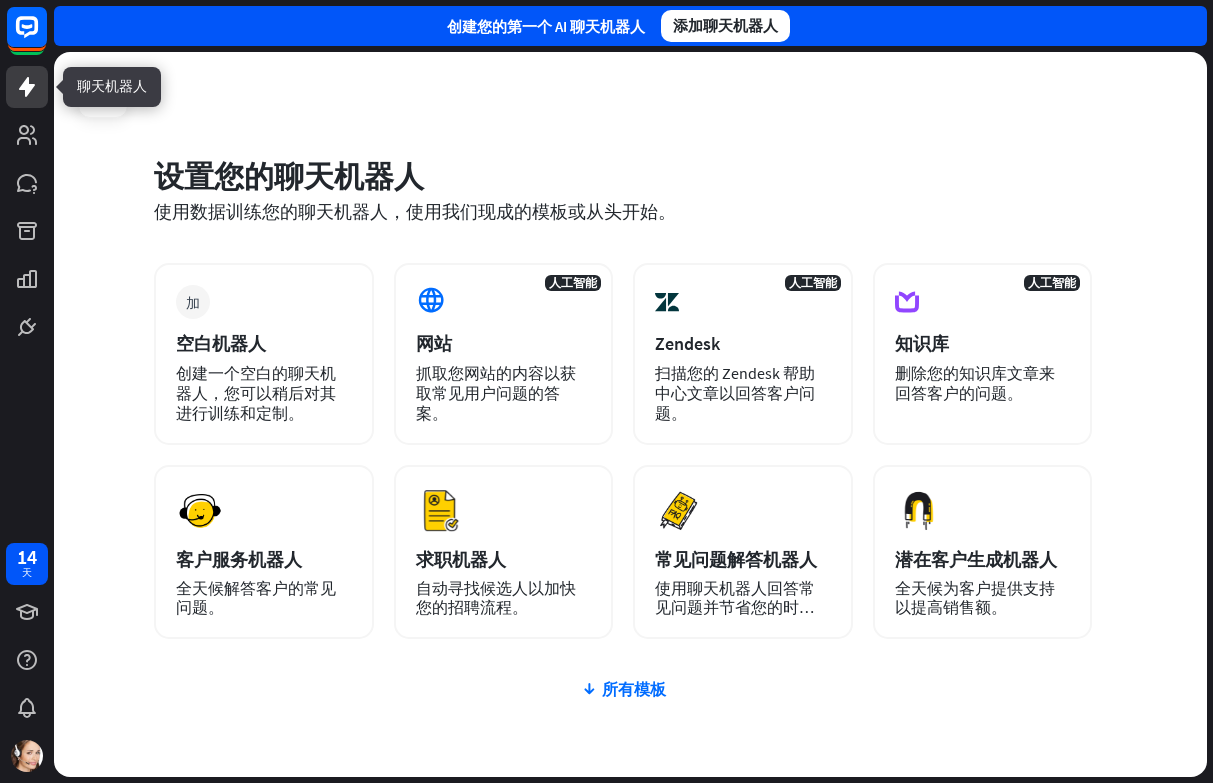 click 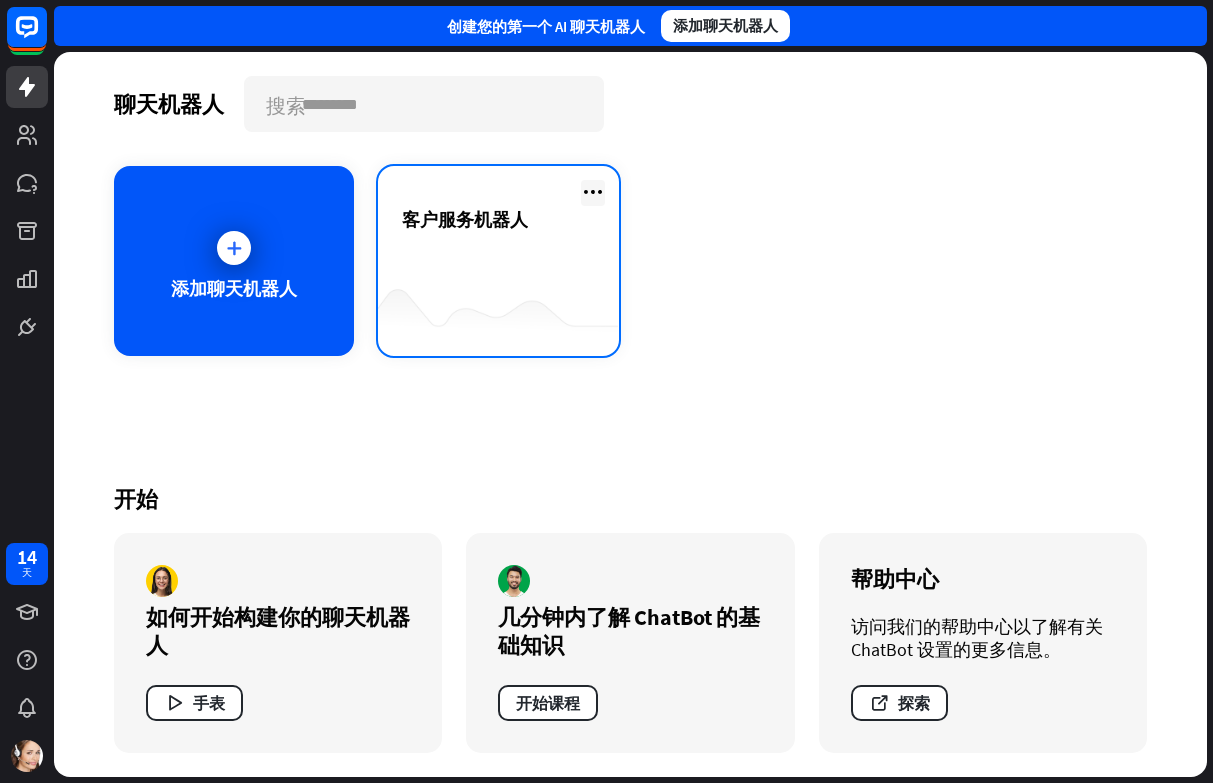 click at bounding box center (593, 192) 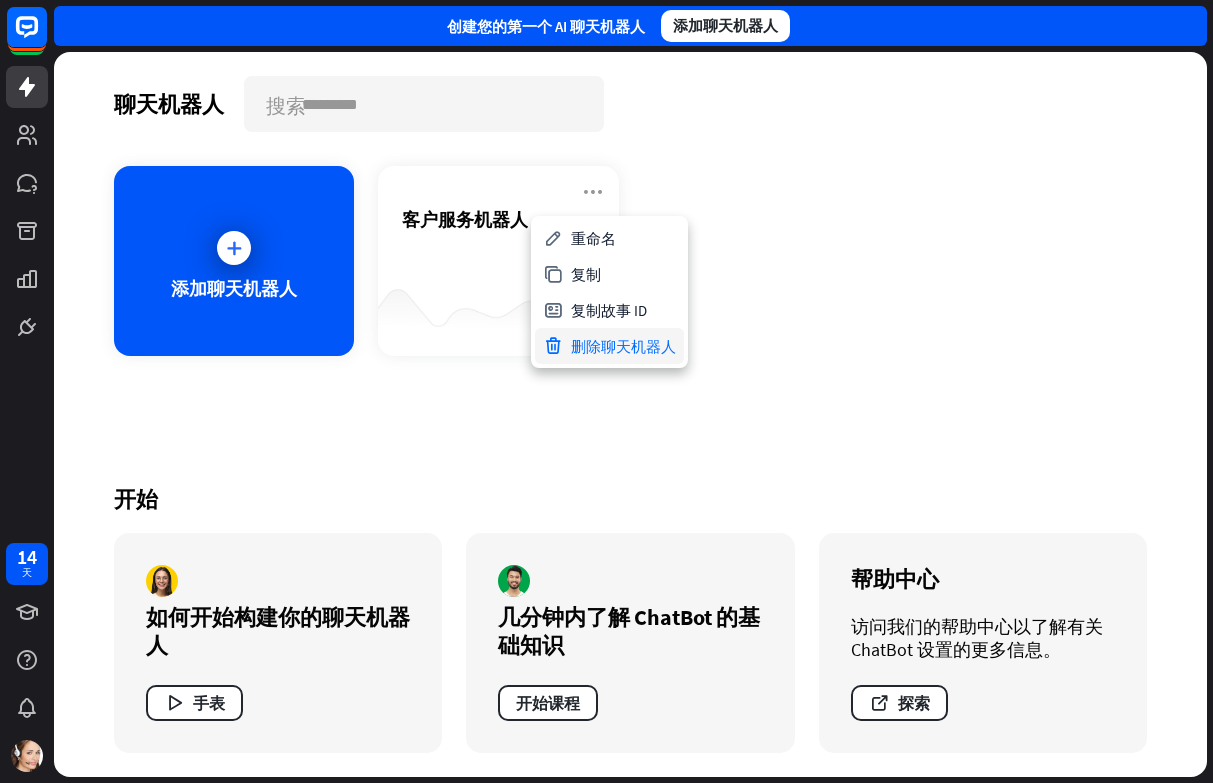 click on "删除聊天机器人" at bounding box center [623, 346] 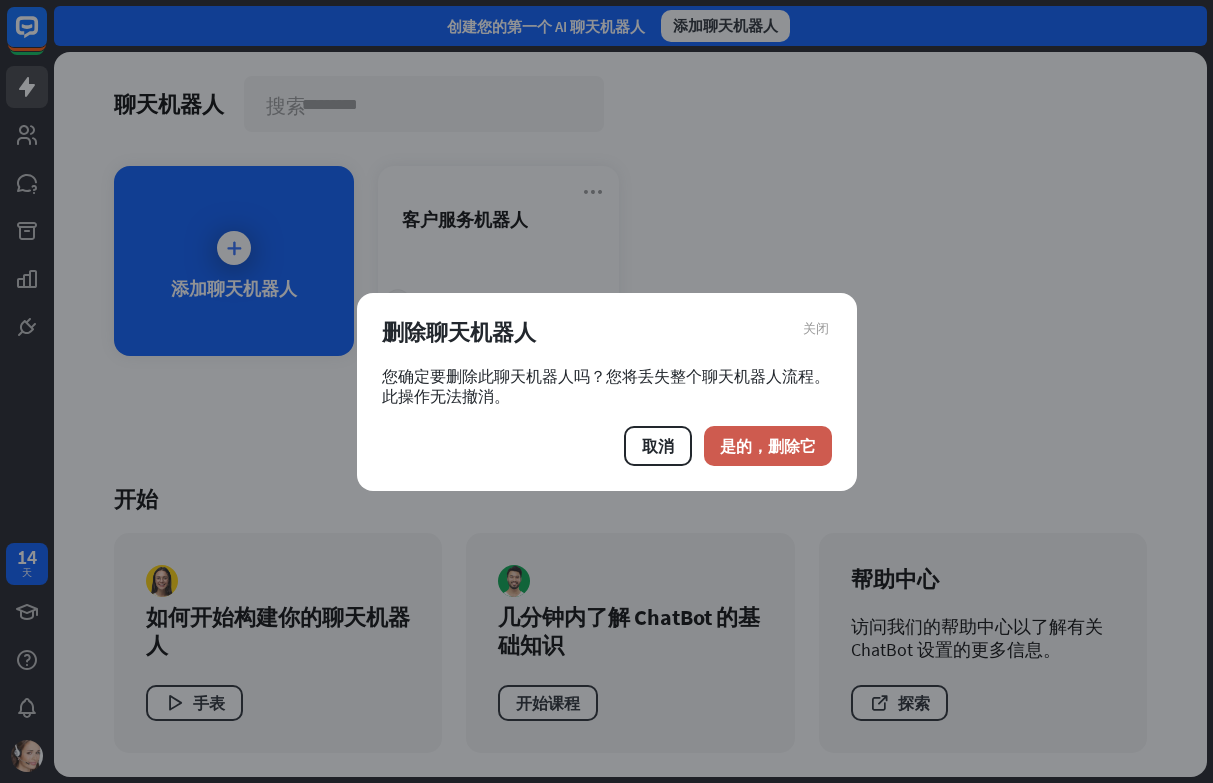 click on "是的，删除它" at bounding box center [768, 446] 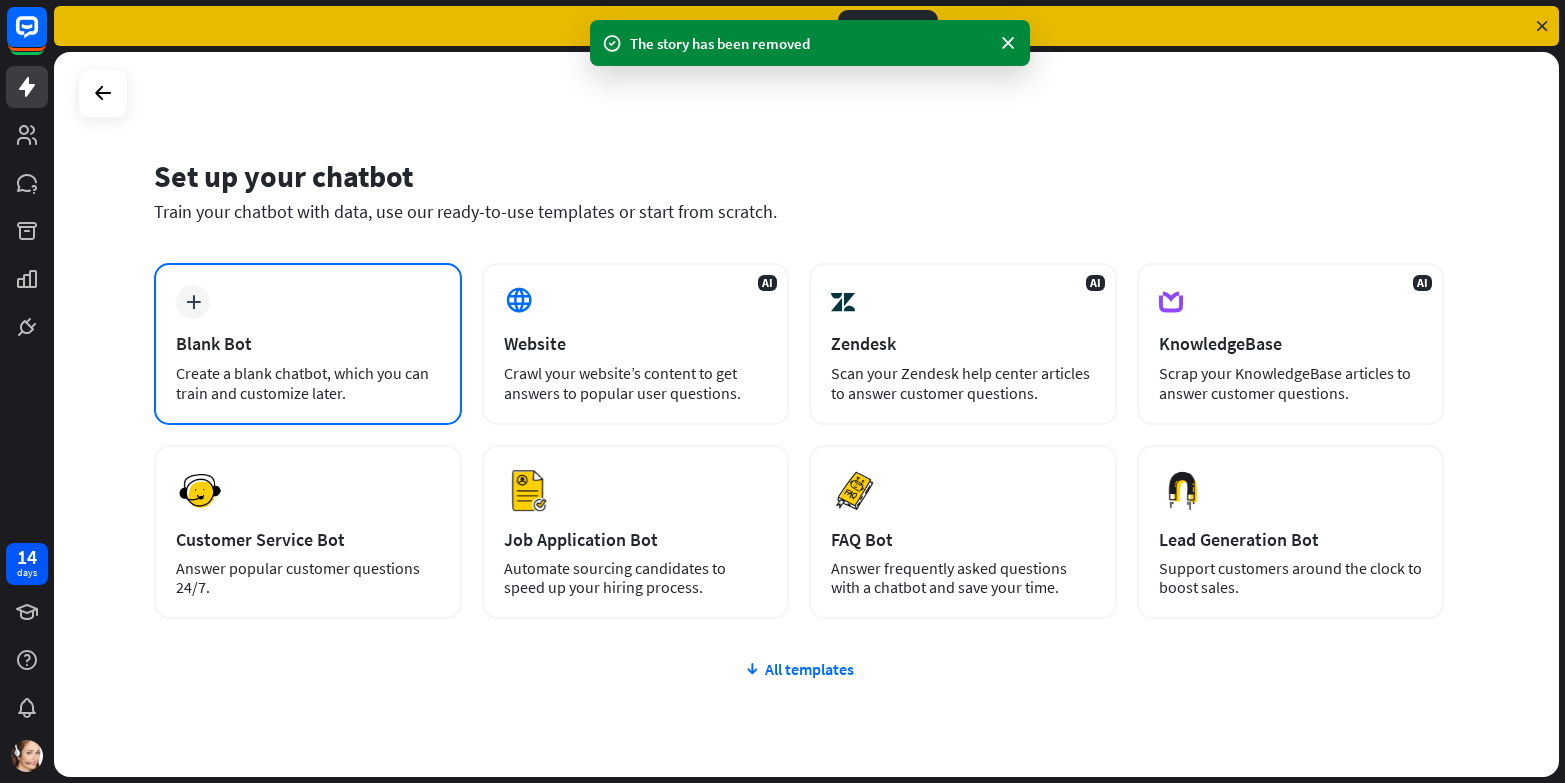 scroll, scrollTop: 0, scrollLeft: 0, axis: both 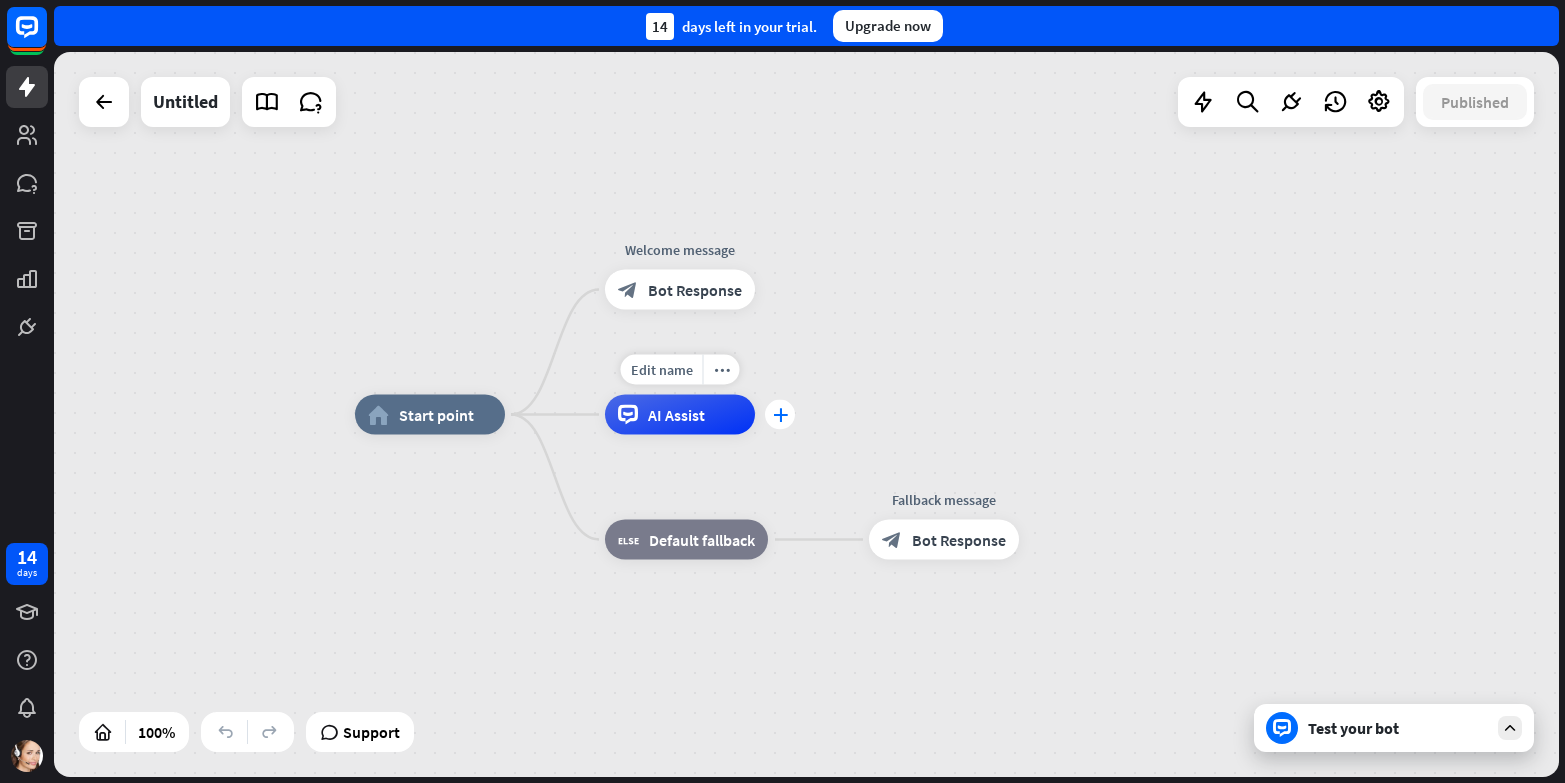 click on "plus" at bounding box center (780, 415) 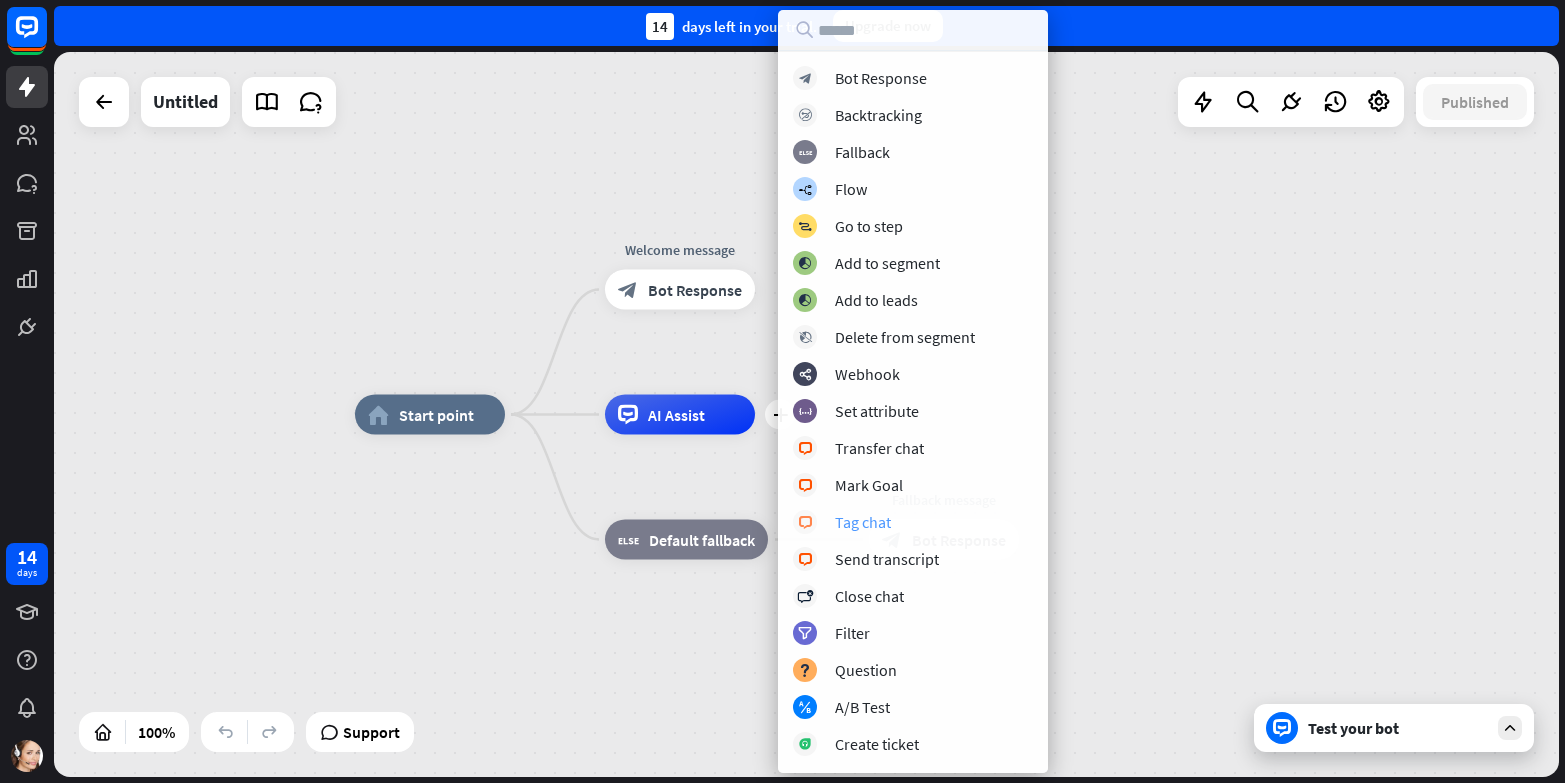 click on "Tag chat" at bounding box center (863, 522) 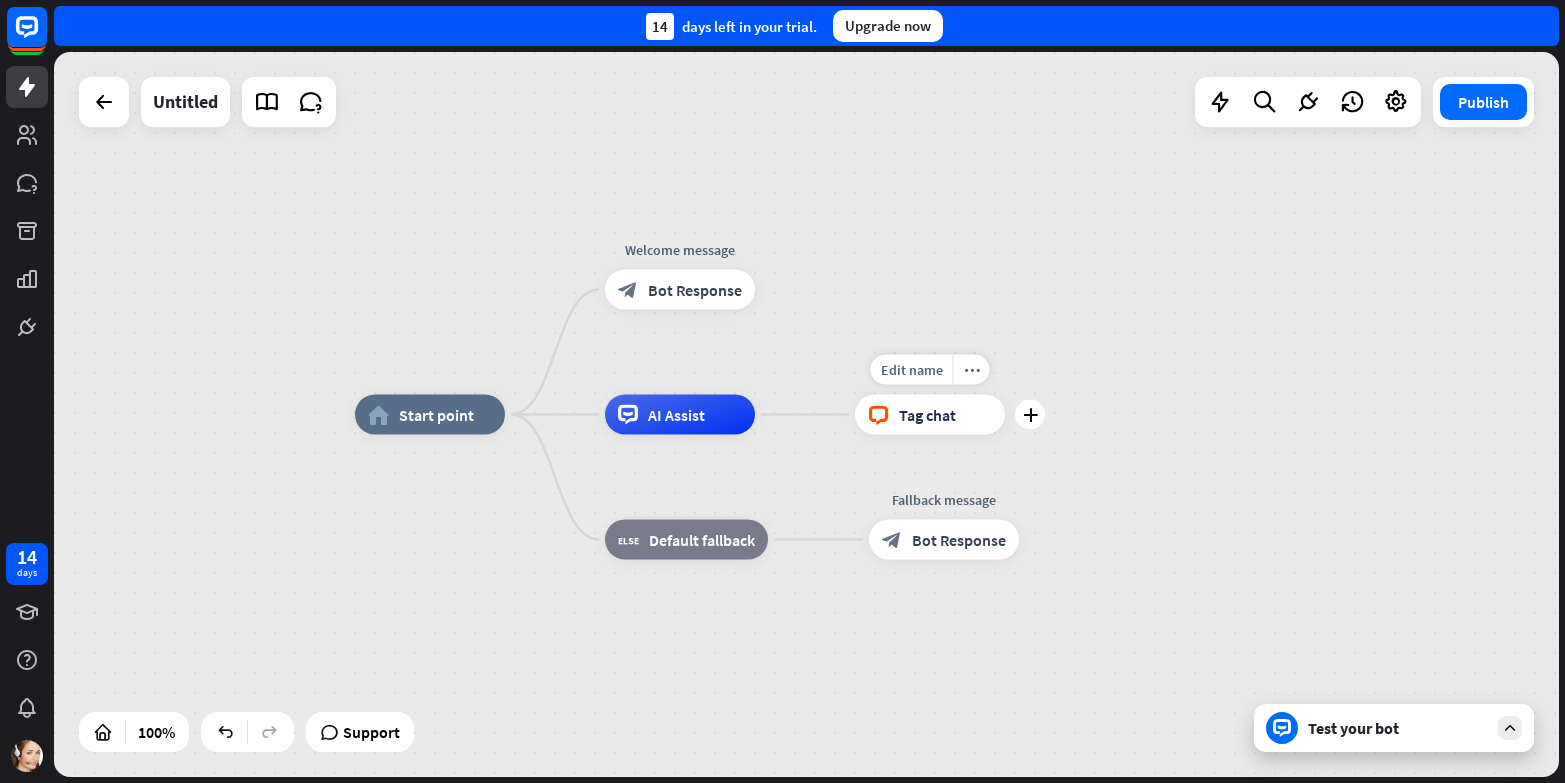 click on "Tag chat" at bounding box center [927, 415] 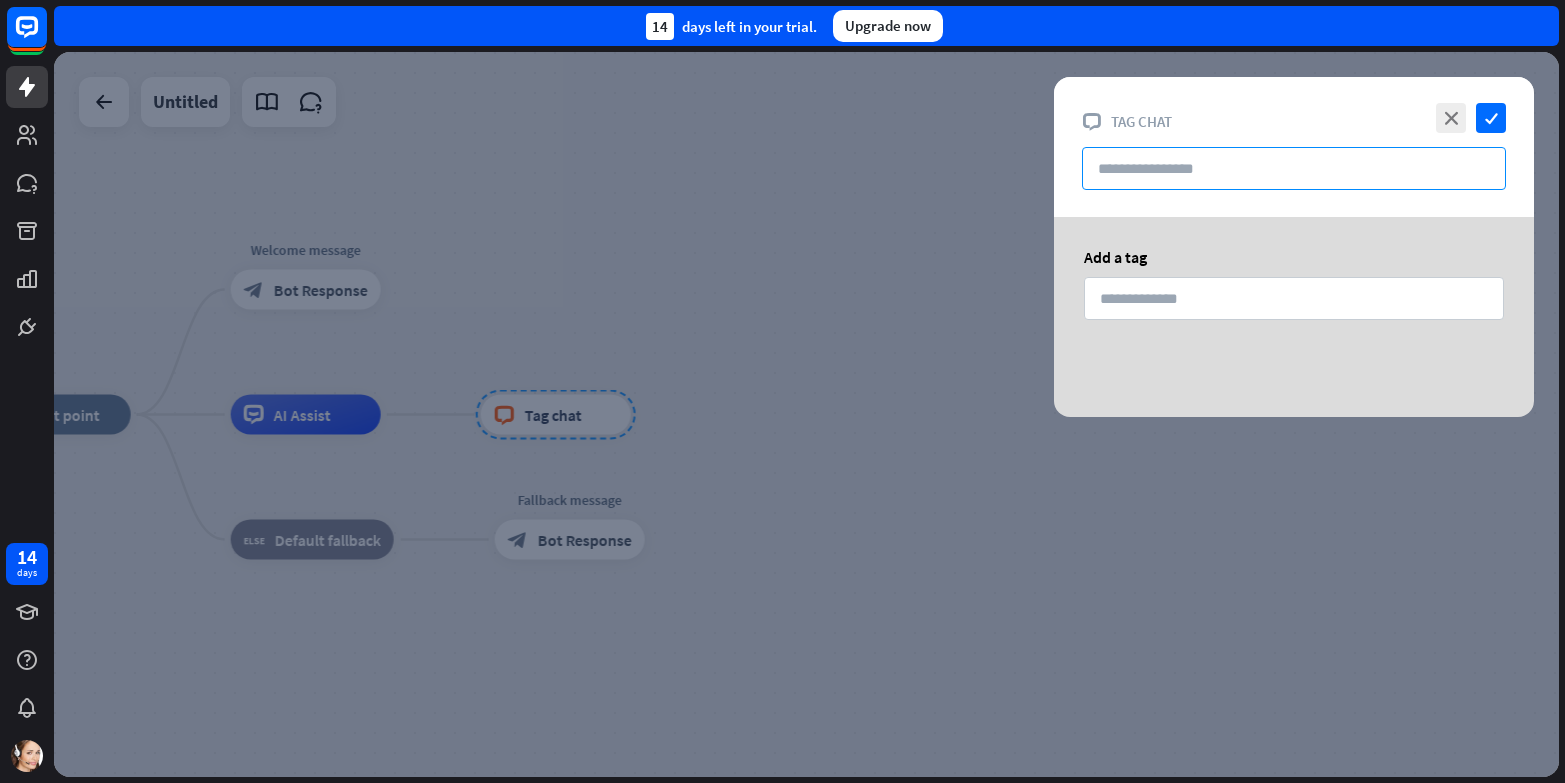click at bounding box center [1294, 168] 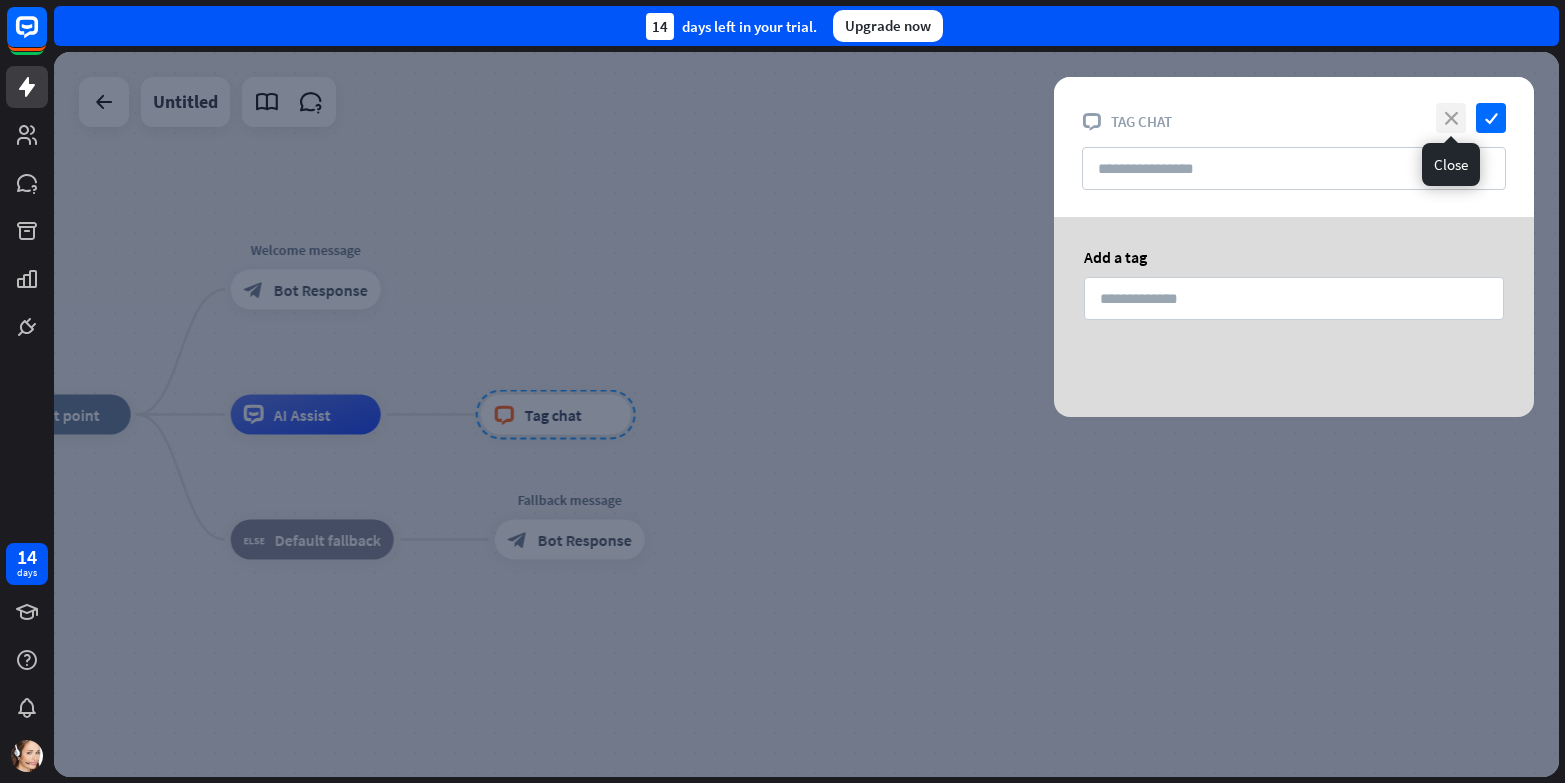 click on "close" at bounding box center (1451, 118) 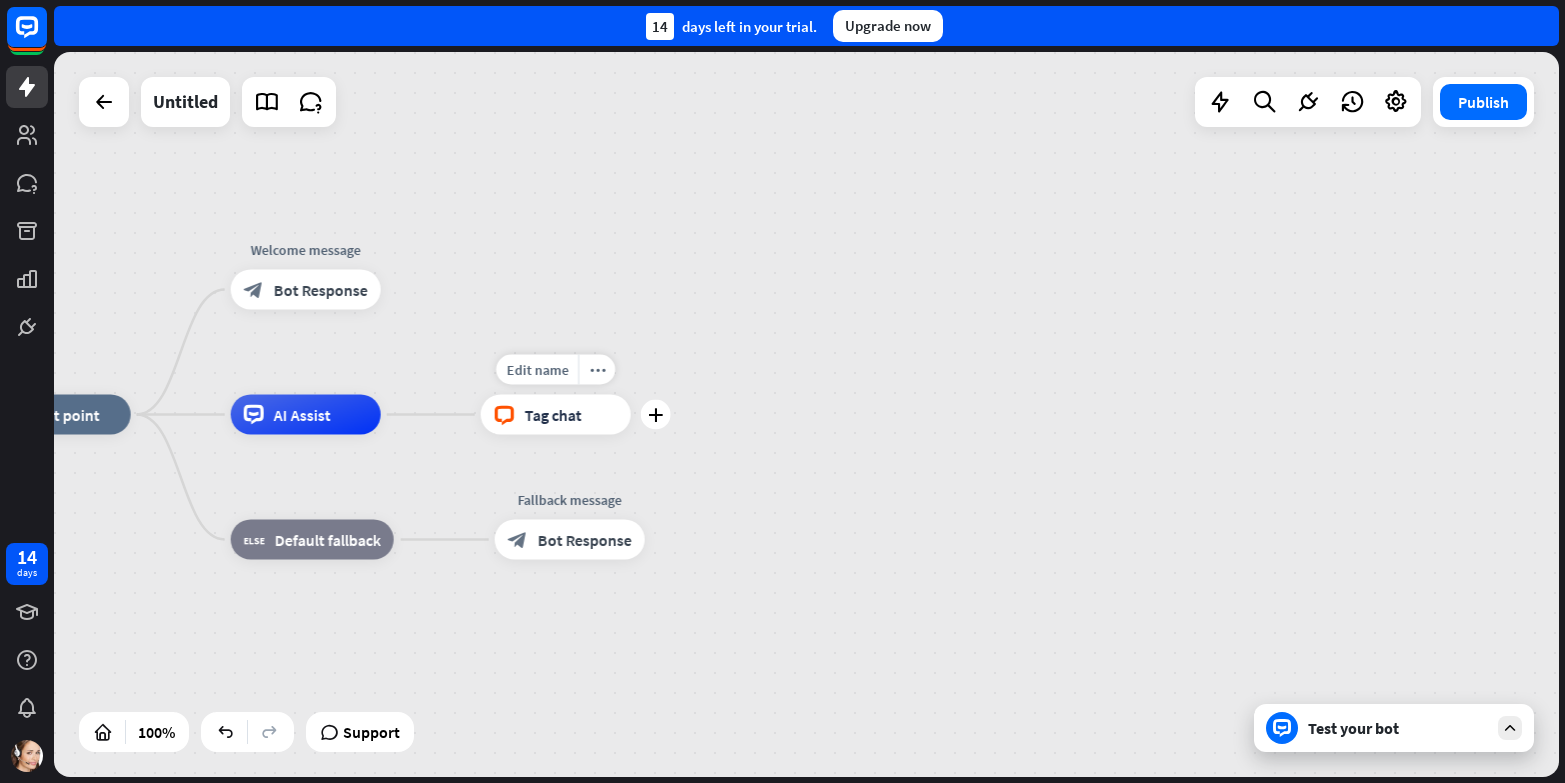 click on "Edit name   more_horiz         plus     block_livechat   Tag chat" at bounding box center (556, 415) 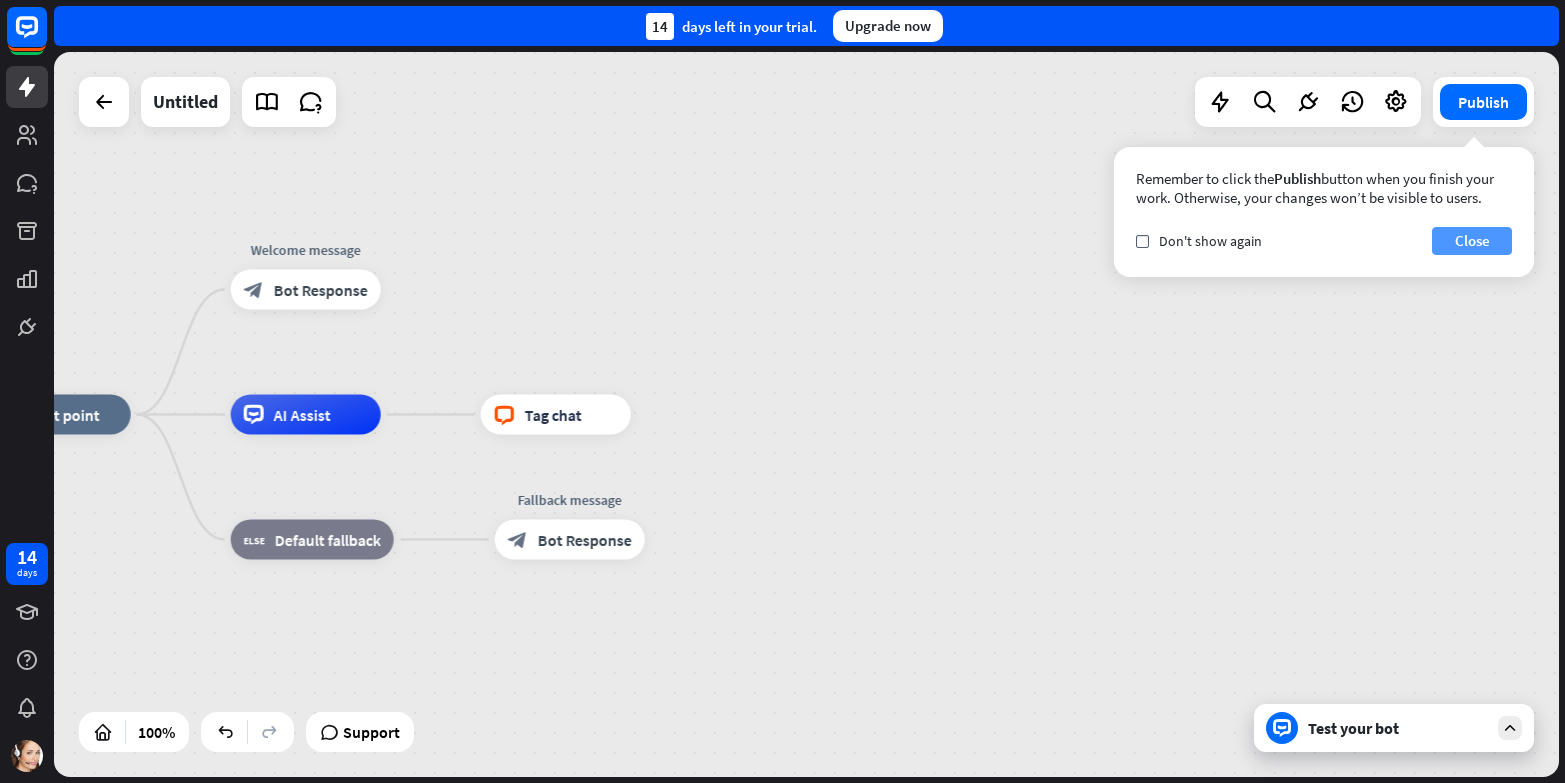 click on "Close" at bounding box center [1472, 241] 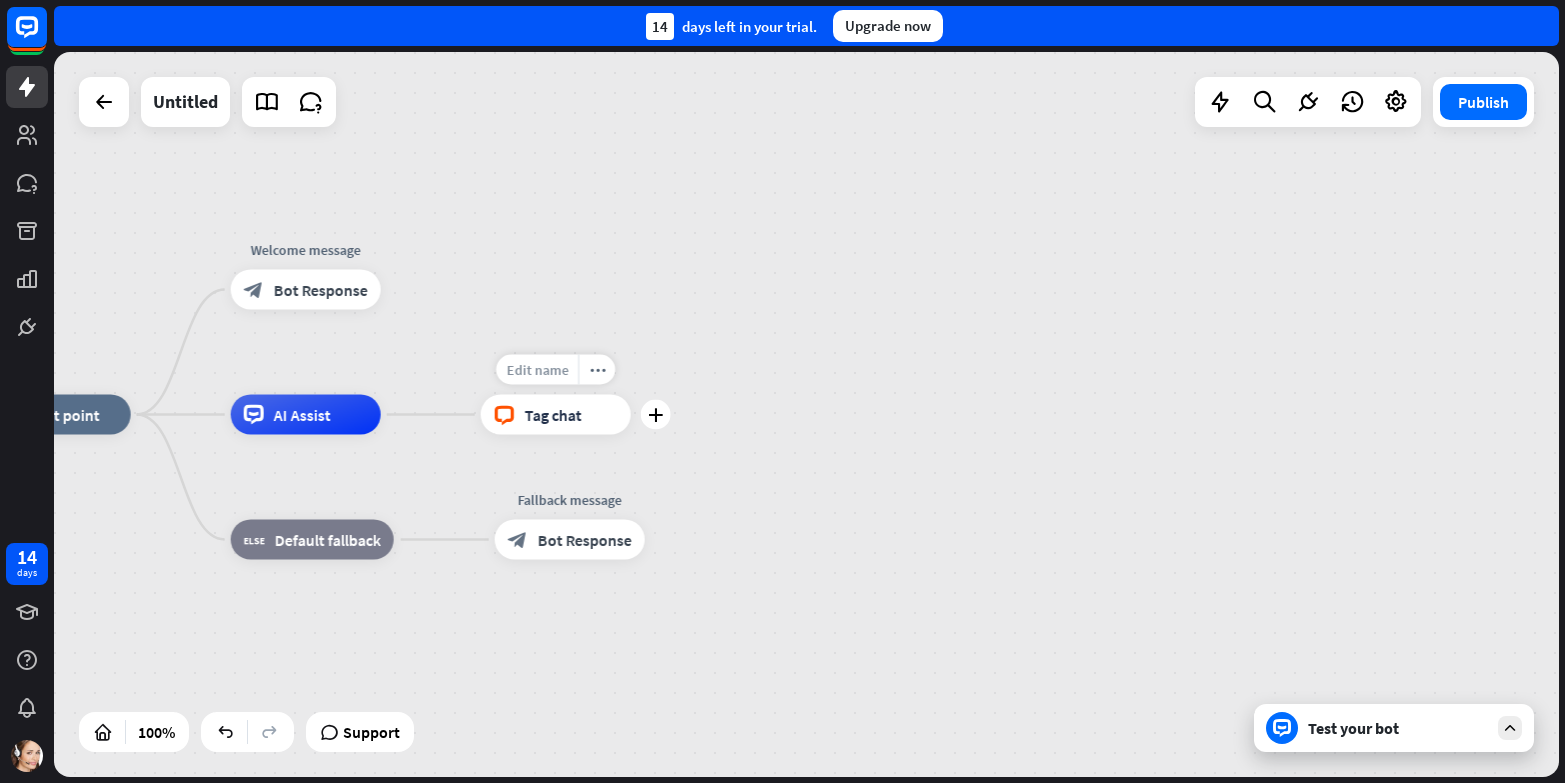 click on "Edit name" at bounding box center [537, 370] 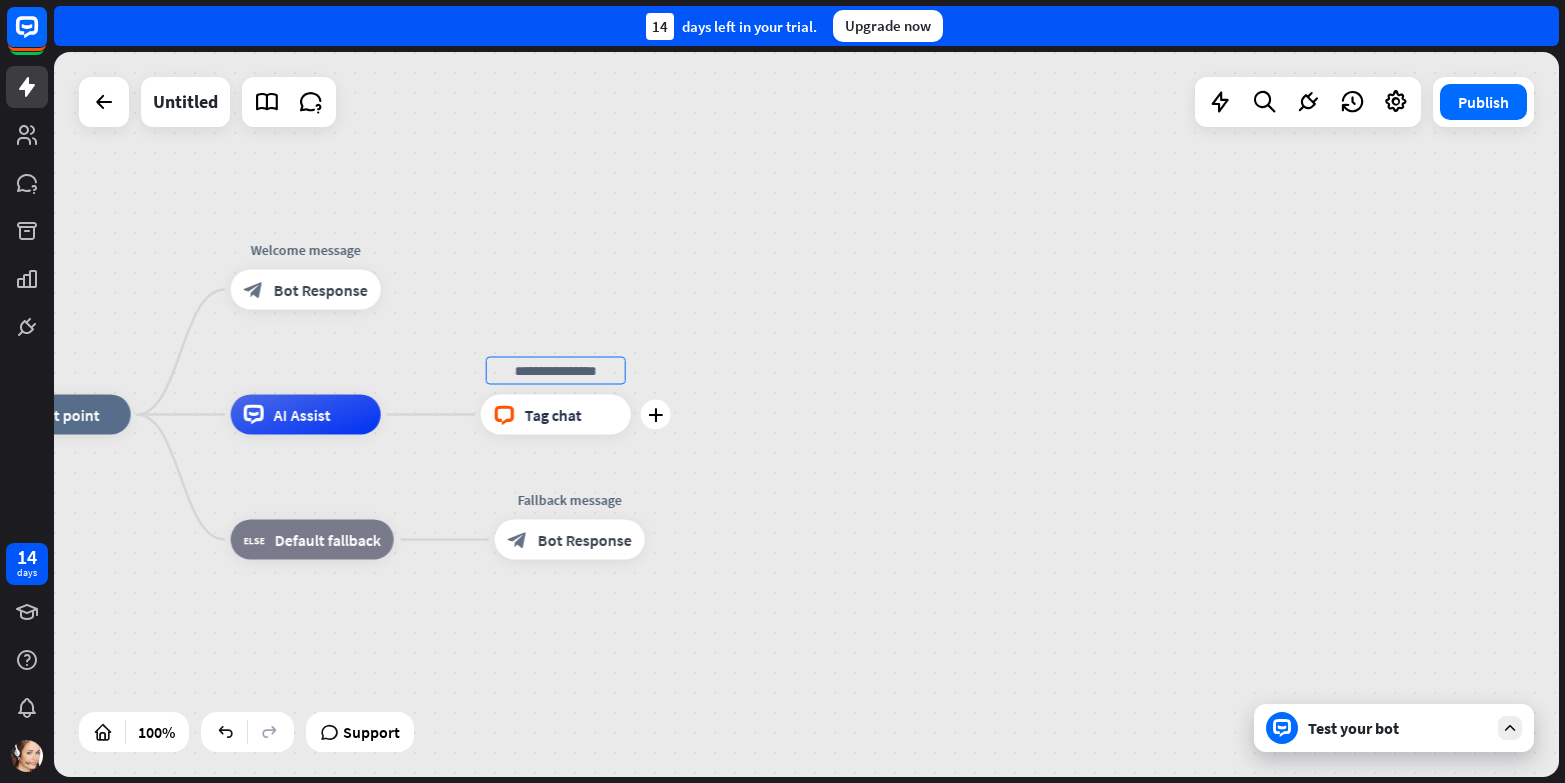 click on "block_livechat   Tag chat" at bounding box center (556, 415) 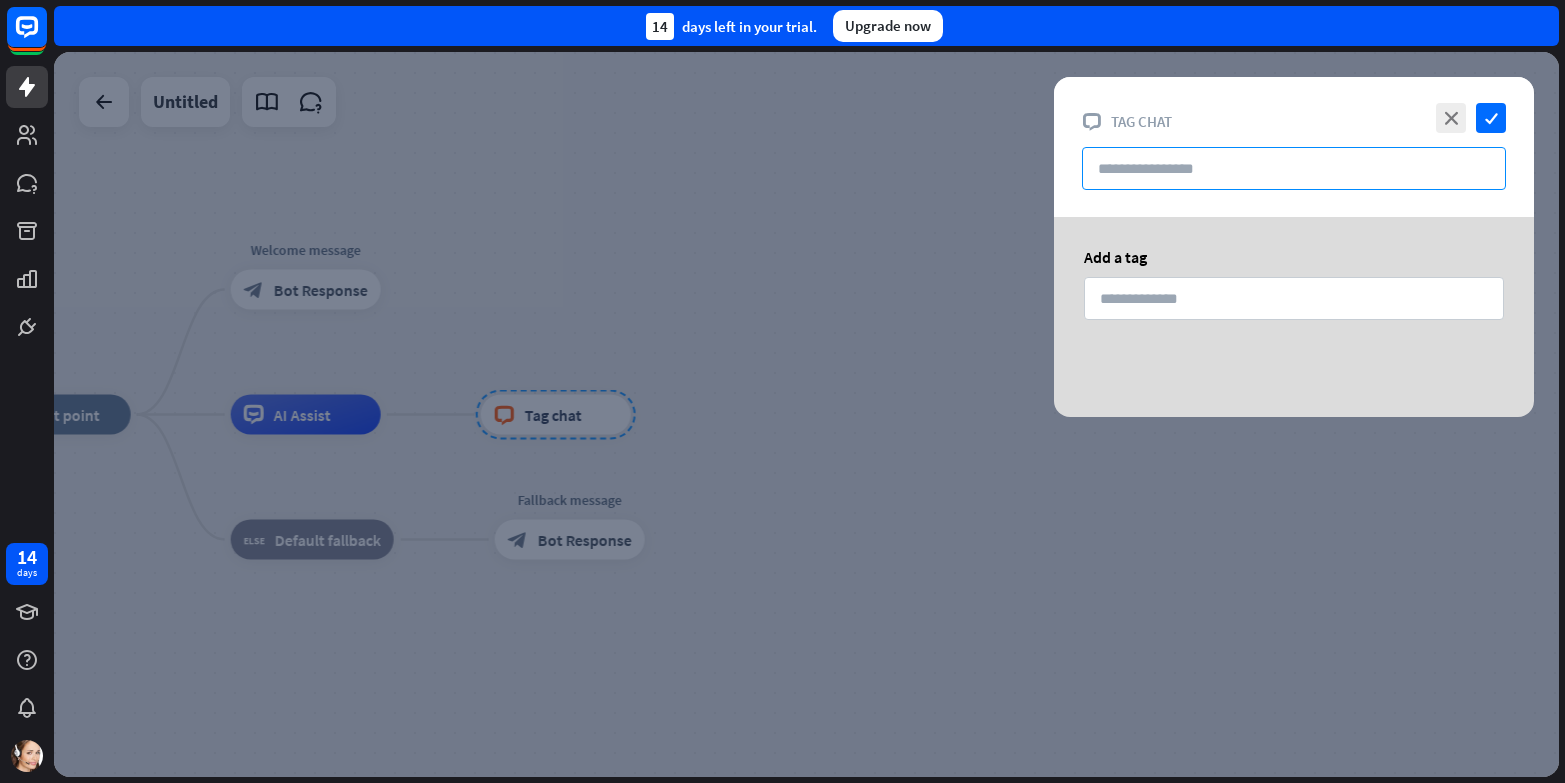 click at bounding box center (1294, 168) 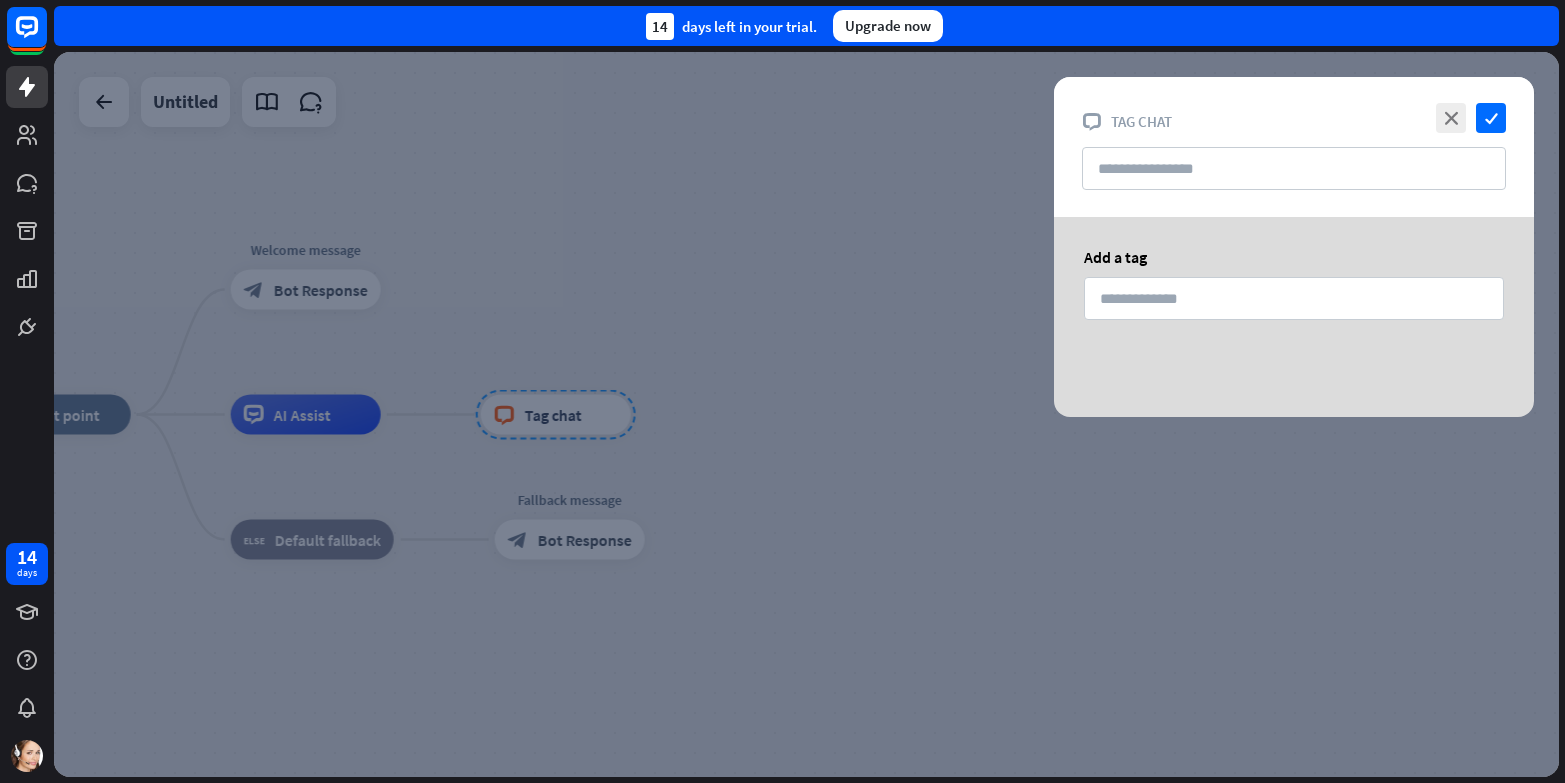 click at bounding box center [806, 414] 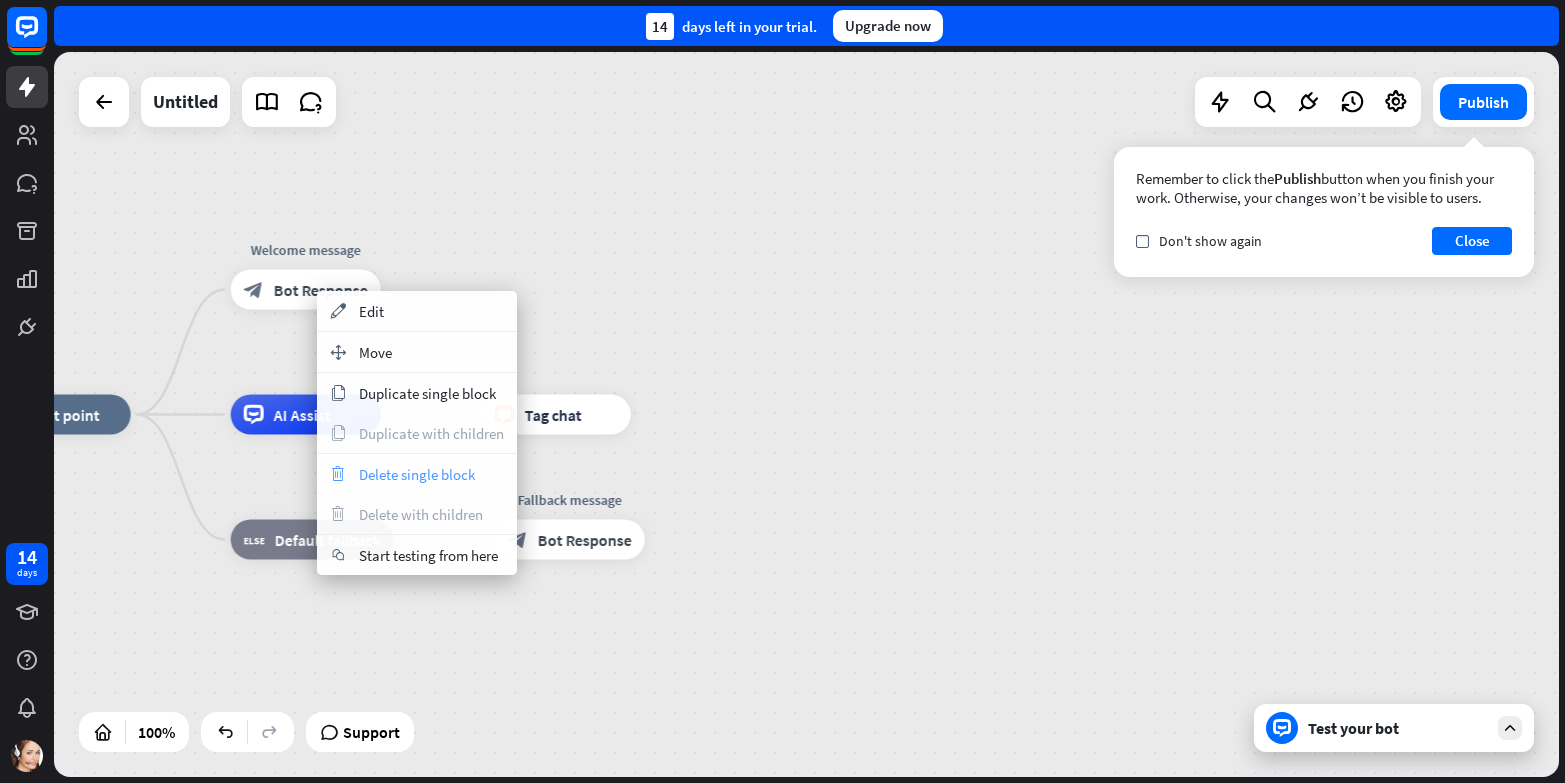 click on "Delete single block" at bounding box center (417, 474) 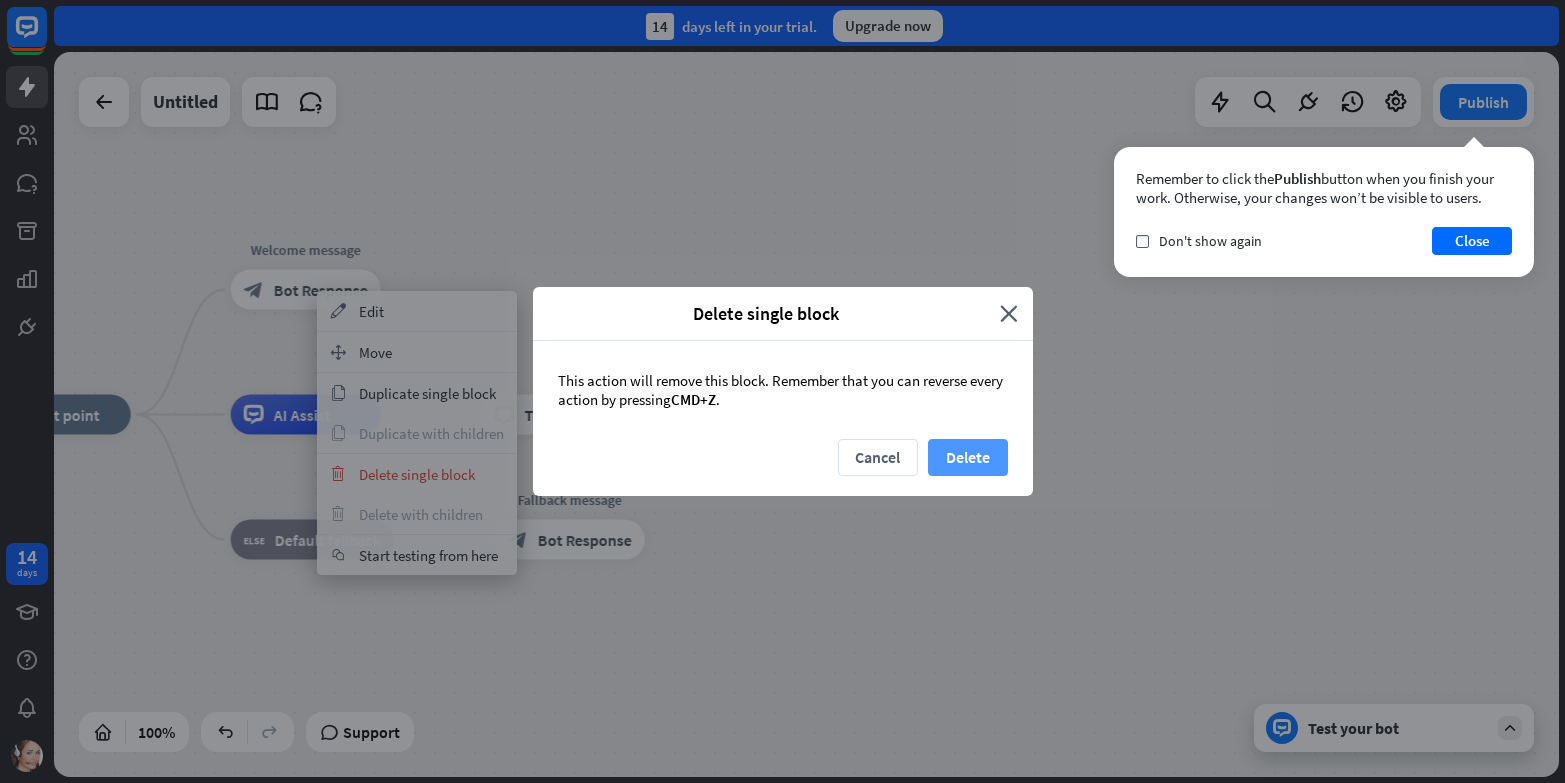 click on "Delete" at bounding box center (968, 457) 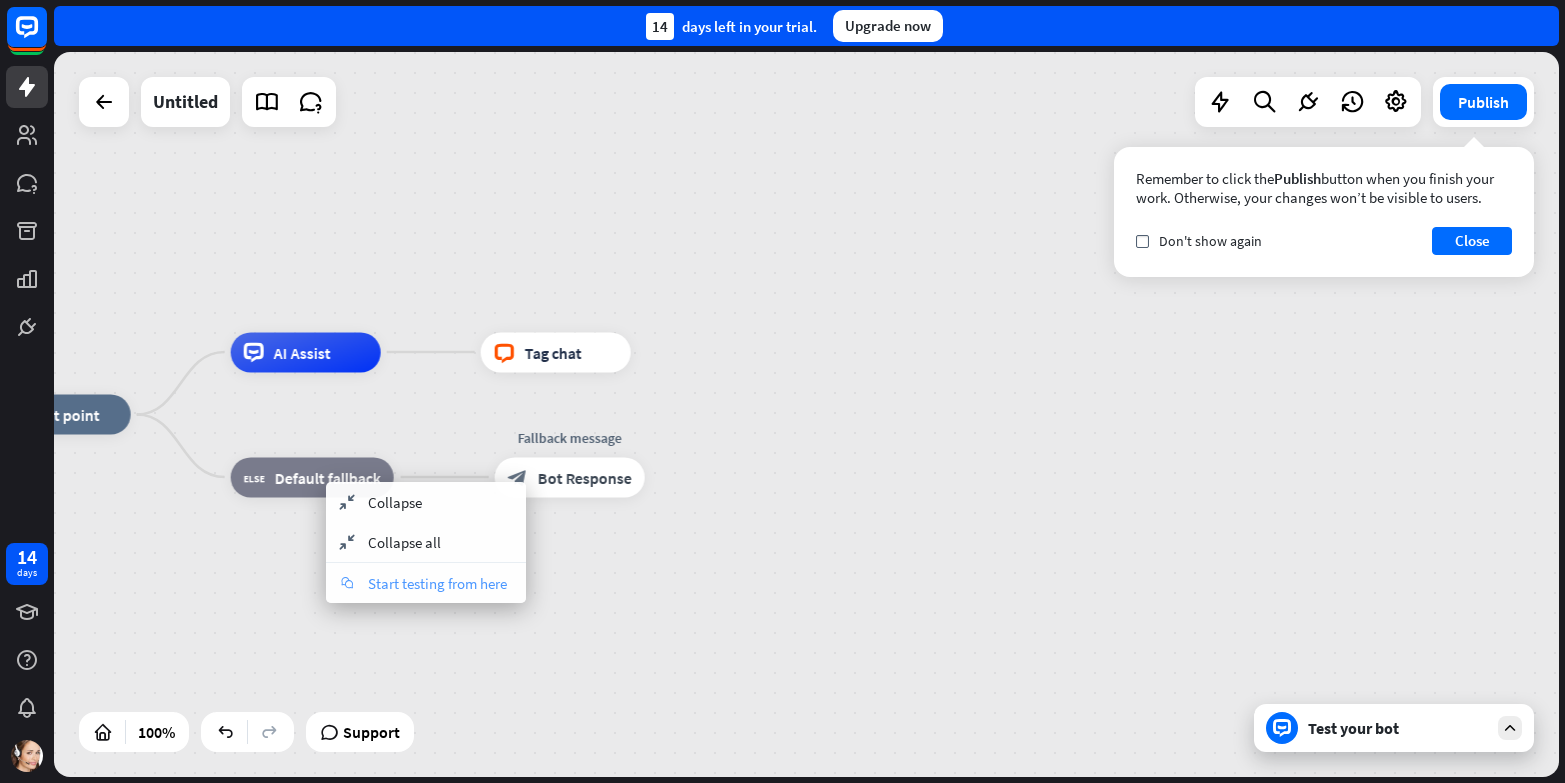 click on "Start testing from here" at bounding box center (437, 583) 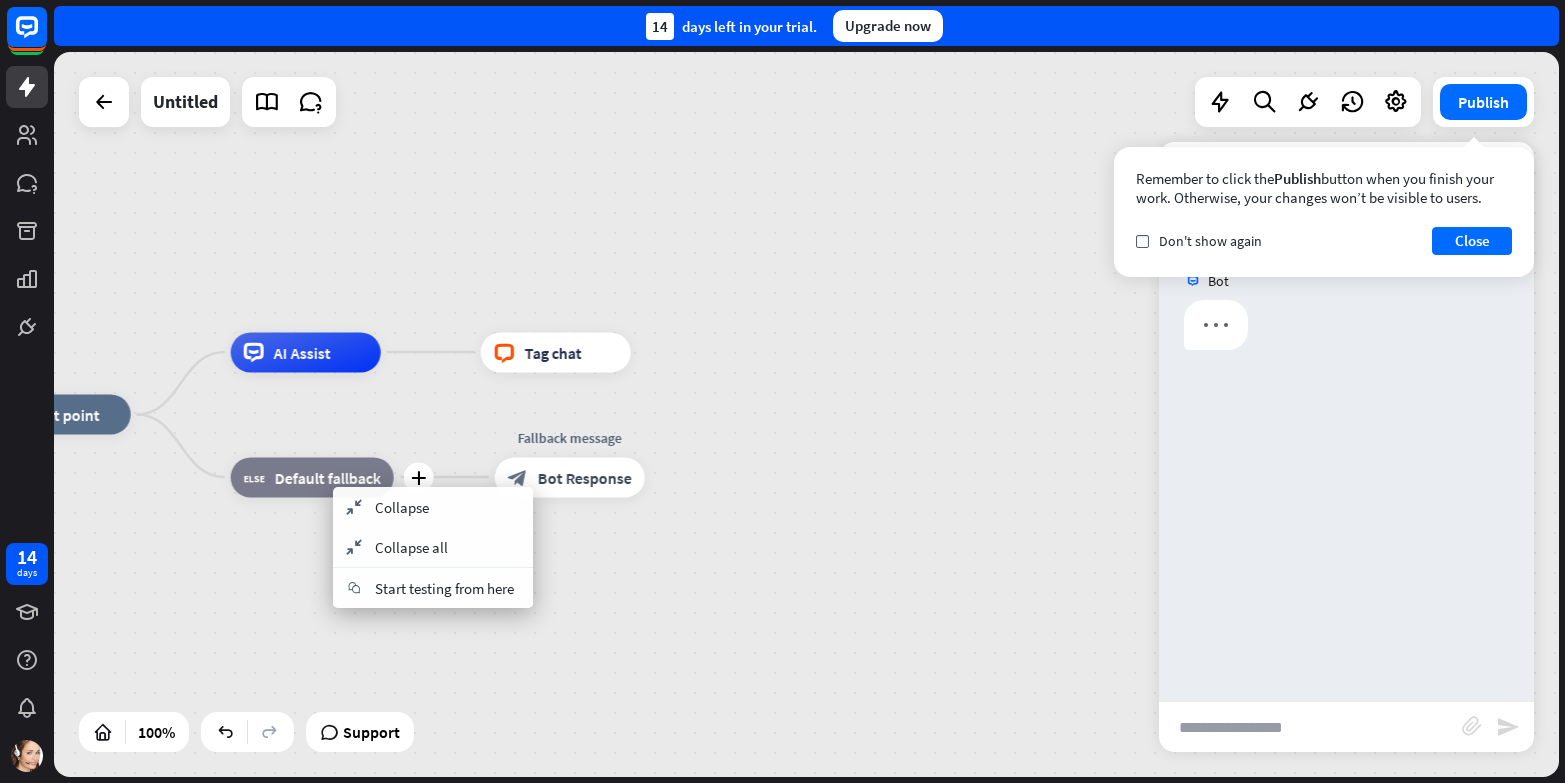 click on "Default fallback" at bounding box center [328, 477] 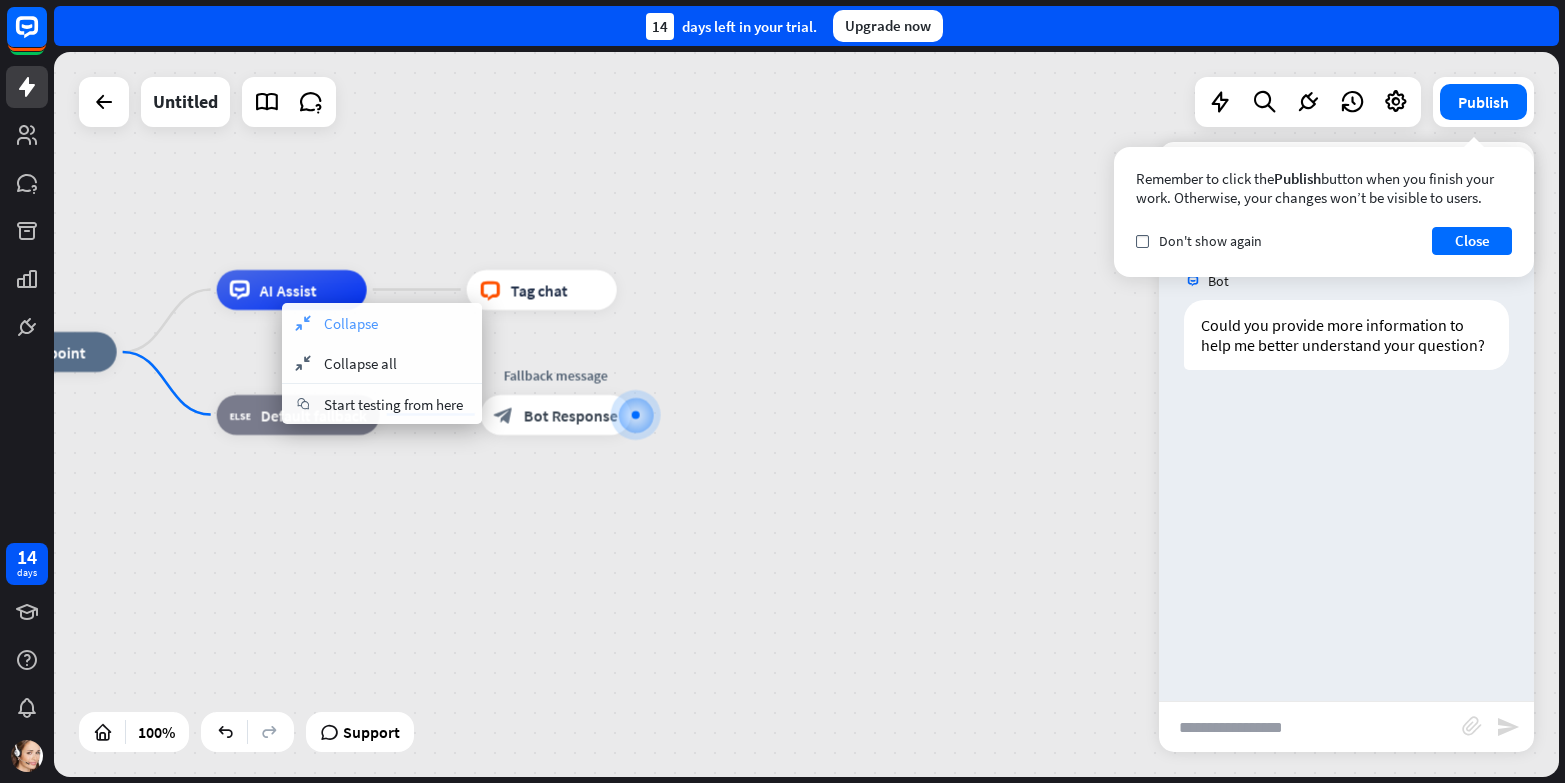 click on "Collapse" at bounding box center (351, 323) 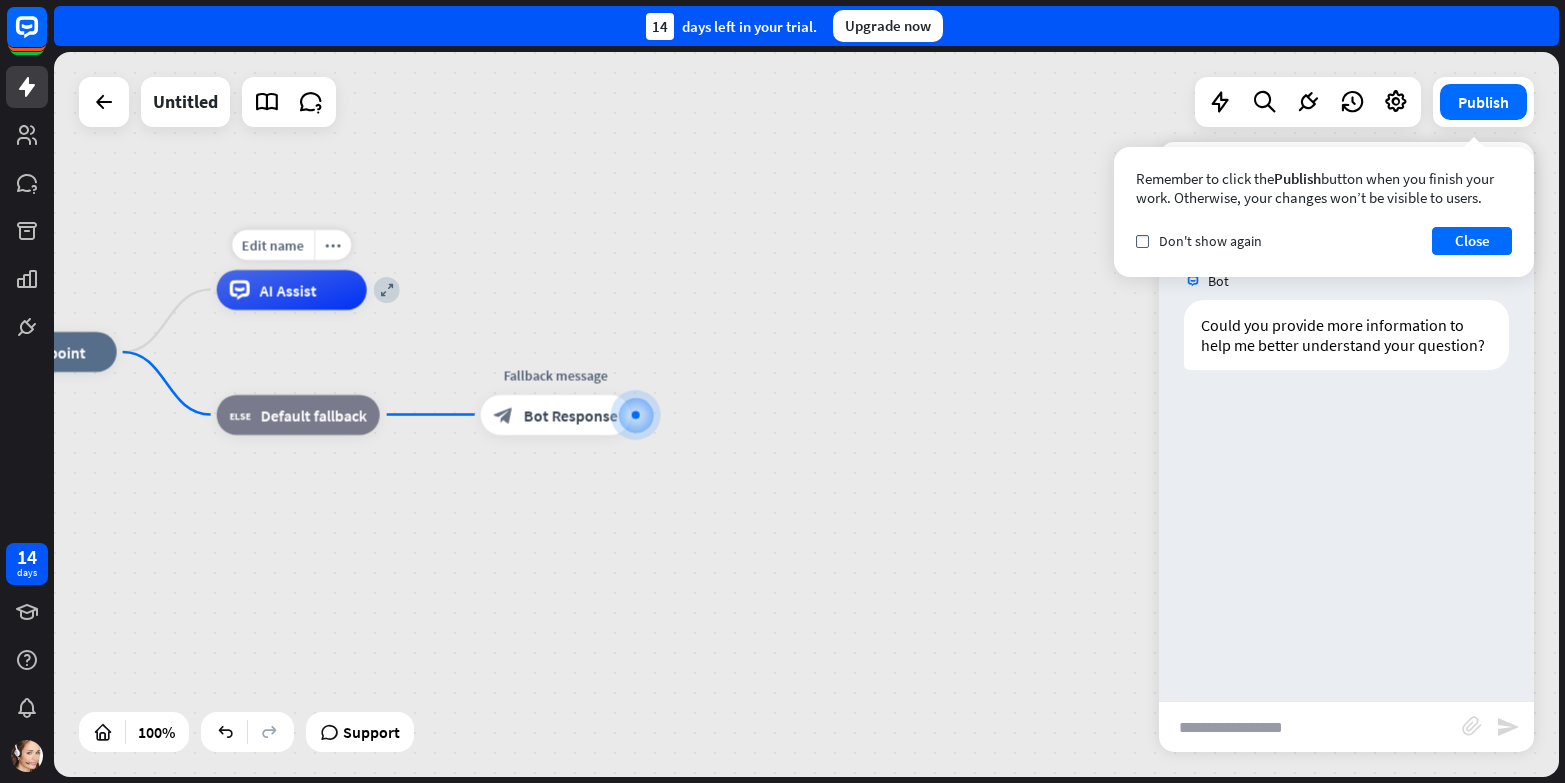 click on "AI Assist" at bounding box center (292, 290) 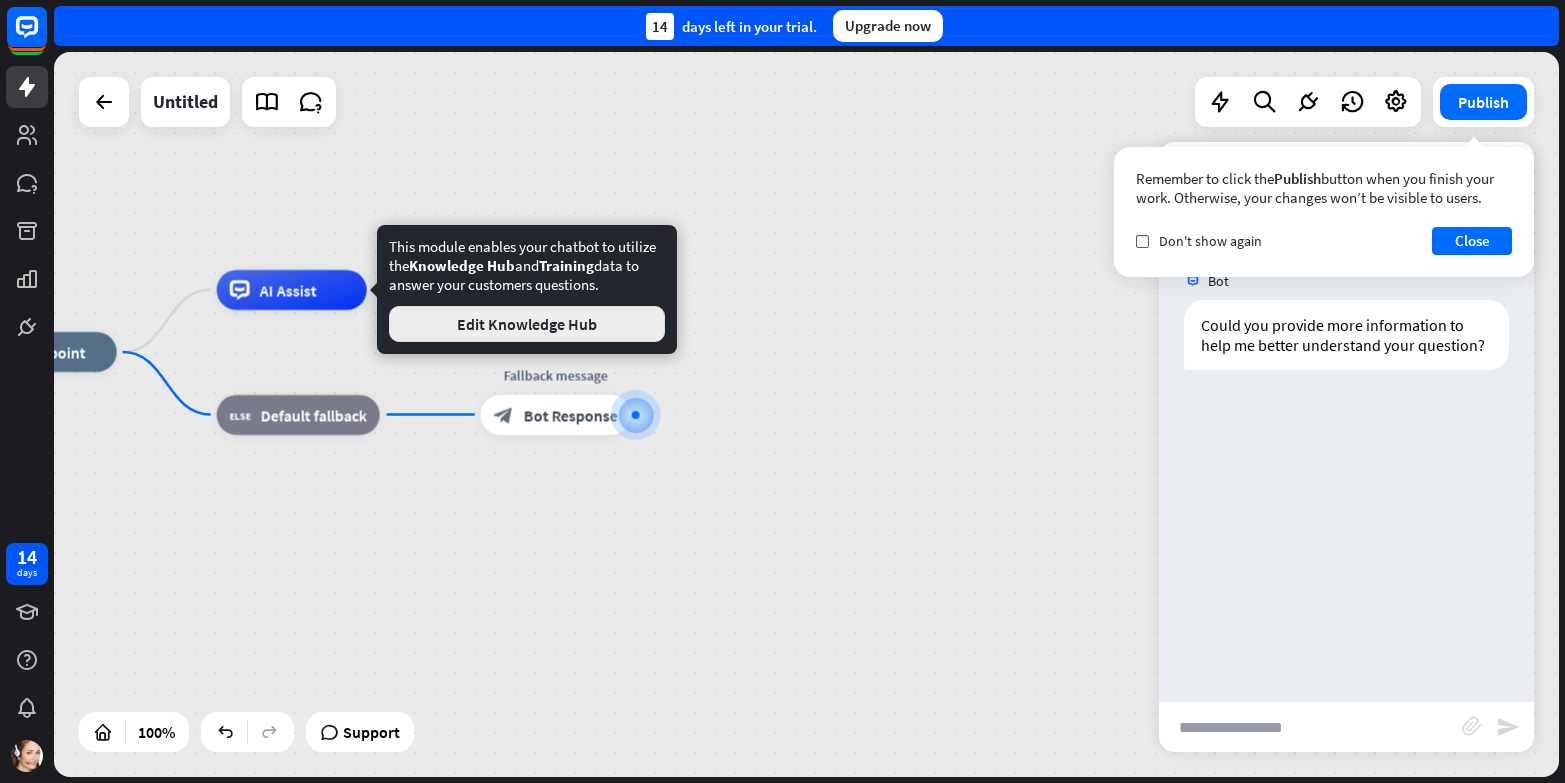 click on "Edit Knowledge Hub" at bounding box center (527, 324) 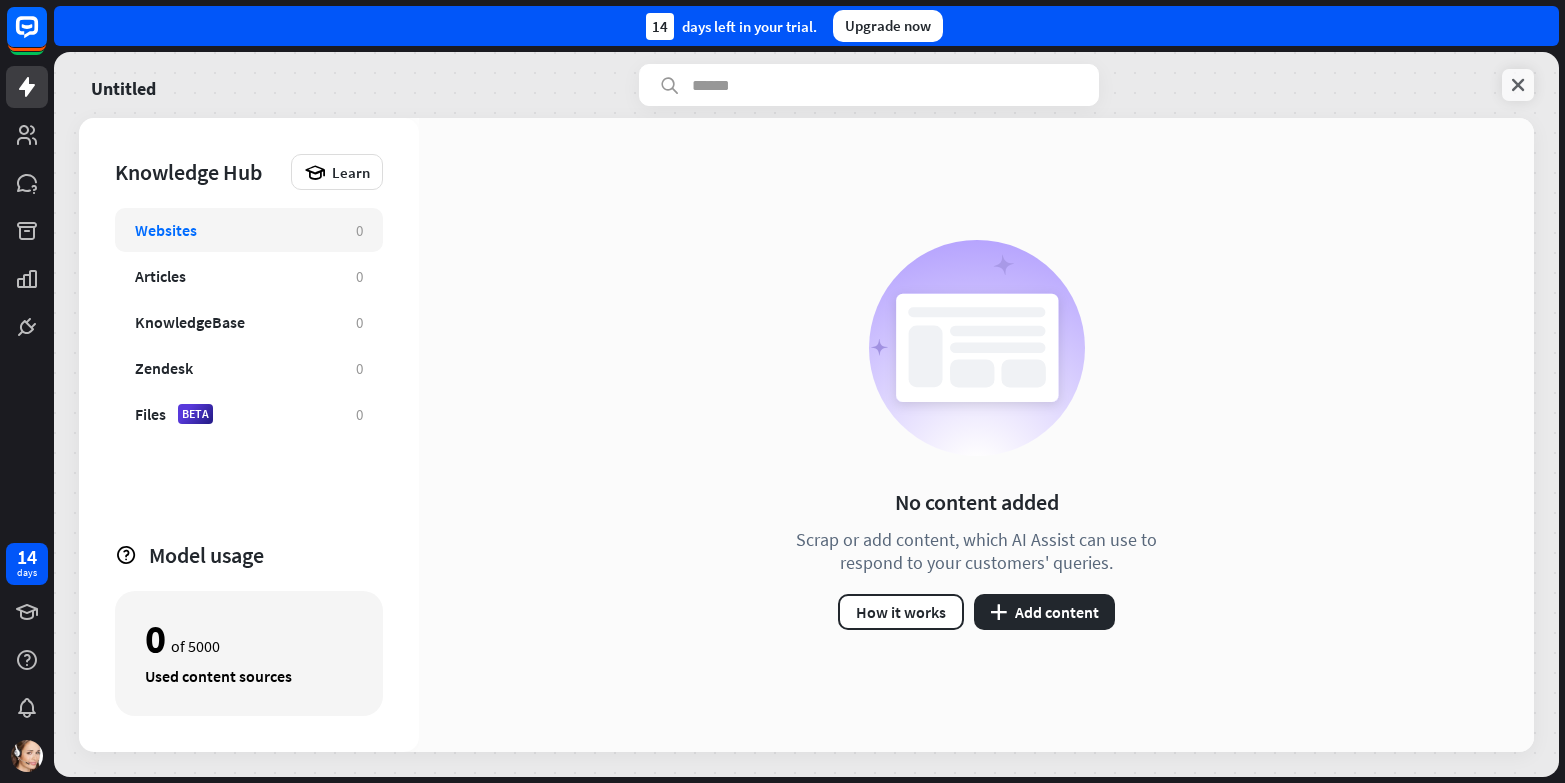 click at bounding box center (1518, 85) 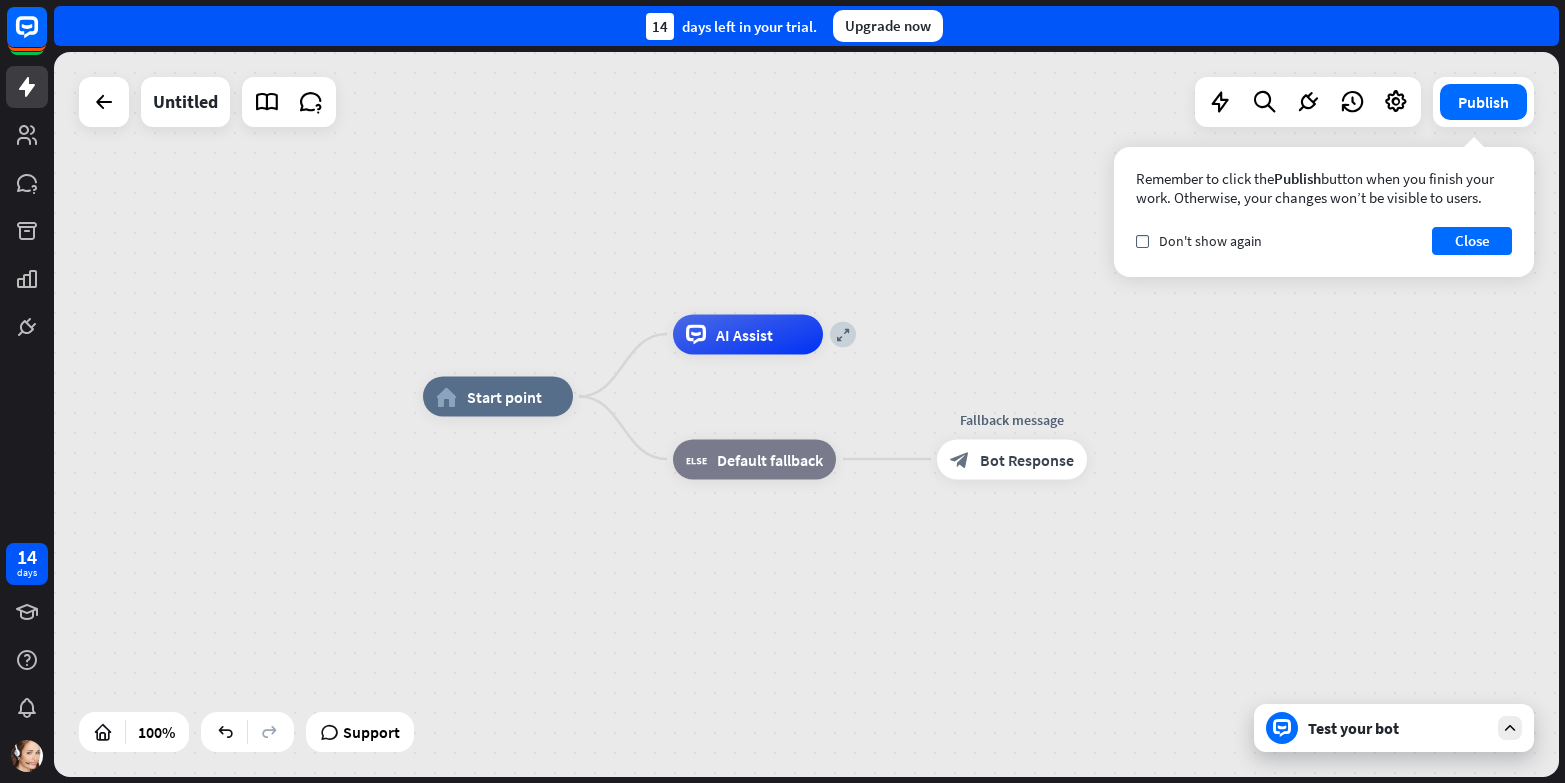 drag, startPoint x: 310, startPoint y: 303, endPoint x: 280, endPoint y: 290, distance: 32.695564 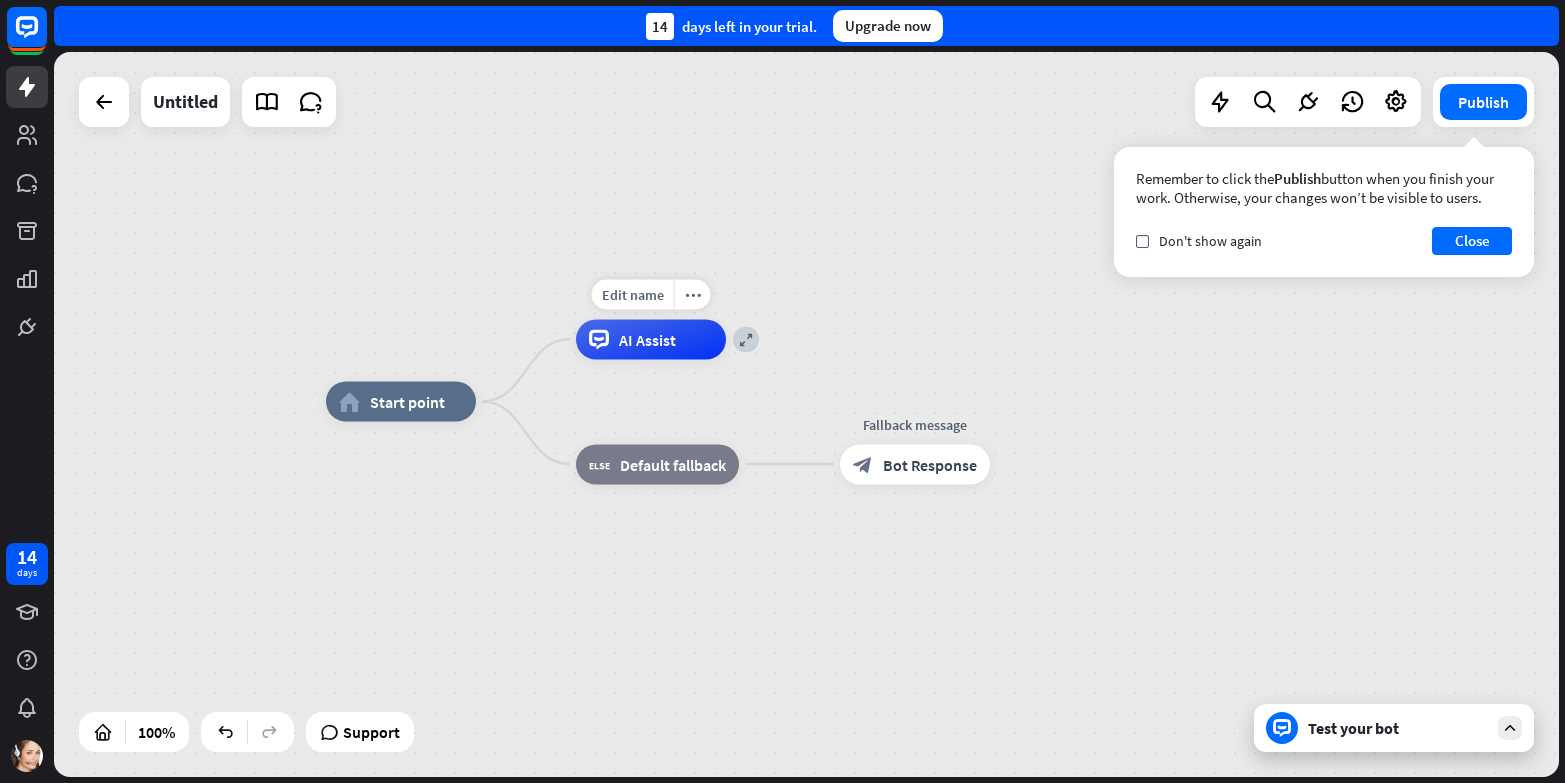 click on "AI Assist" at bounding box center (647, 339) 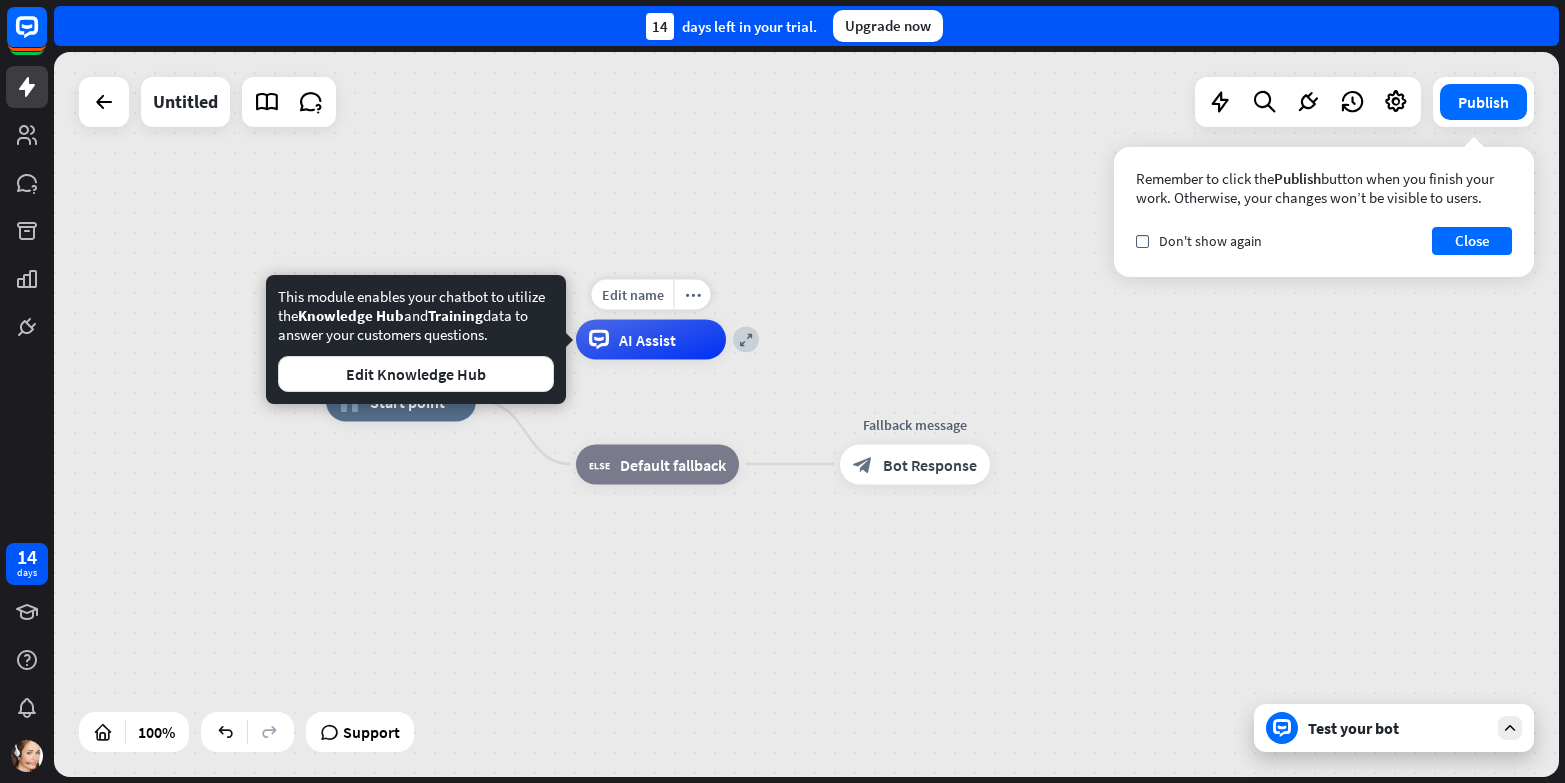 click on "AI Assist" at bounding box center [651, 339] 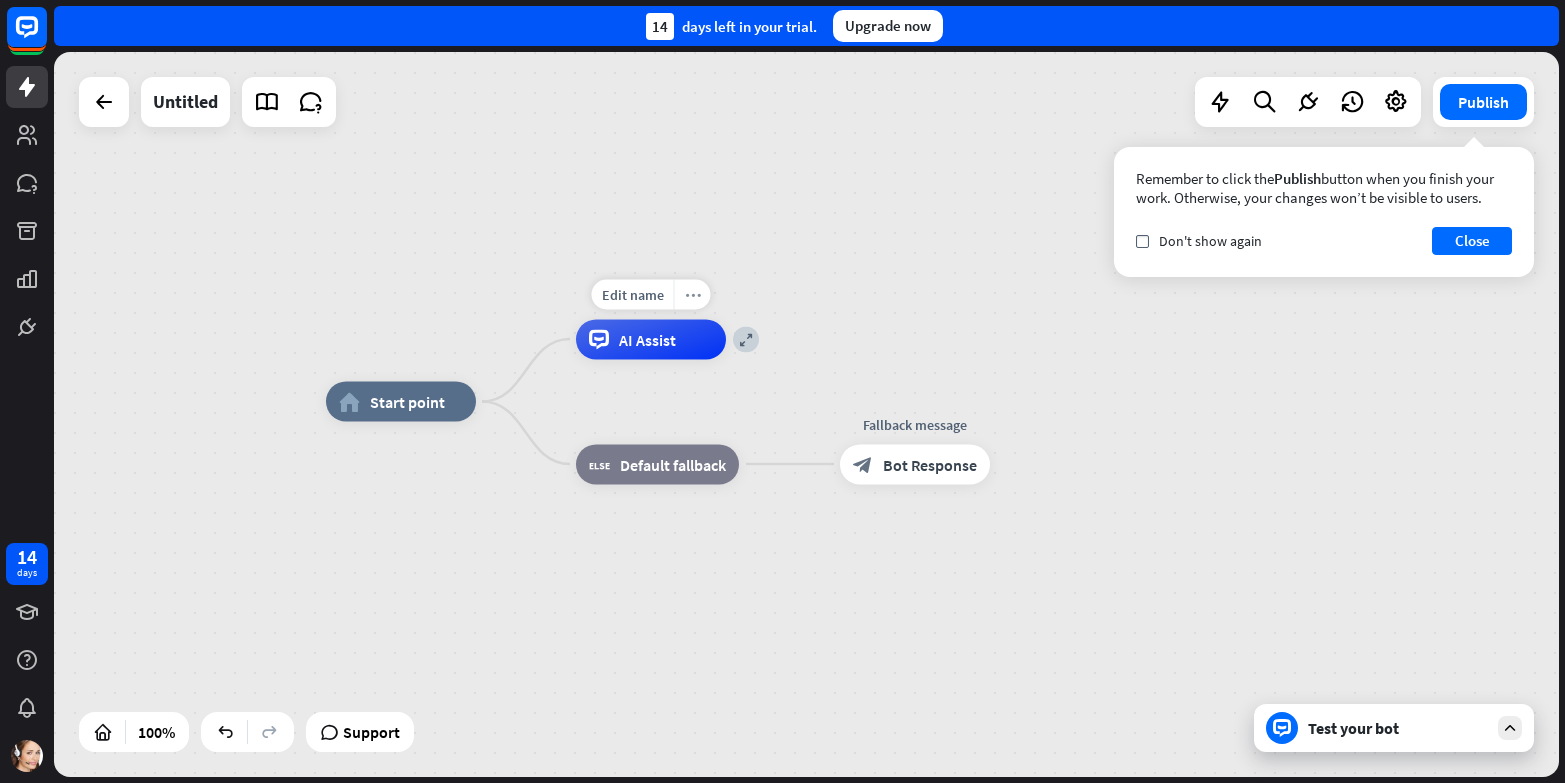 click on "more_horiz" at bounding box center (692, 294) 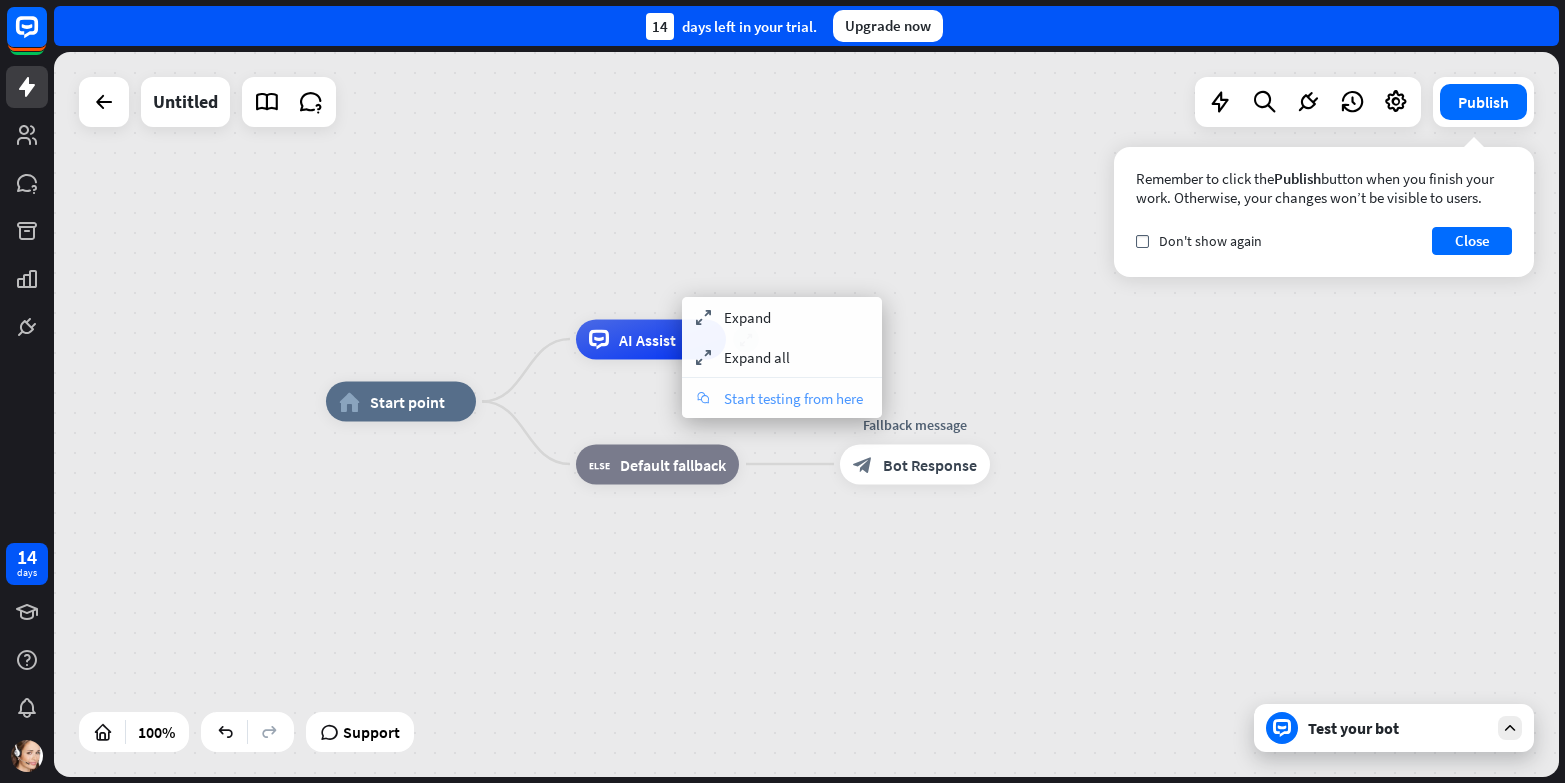click on "Start testing from here" at bounding box center [793, 398] 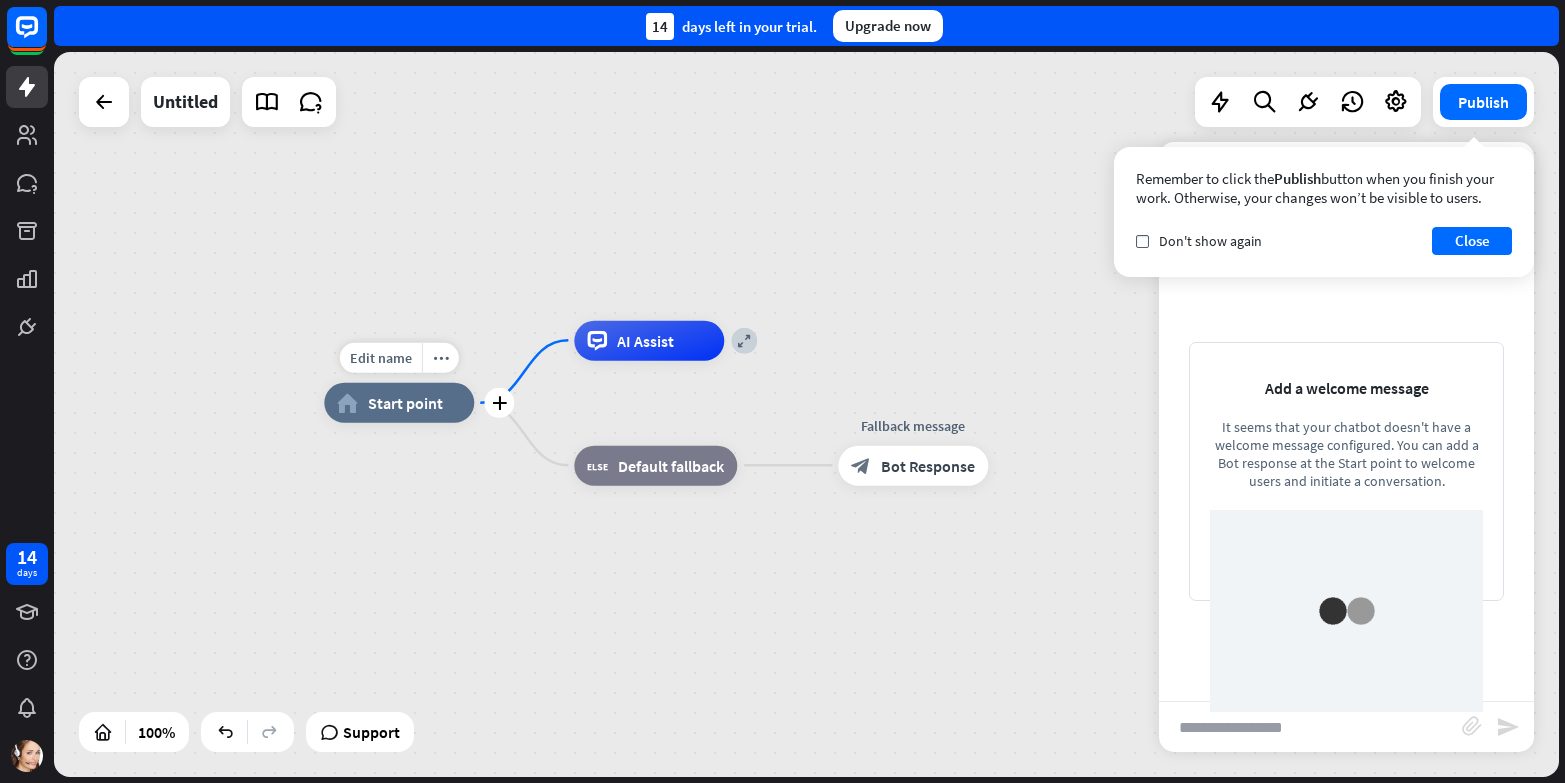 click on "home_2   Start point" at bounding box center [399, 403] 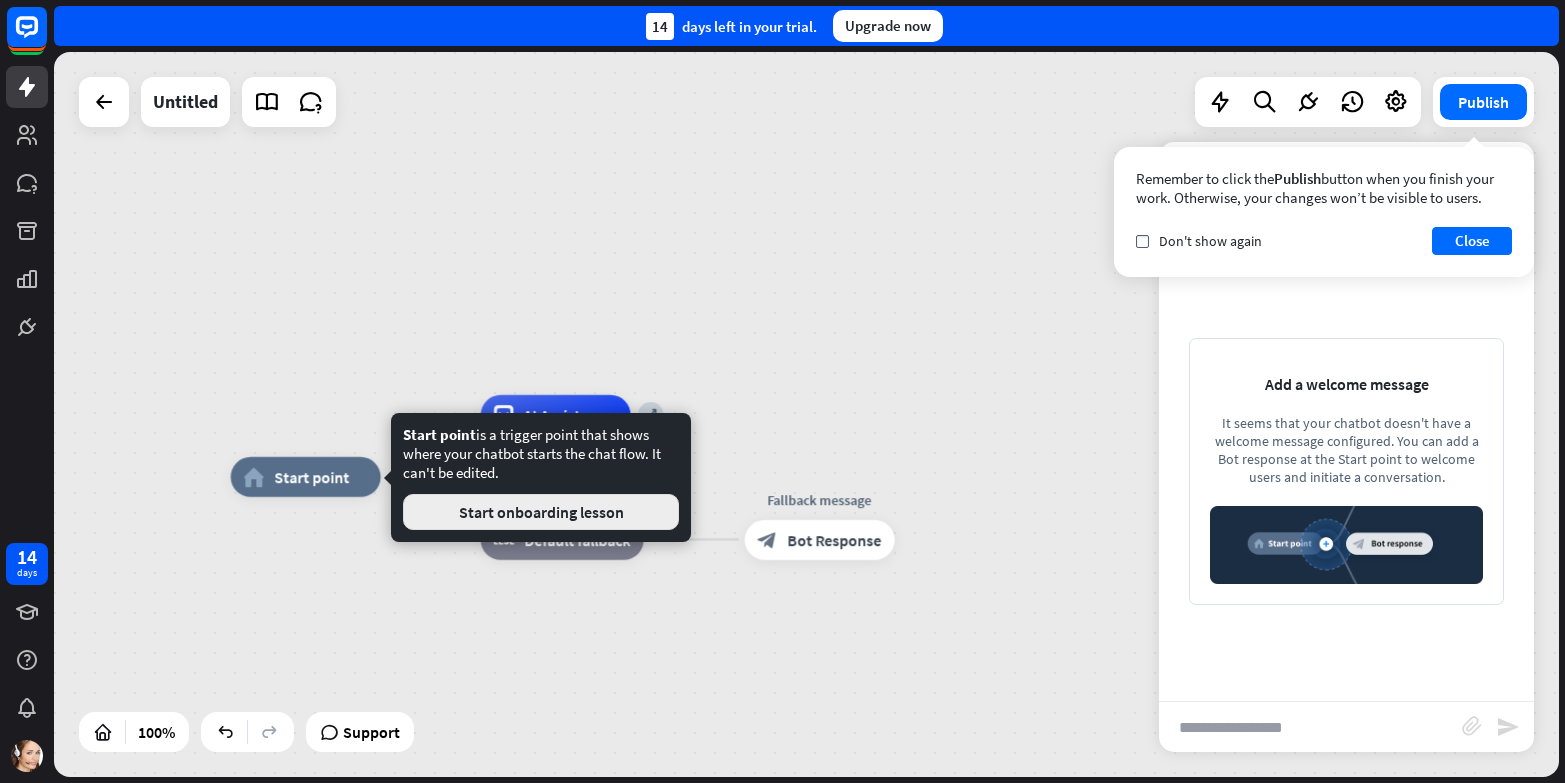 click on "Start onboarding lesson" at bounding box center [541, 512] 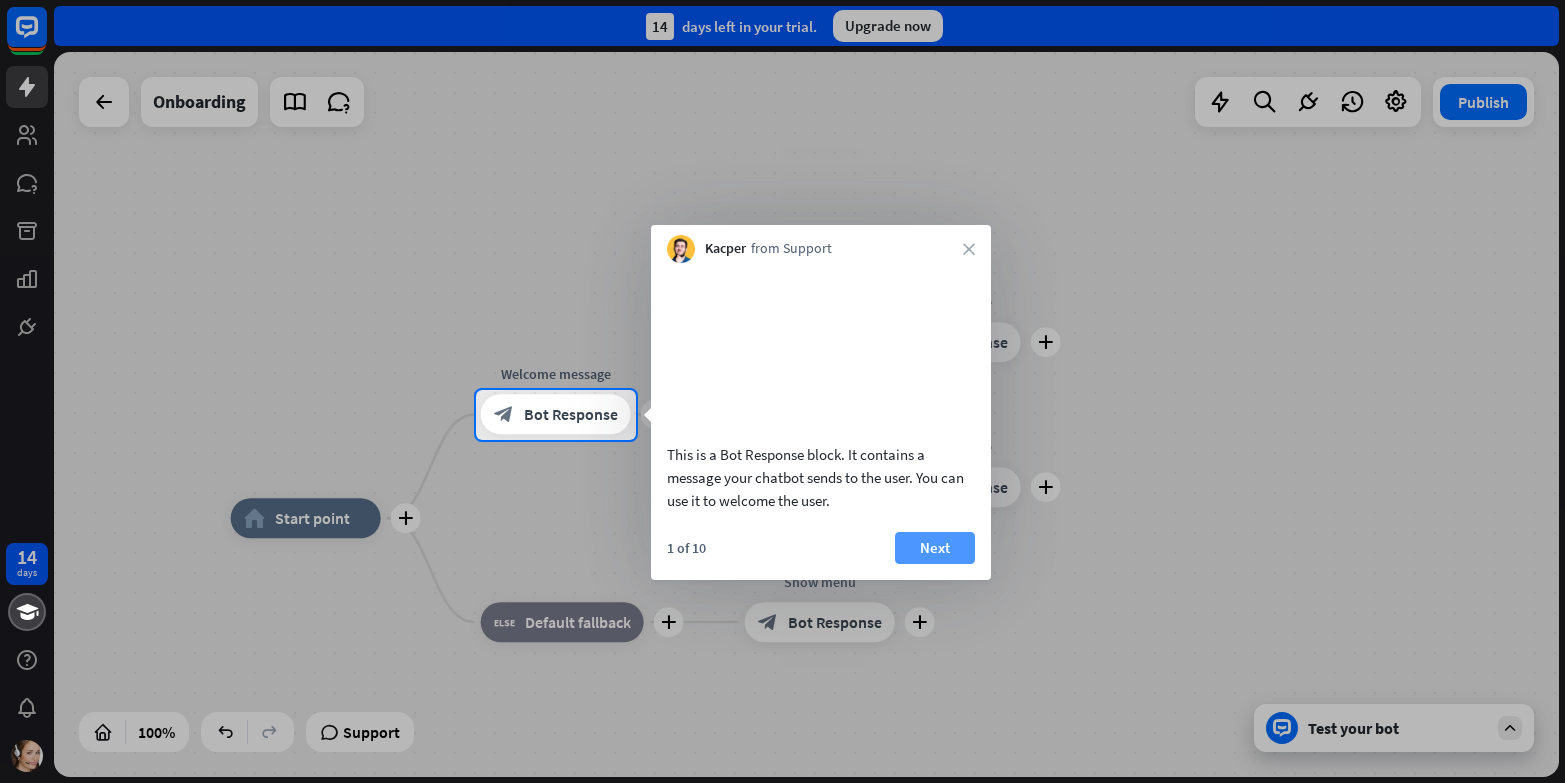 click on "Next" at bounding box center (935, 548) 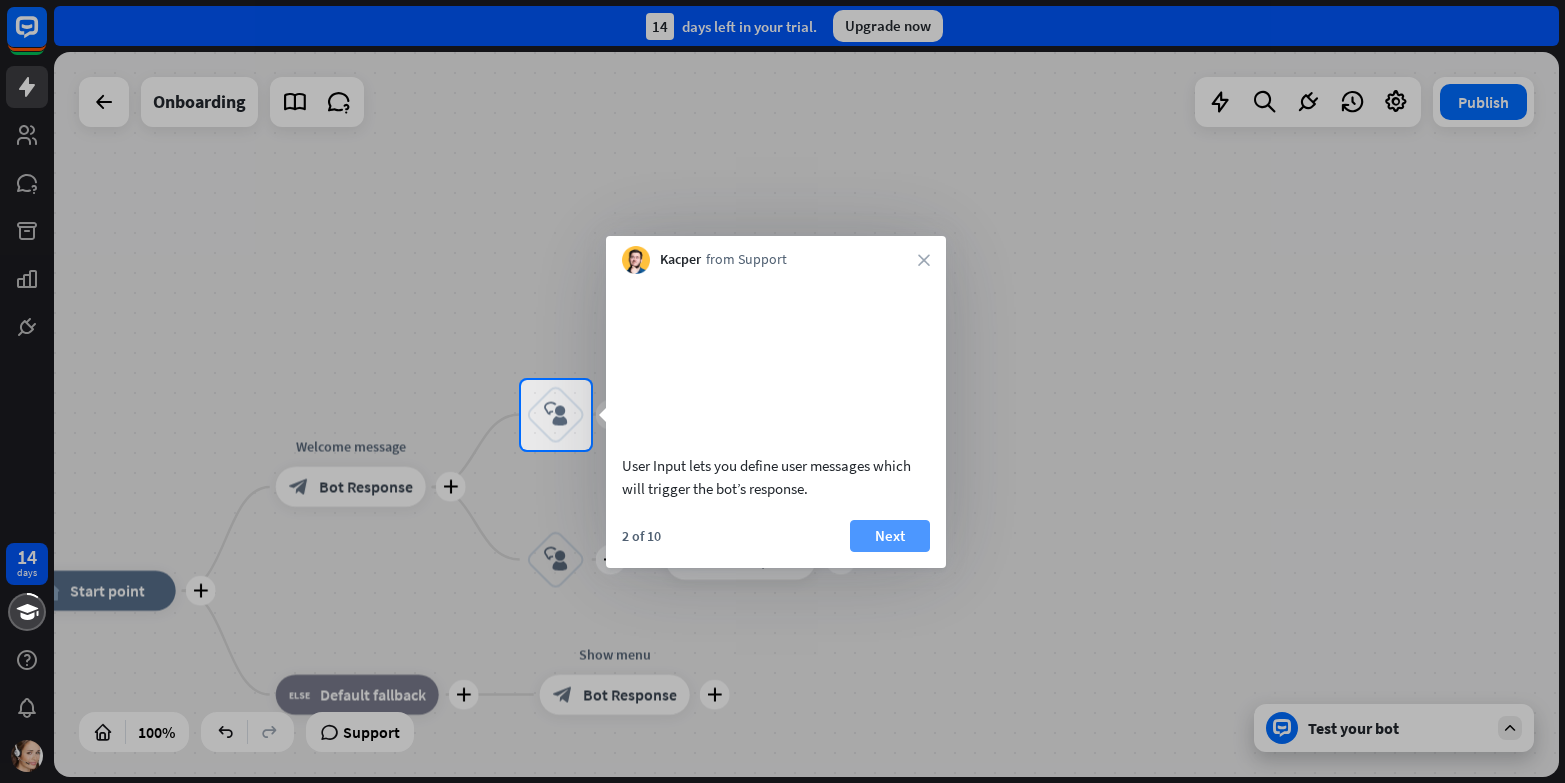 click on "Next" at bounding box center [890, 536] 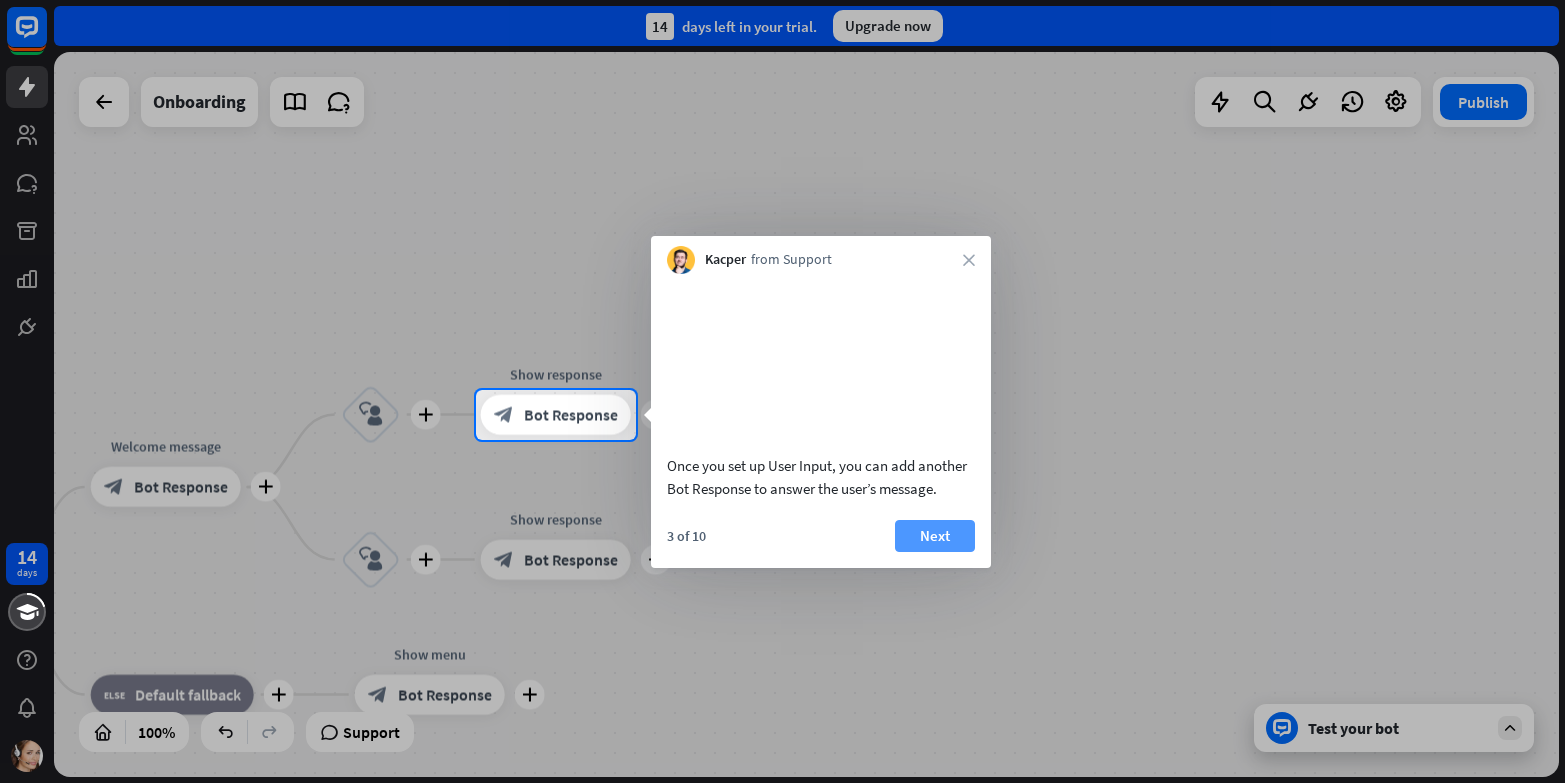 click on "Next" at bounding box center [935, 536] 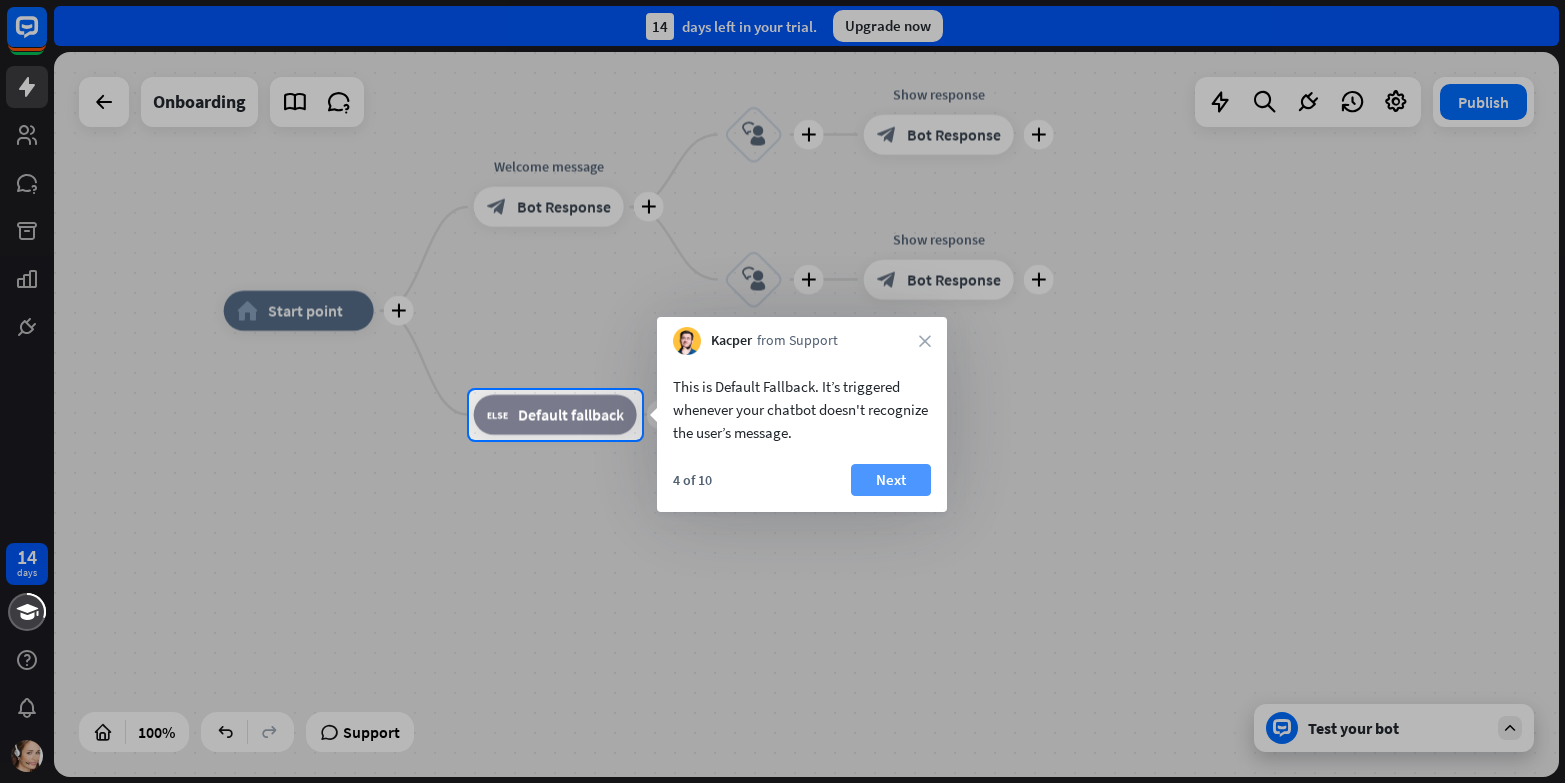 click on "Next" at bounding box center [891, 480] 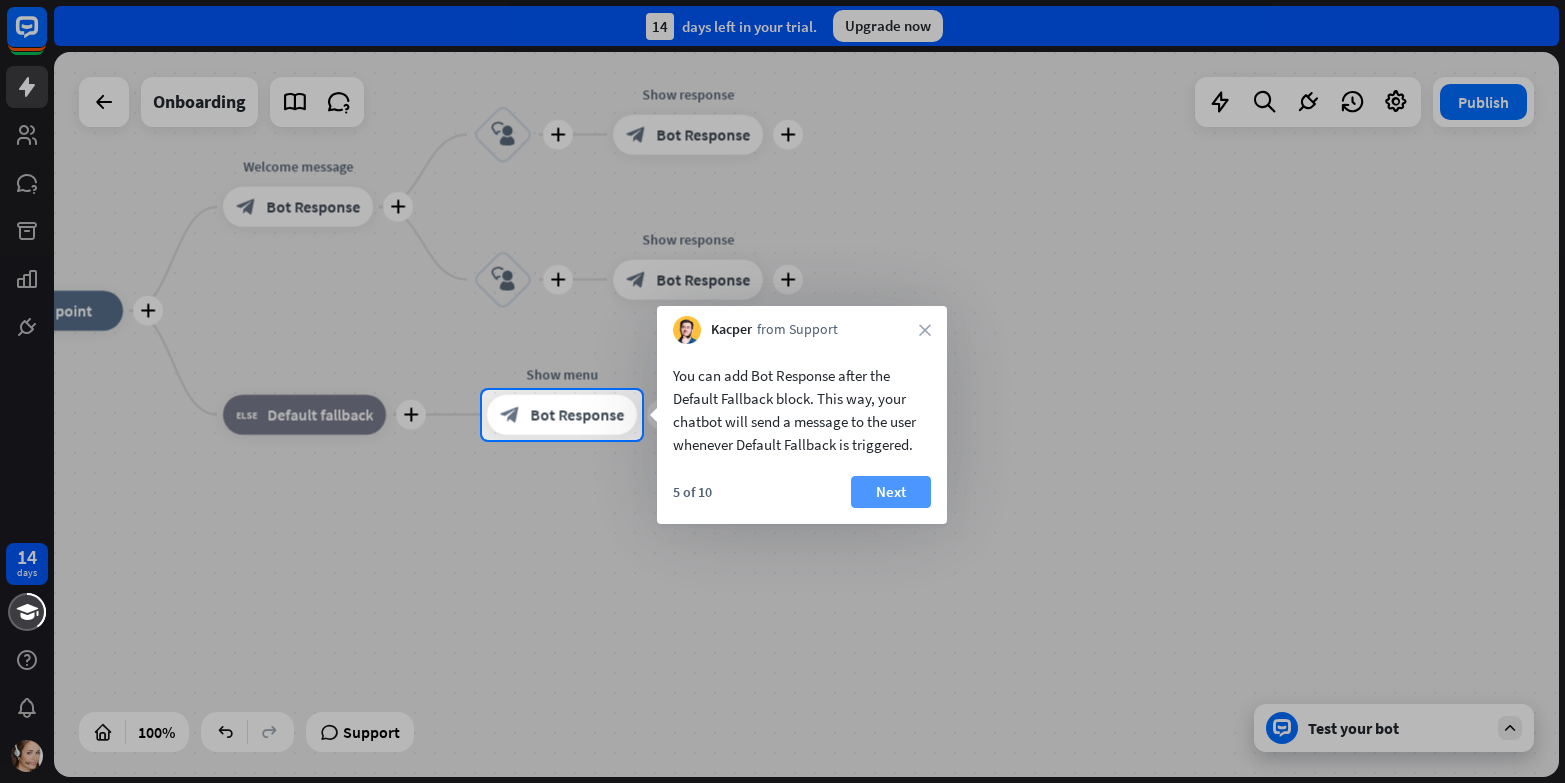 click on "Next" at bounding box center (891, 492) 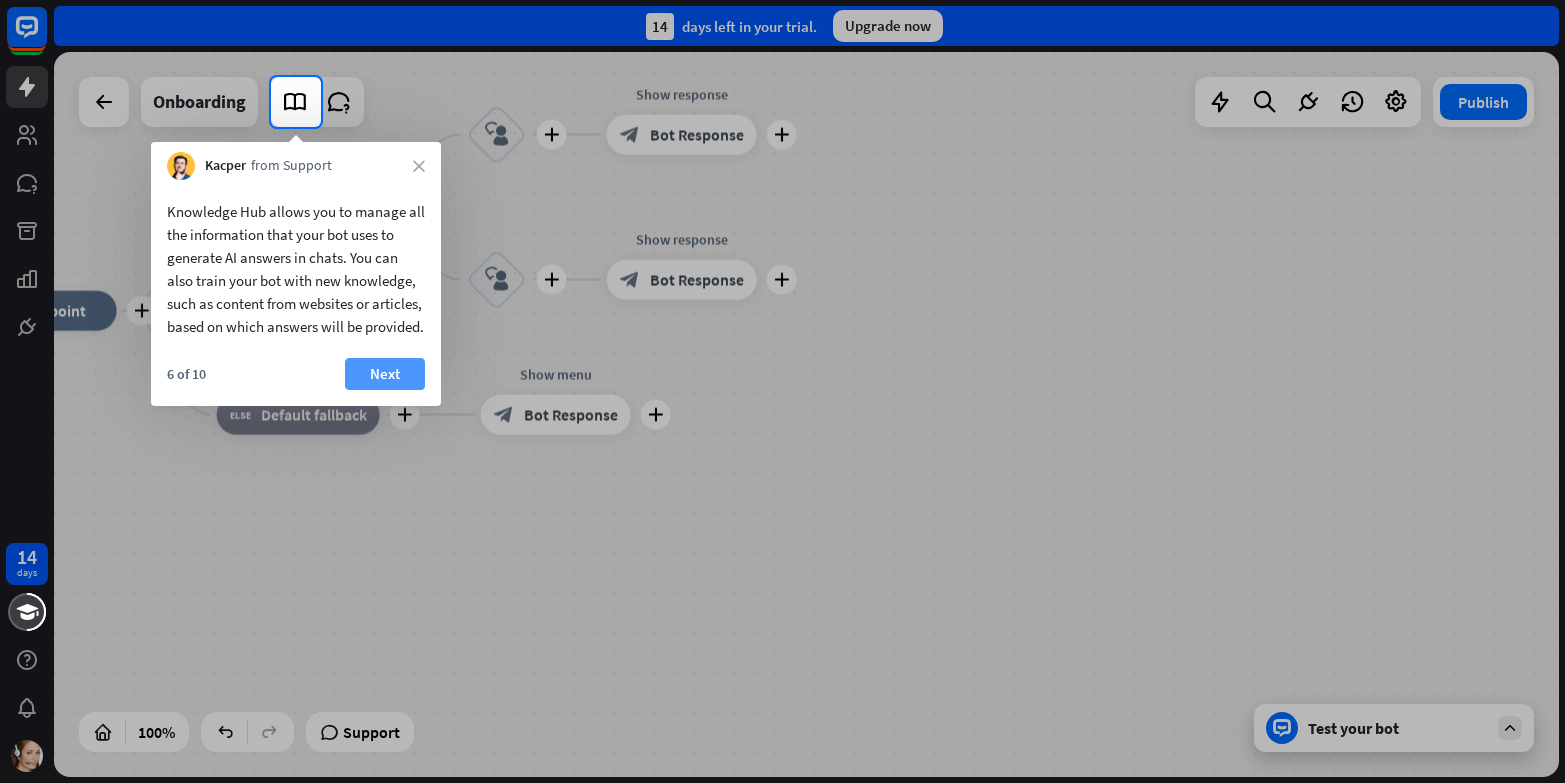 click on "Next" at bounding box center (385, 374) 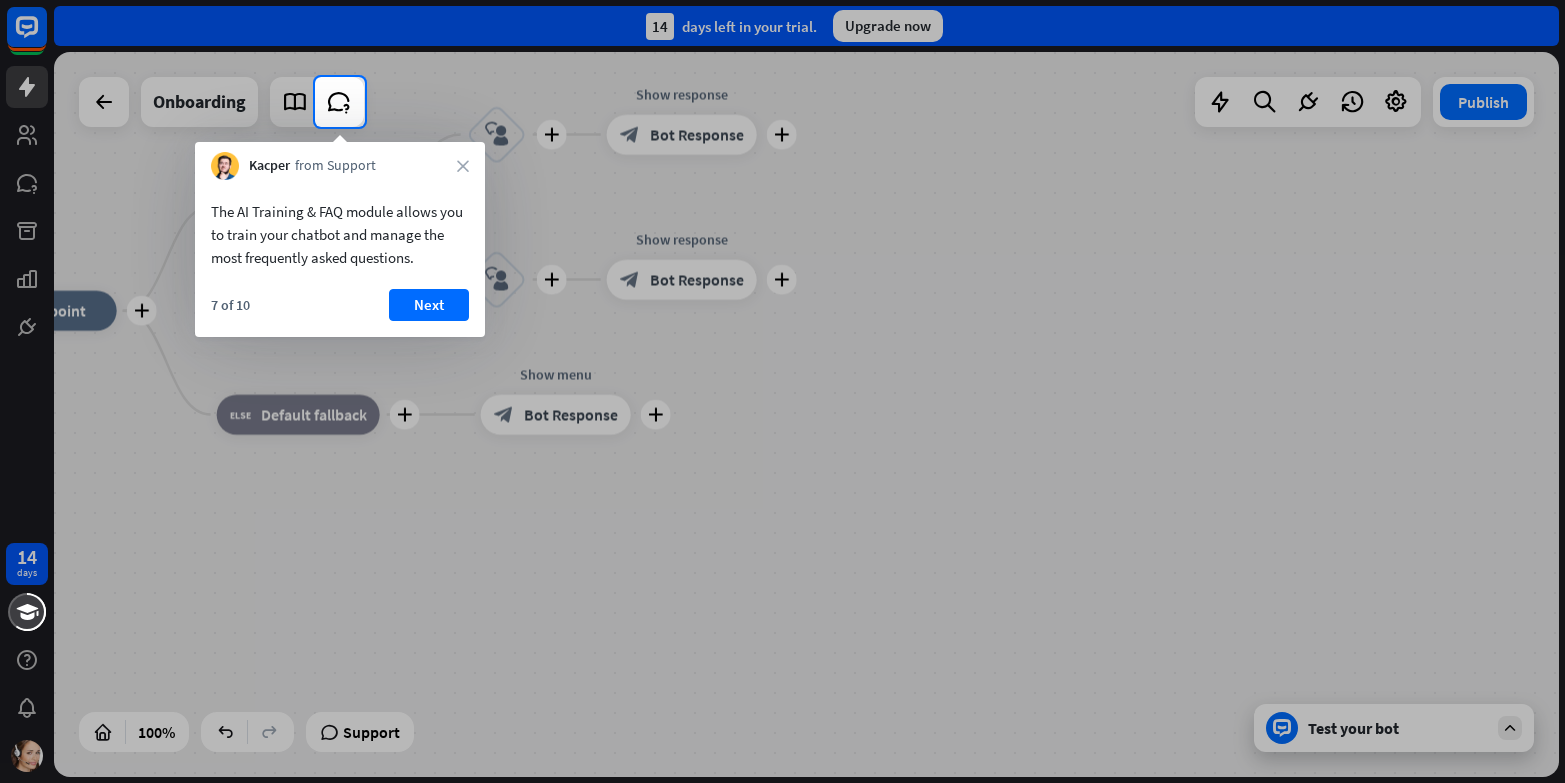 click at bounding box center [157, 102] 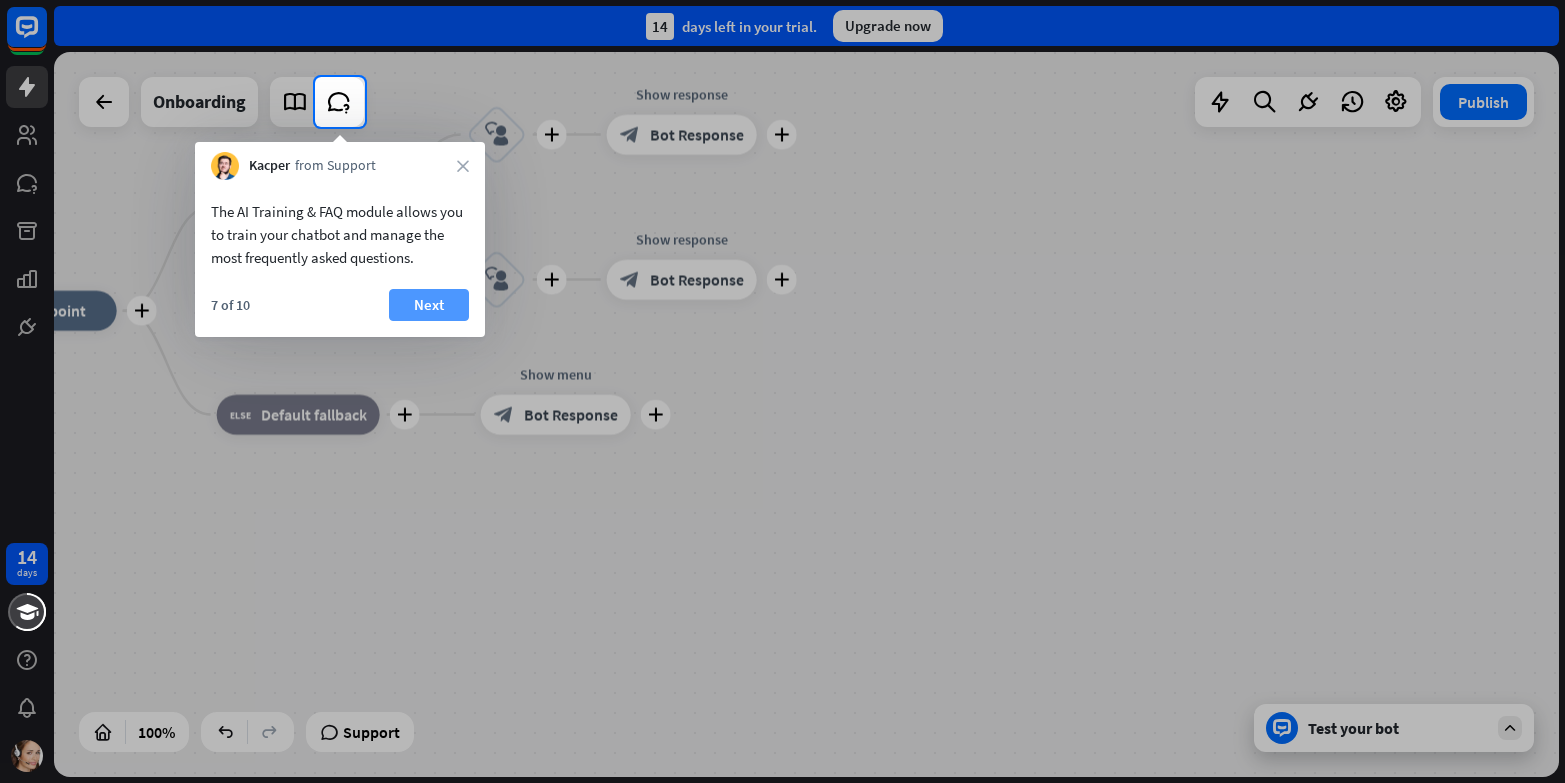 click on "Next" at bounding box center (429, 305) 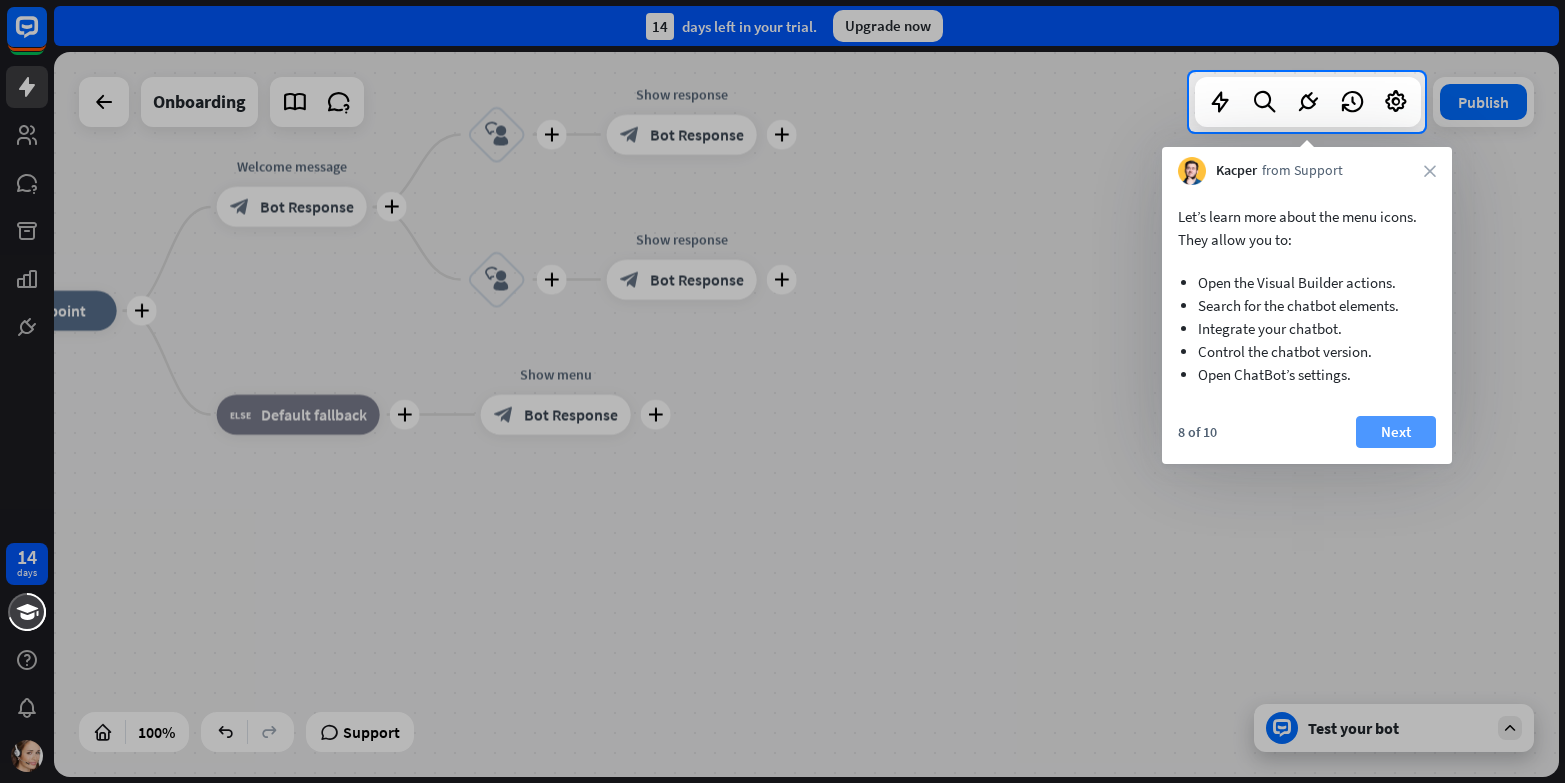 click on "Next" at bounding box center [1396, 432] 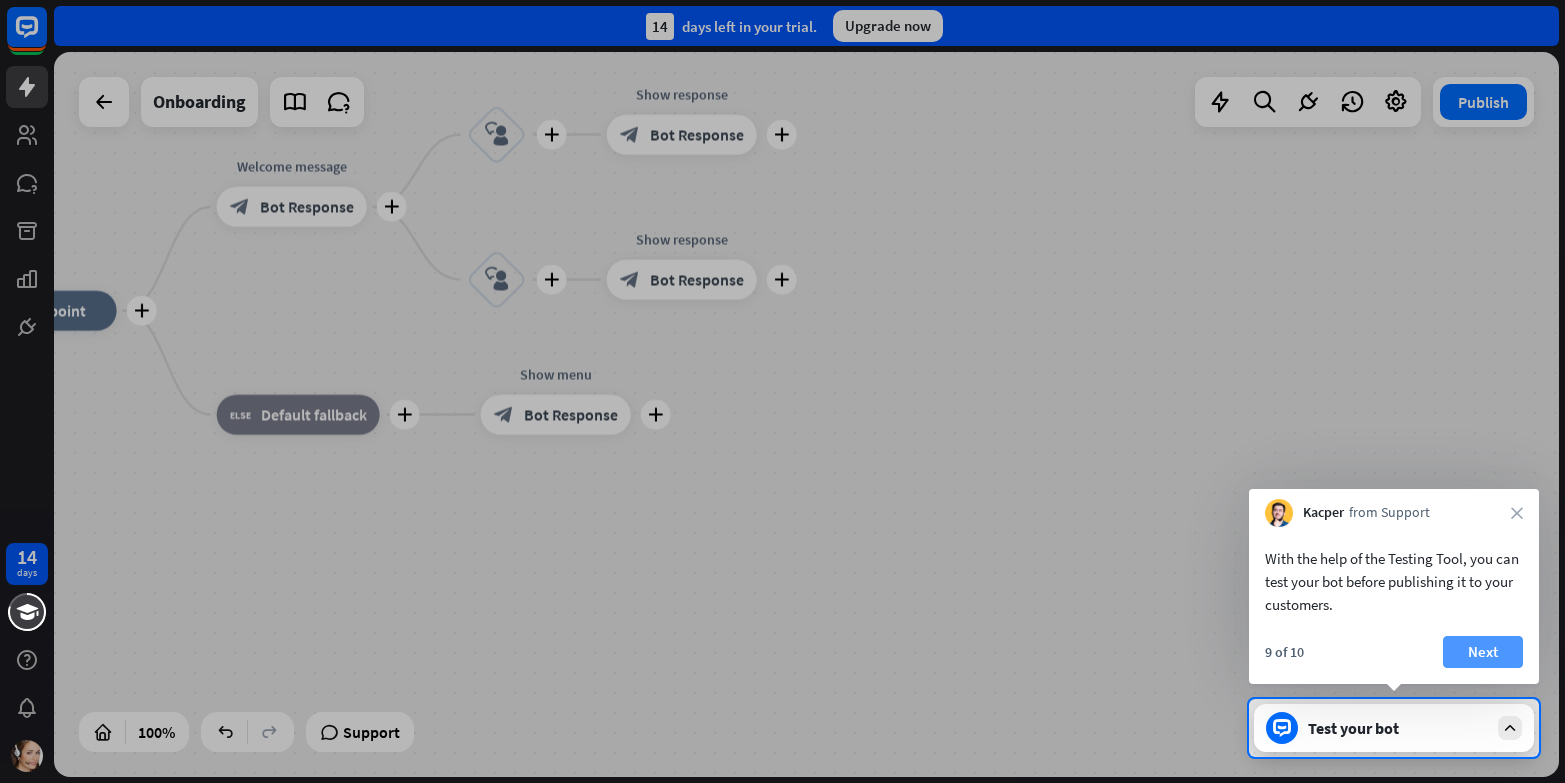 click on "Next" at bounding box center (1483, 652) 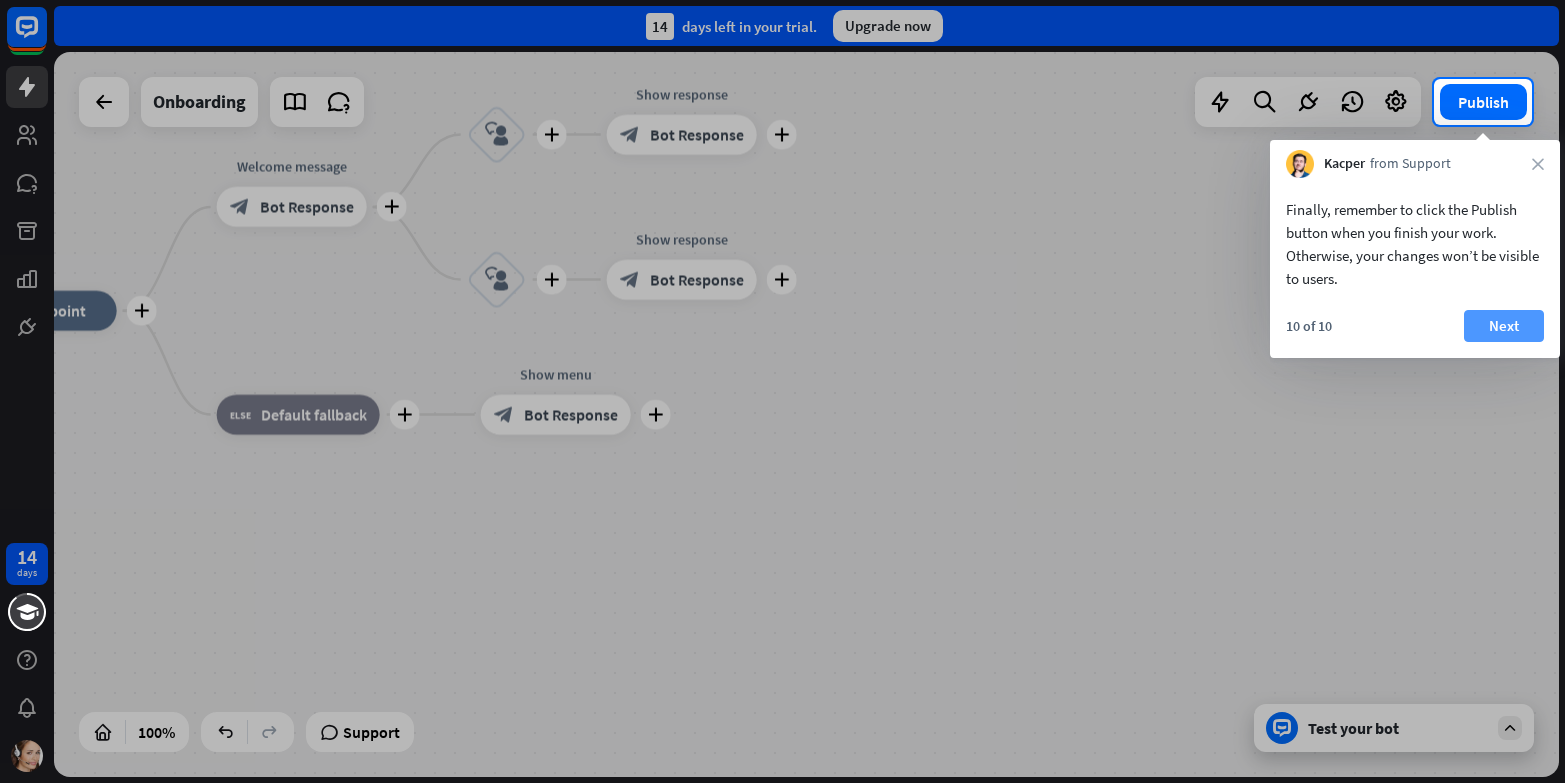 click on "Next" at bounding box center (1504, 326) 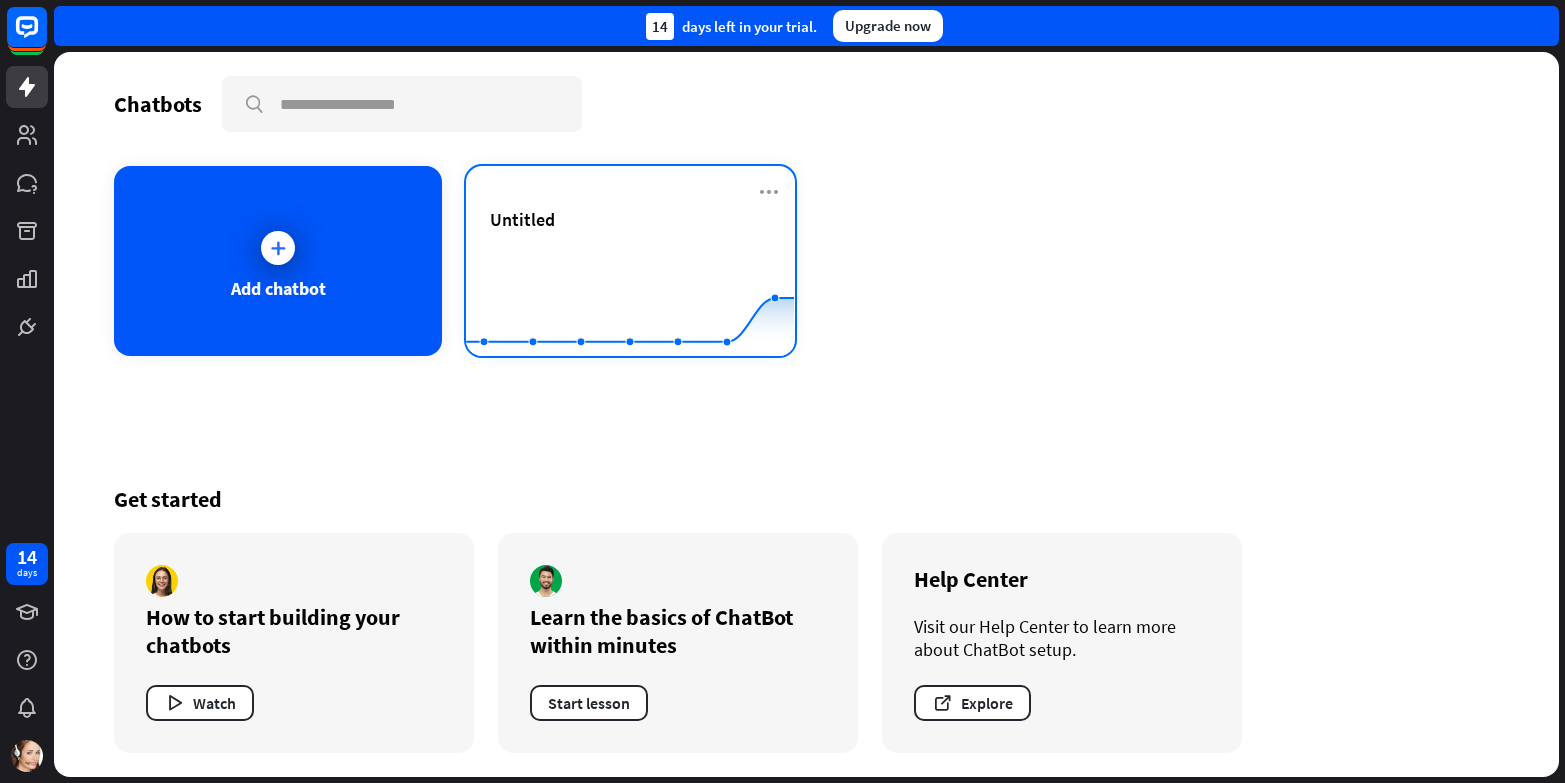 click on "Untitled" at bounding box center [630, 243] 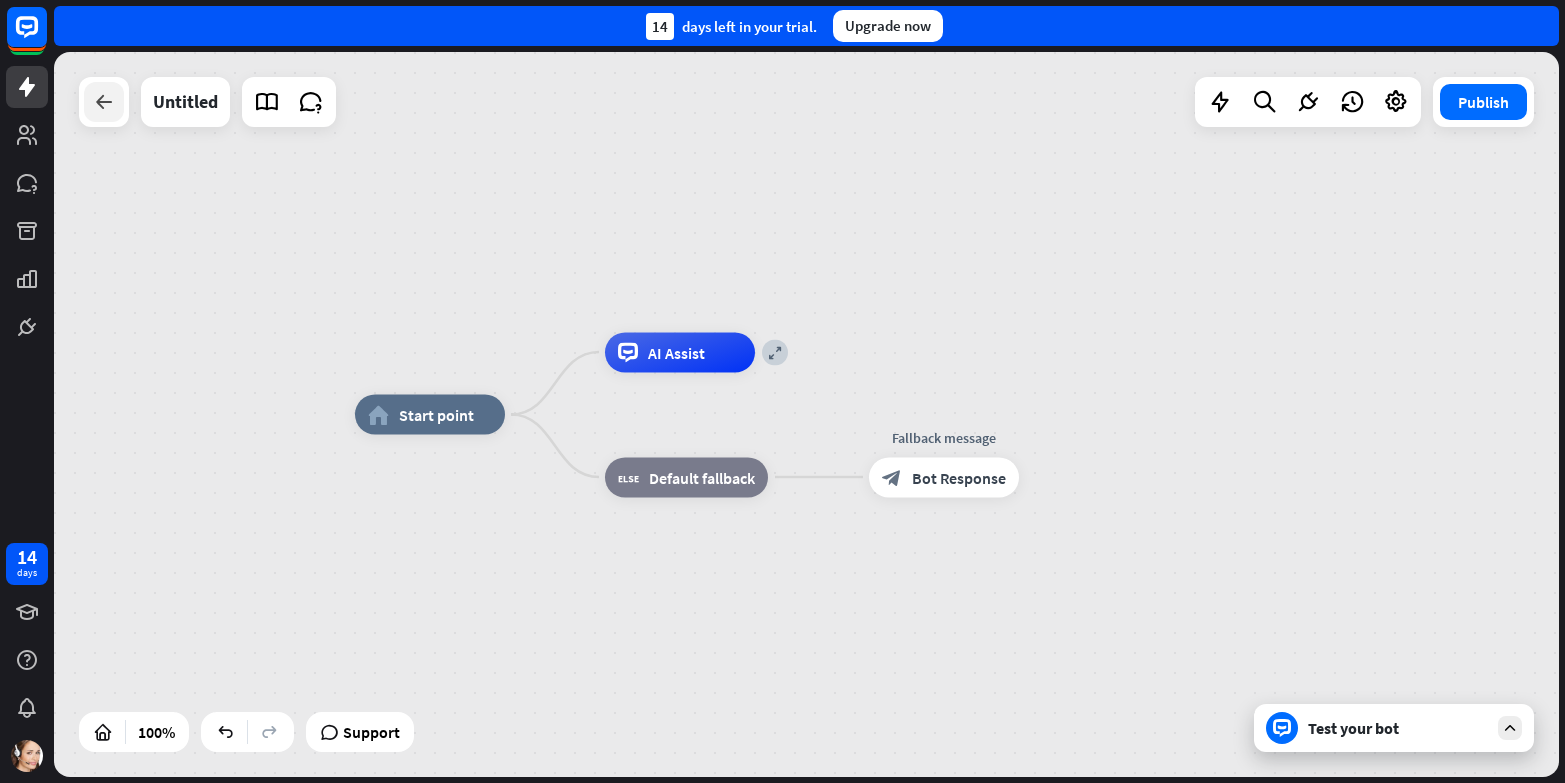 click at bounding box center (104, 102) 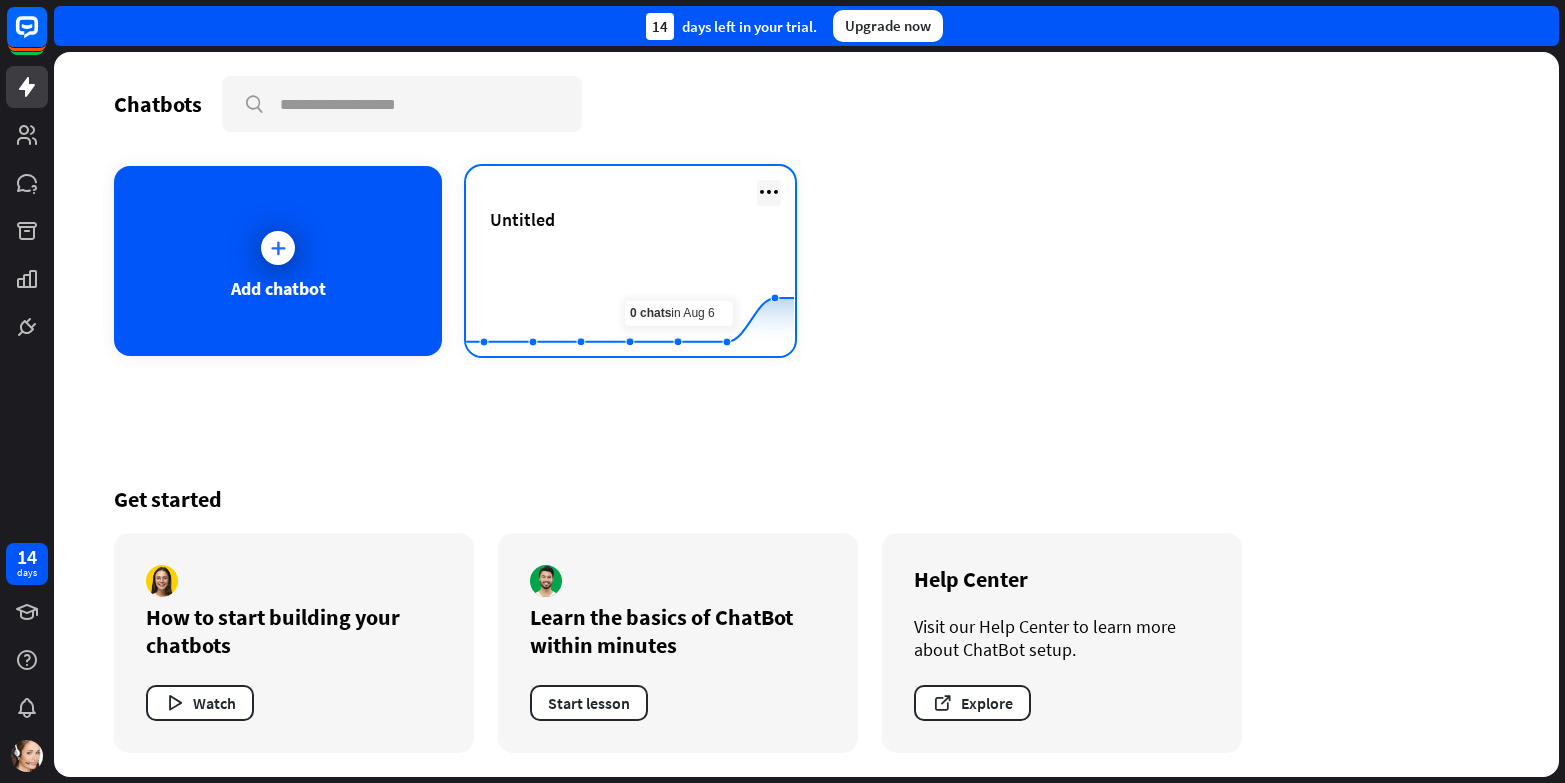 click at bounding box center [769, 192] 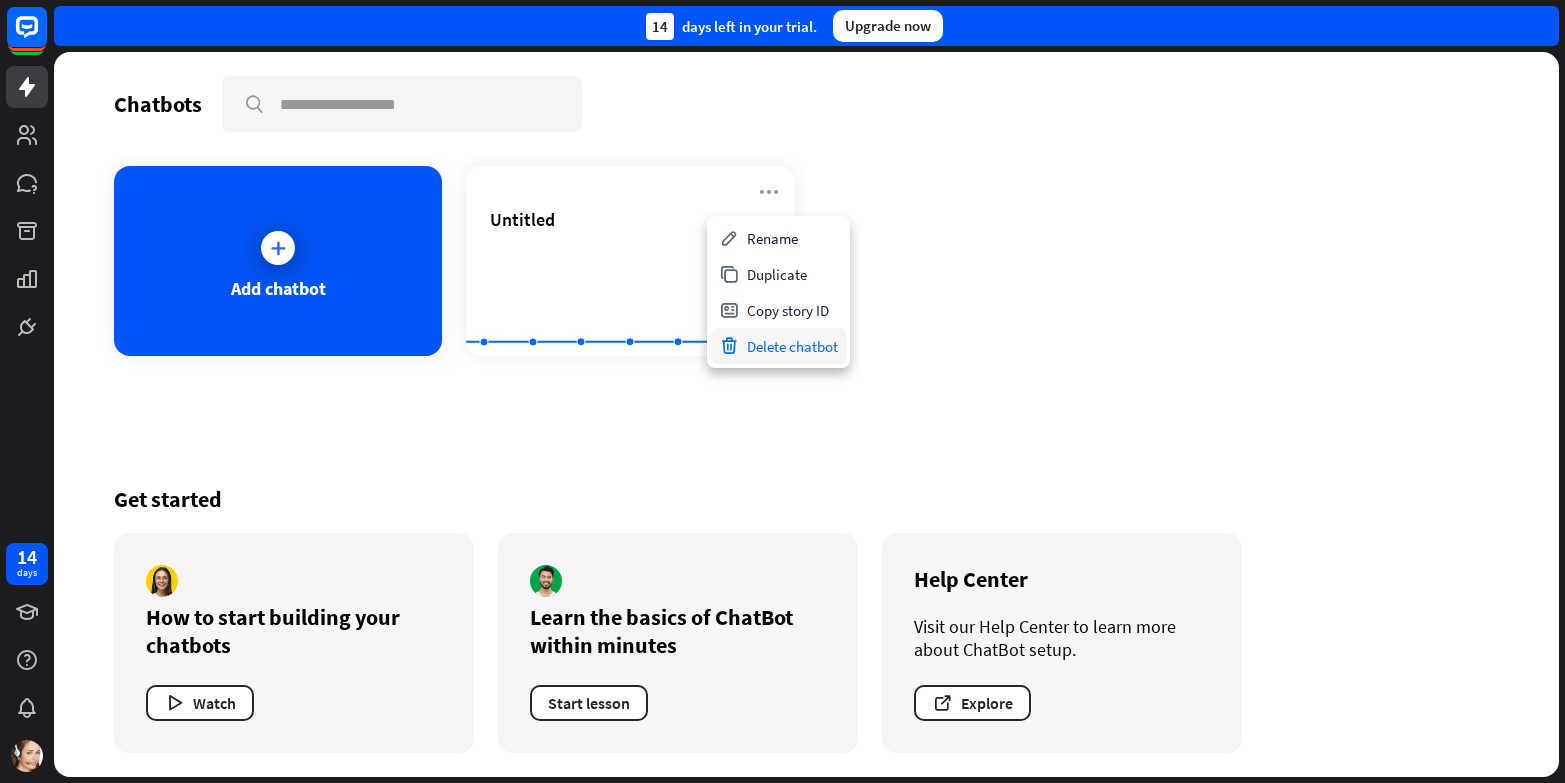 click on "Delete chatbot" at bounding box center [778, 346] 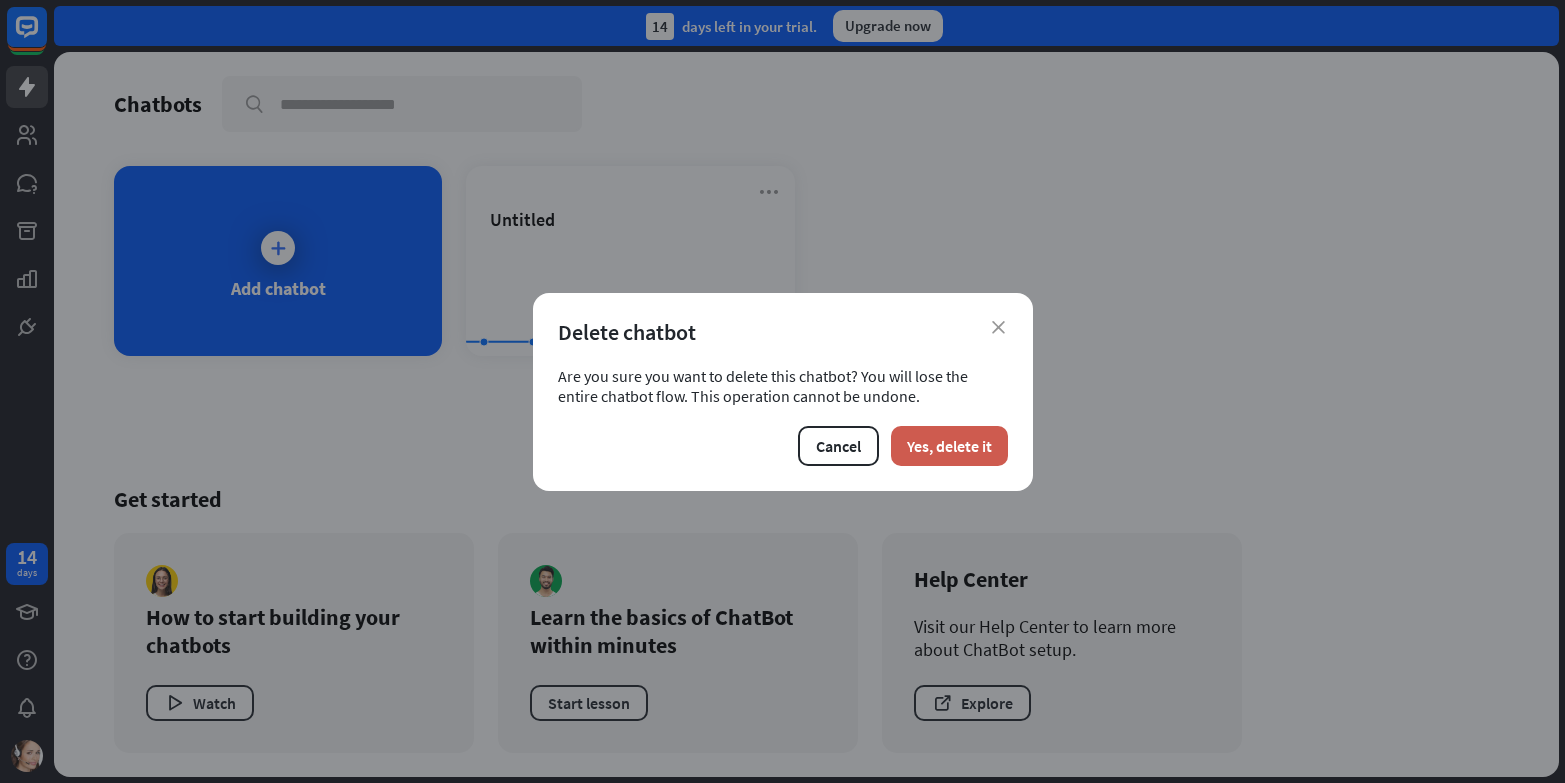 click on "Yes, delete it" at bounding box center (949, 446) 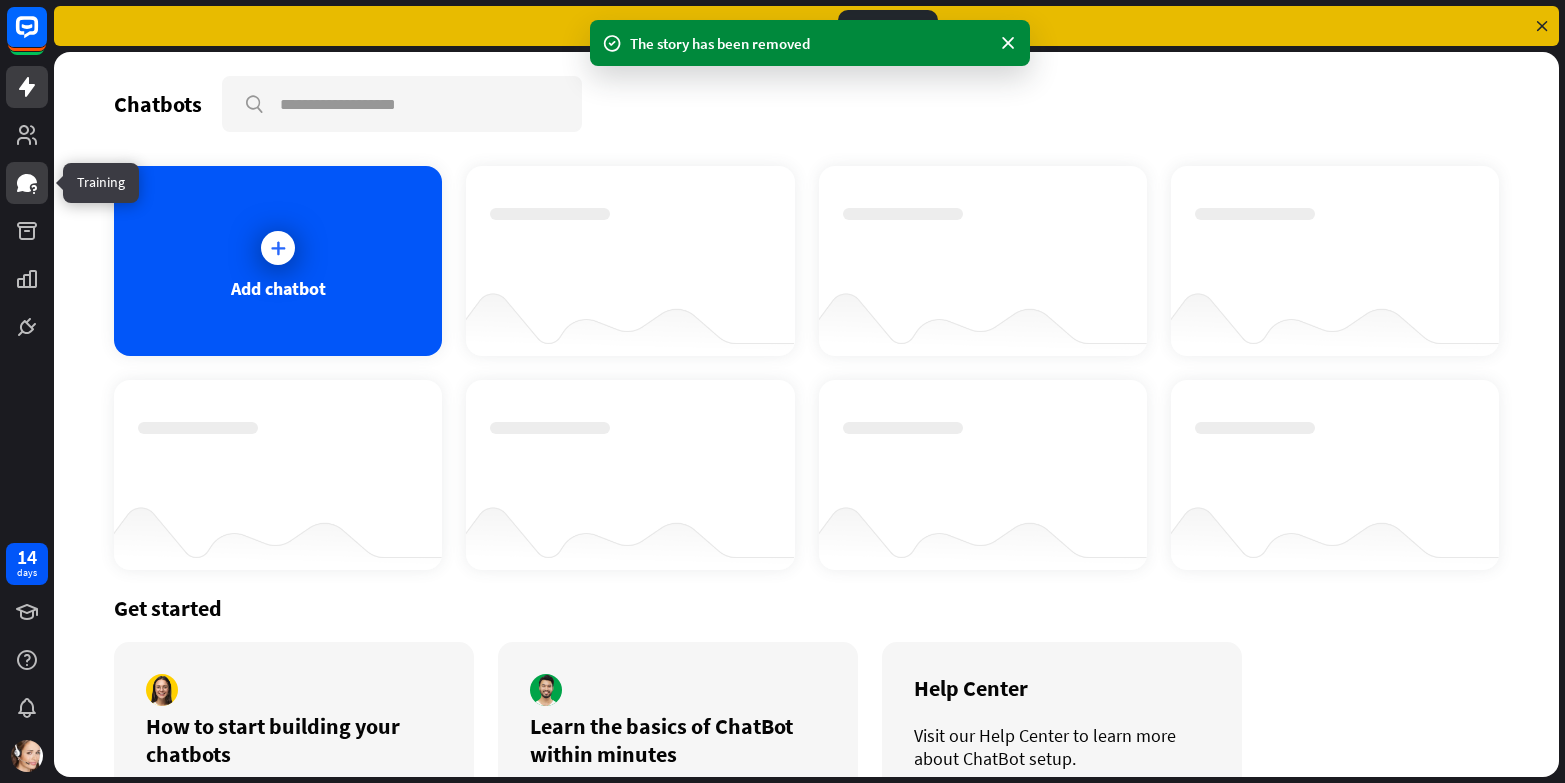 click 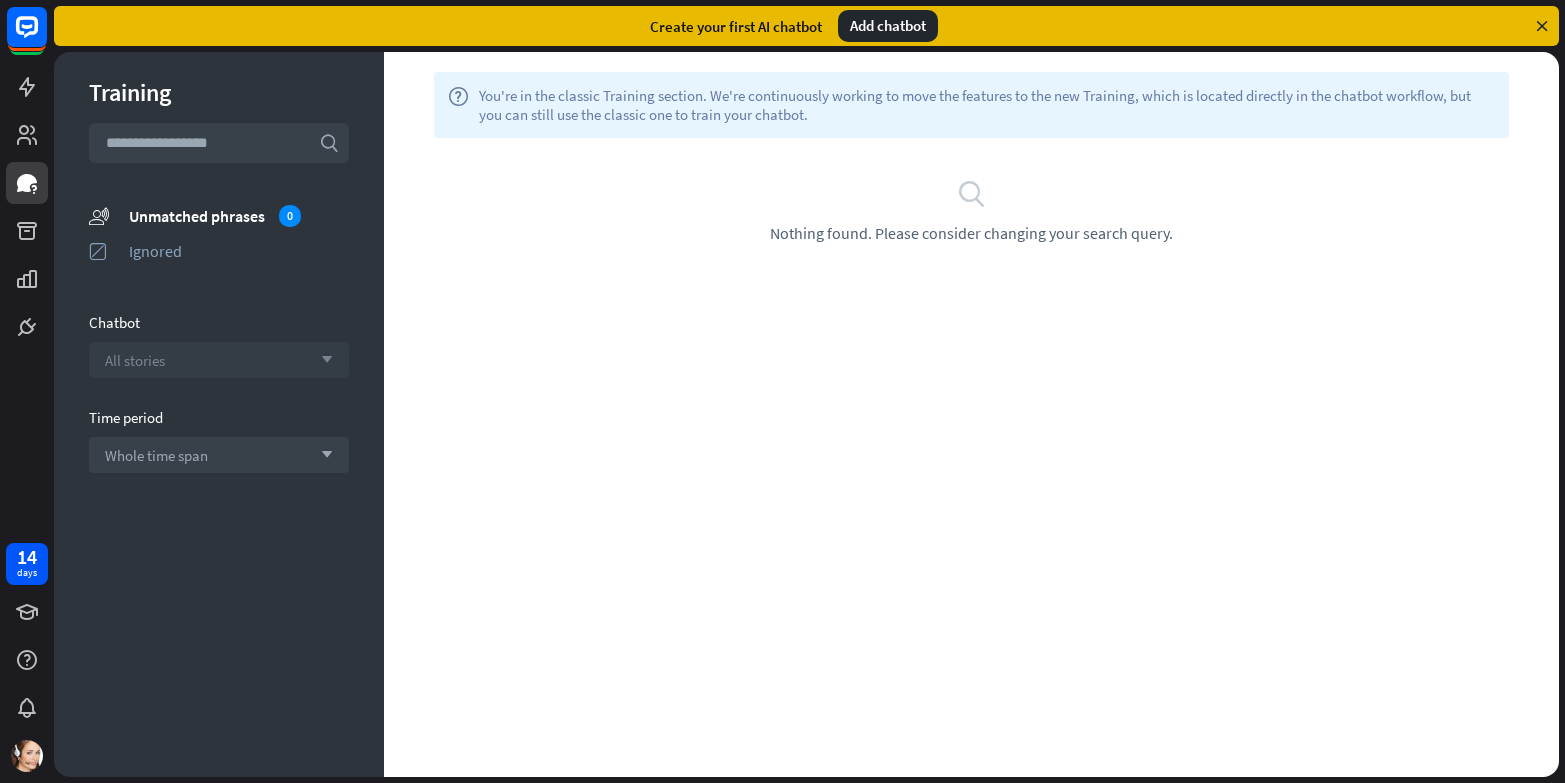 click on "All stories
arrow_down" at bounding box center (219, 360) 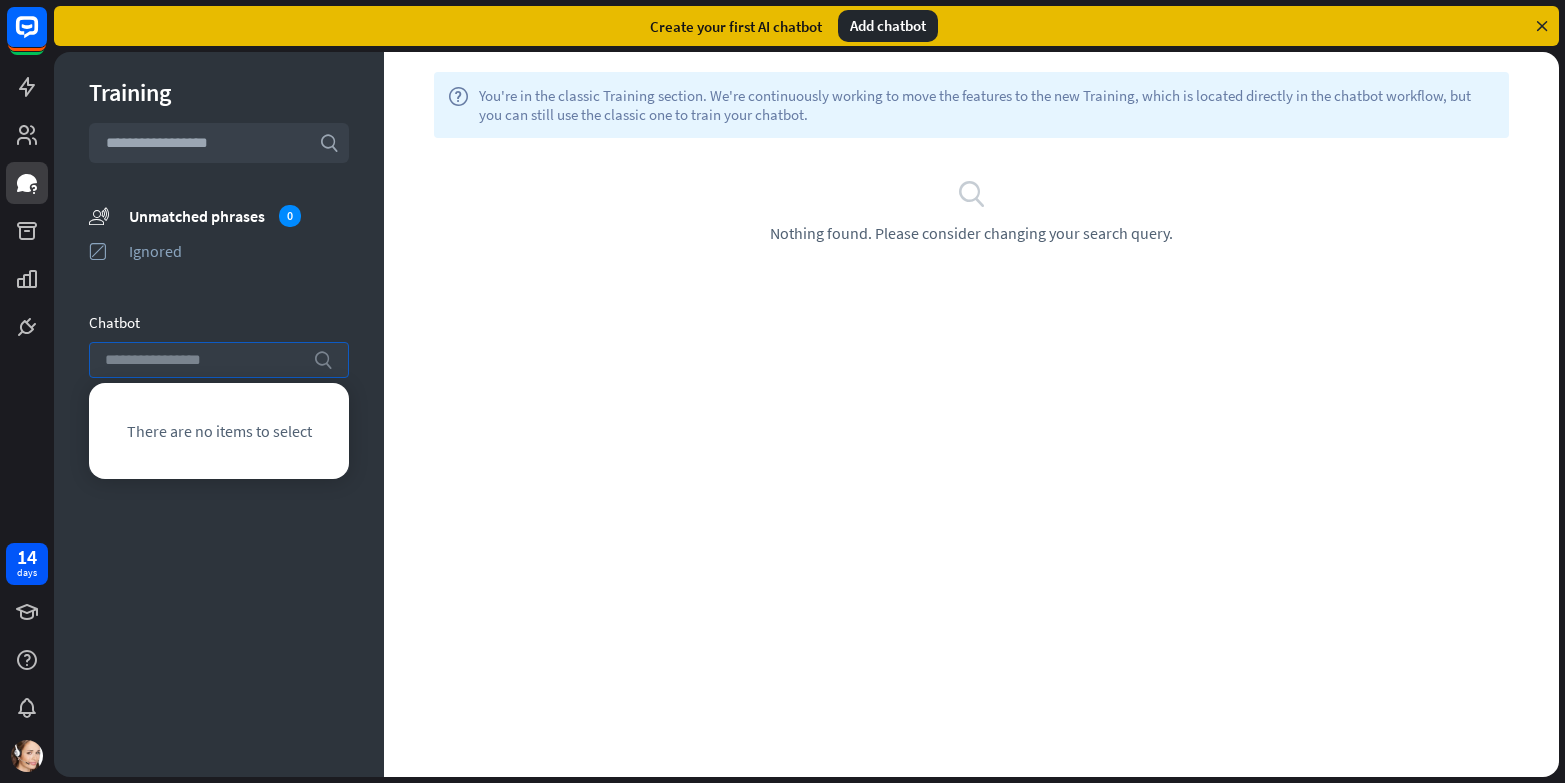 click at bounding box center (204, 360) 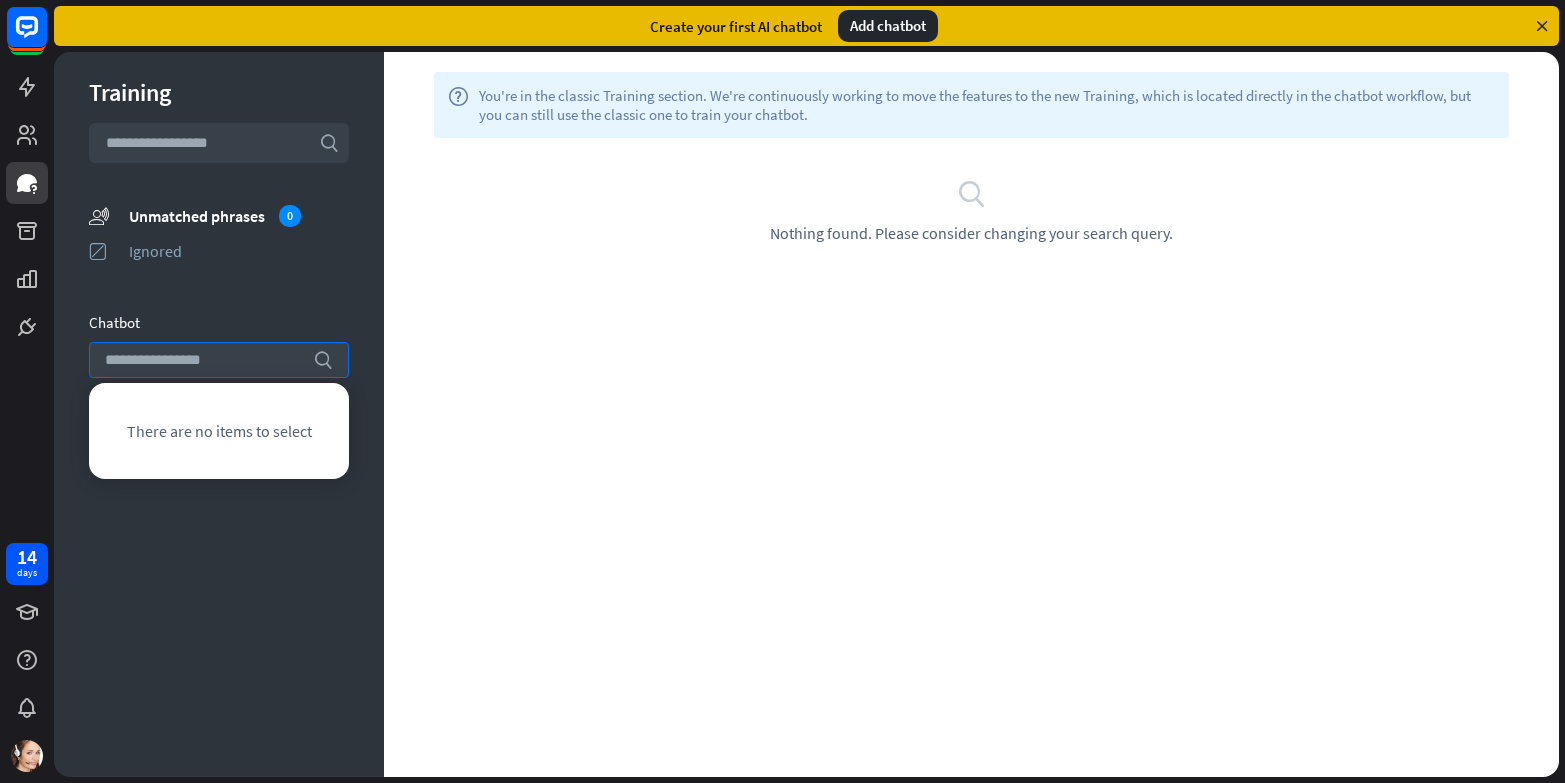 click on "Training
search     unmatched_phrases
Unmatched phrases
0
ignored
Ignored
Chatbot
search
Time period
Whole time span
arrow_down
Show results" at bounding box center (219, 414) 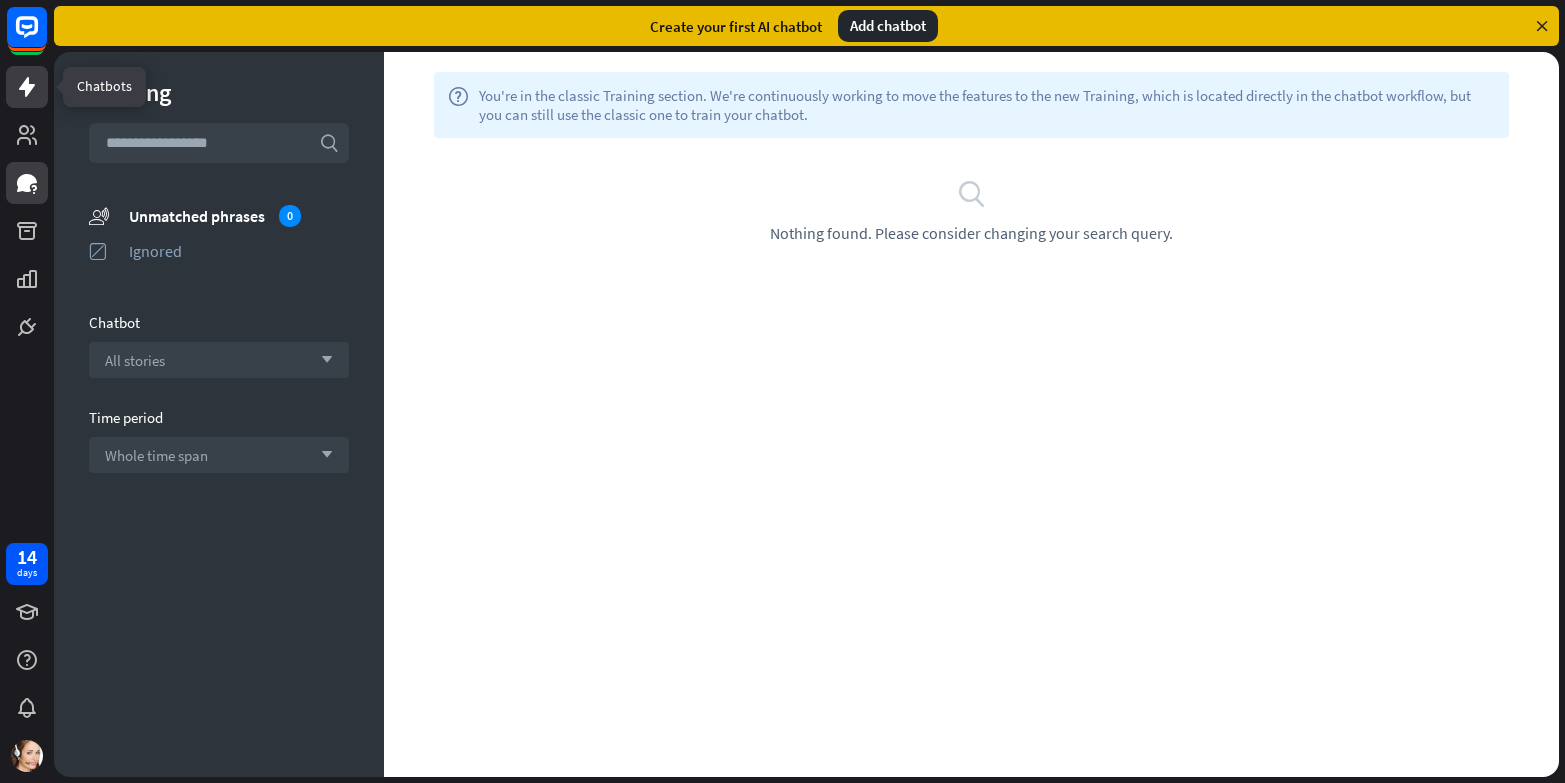 click 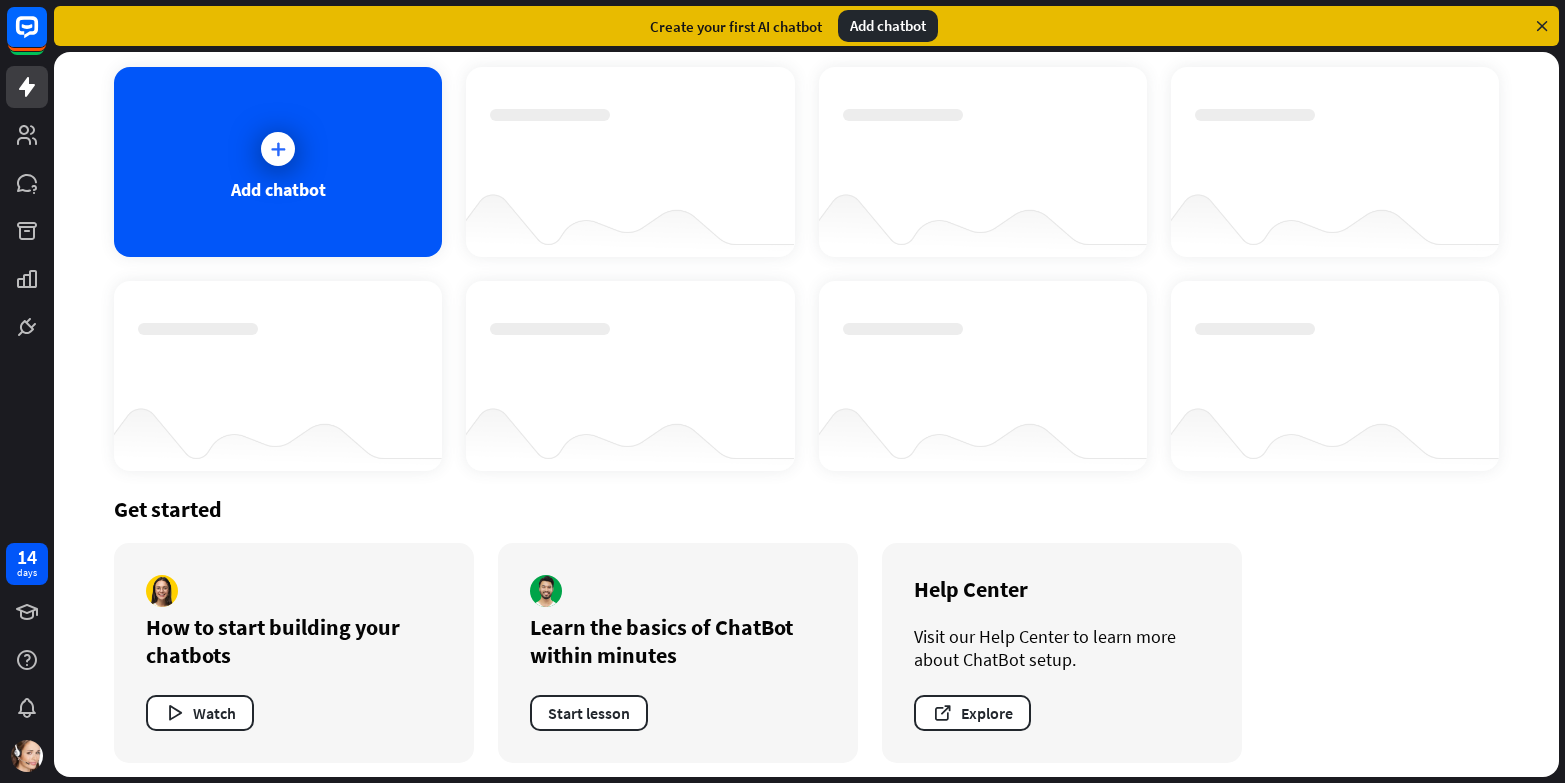 scroll, scrollTop: 109, scrollLeft: 0, axis: vertical 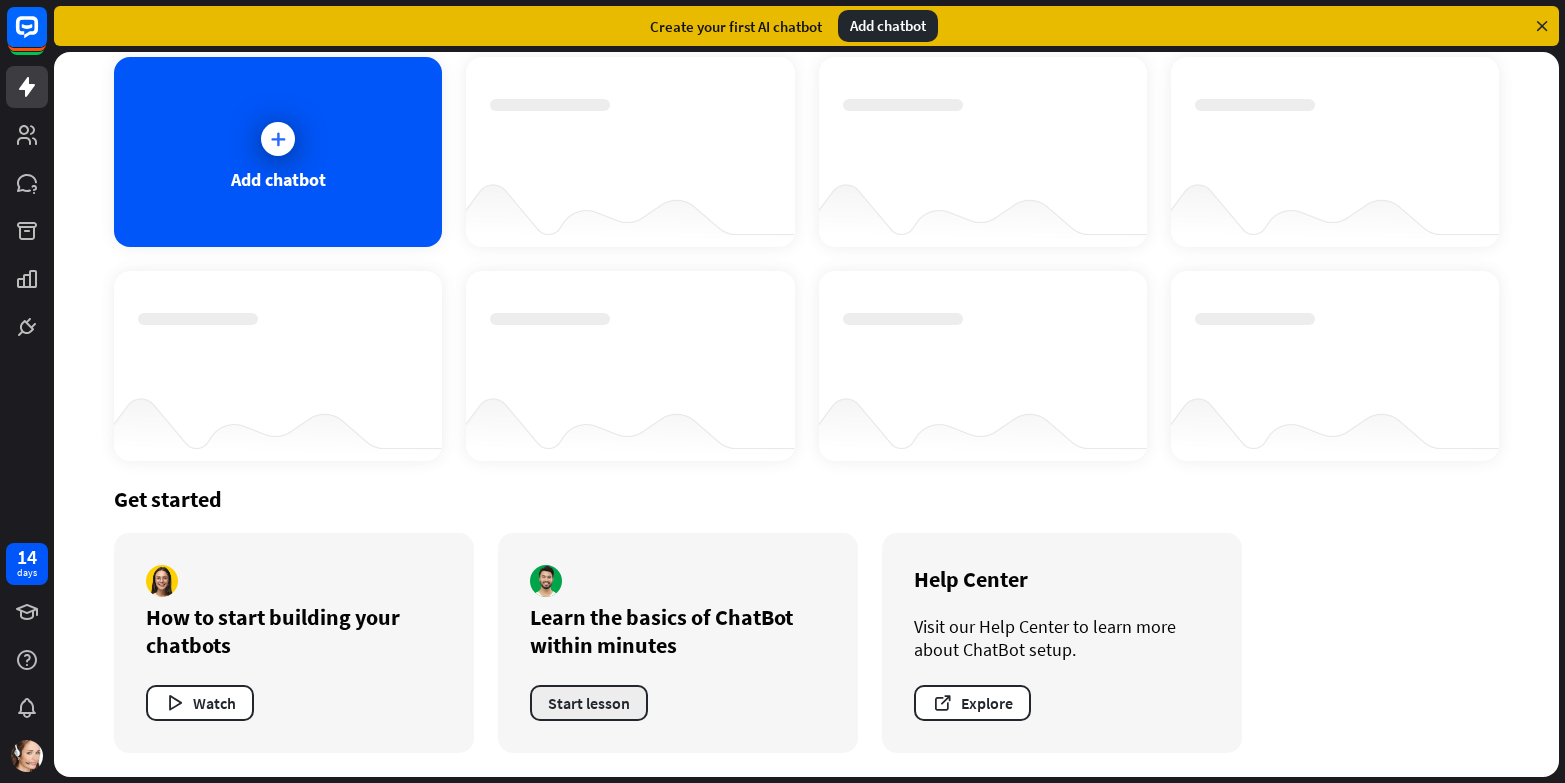 click on "Start lesson" at bounding box center [589, 703] 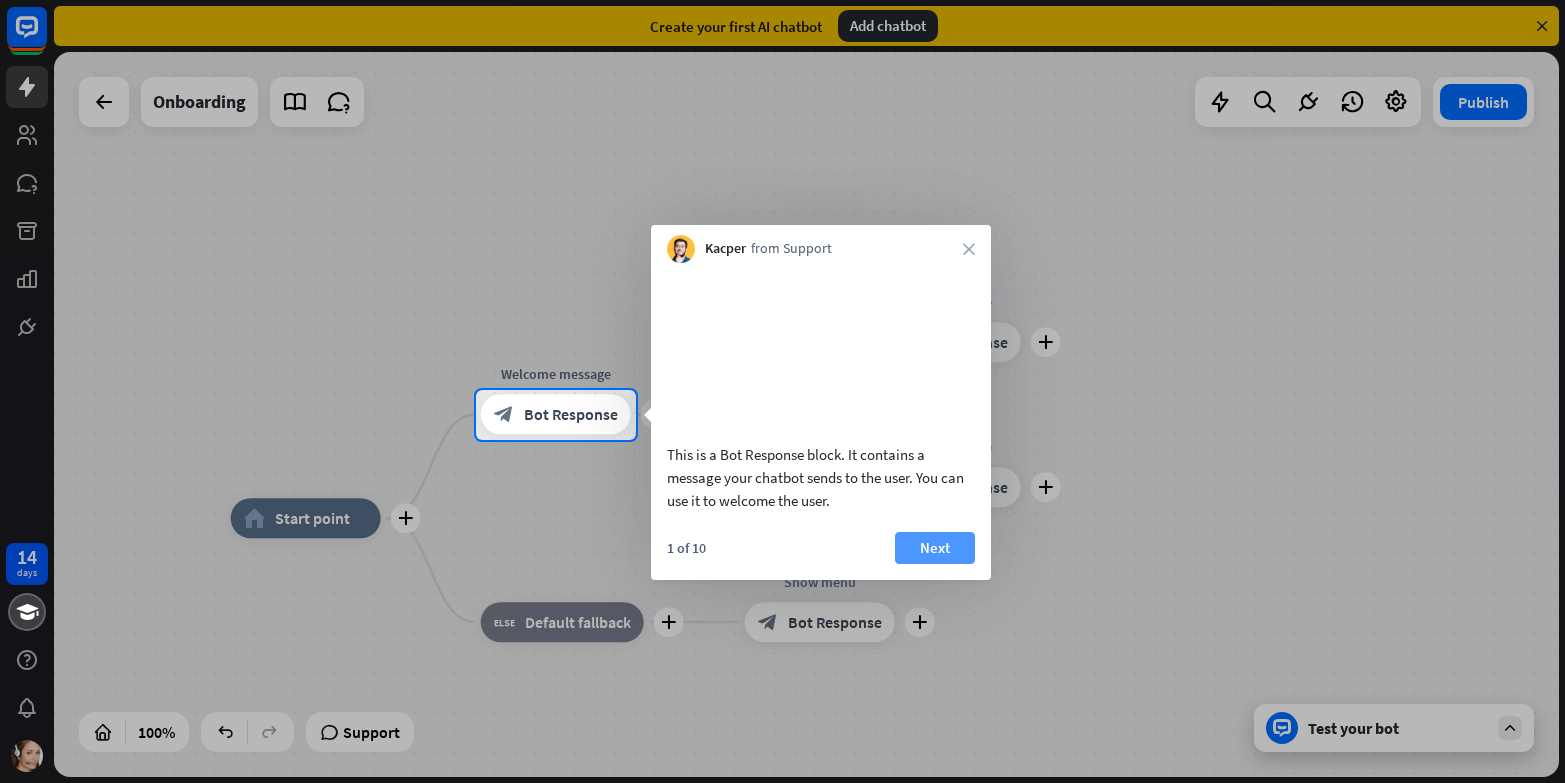 click on "Next" at bounding box center [935, 548] 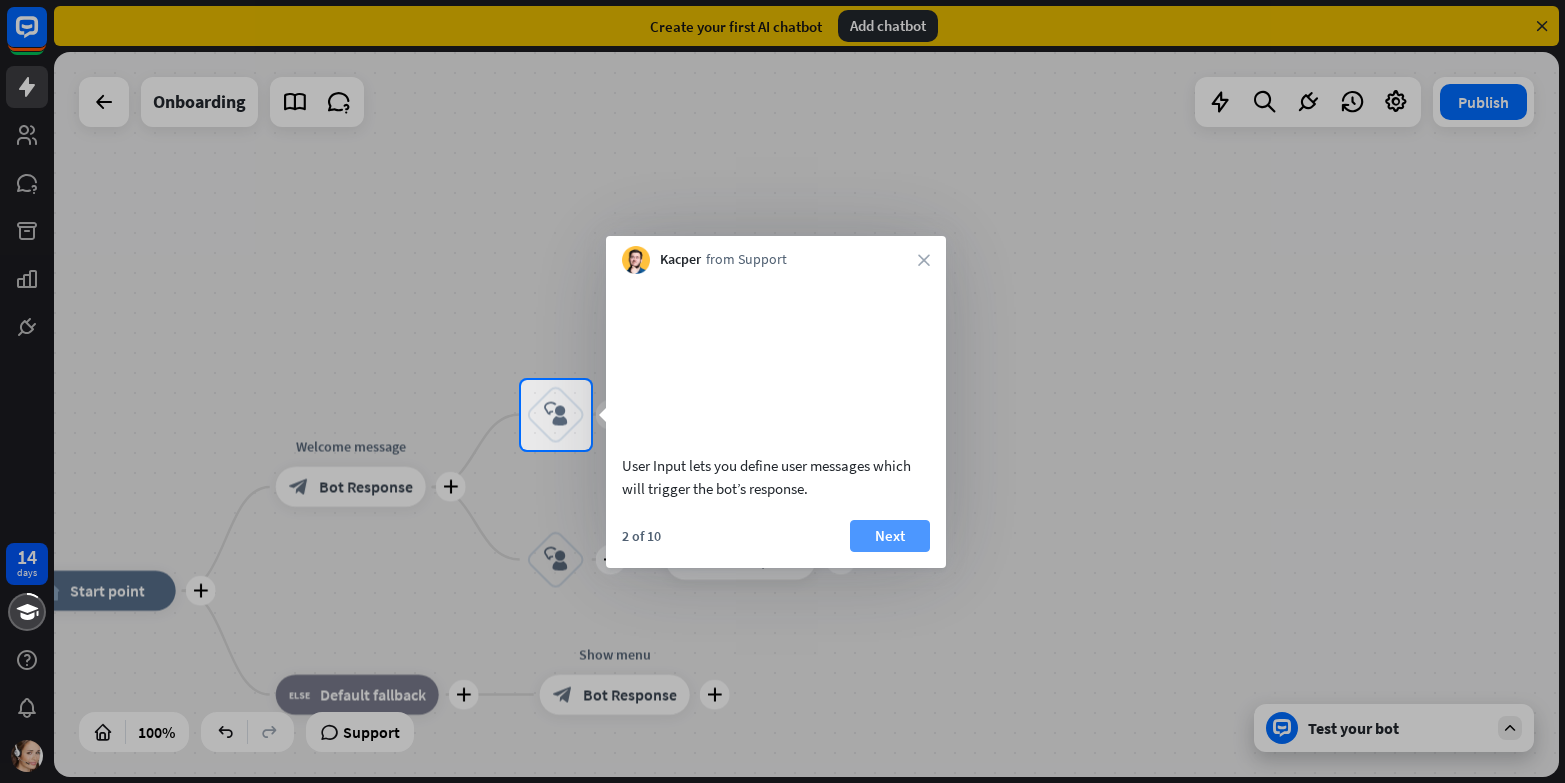 click on "Next" at bounding box center [890, 536] 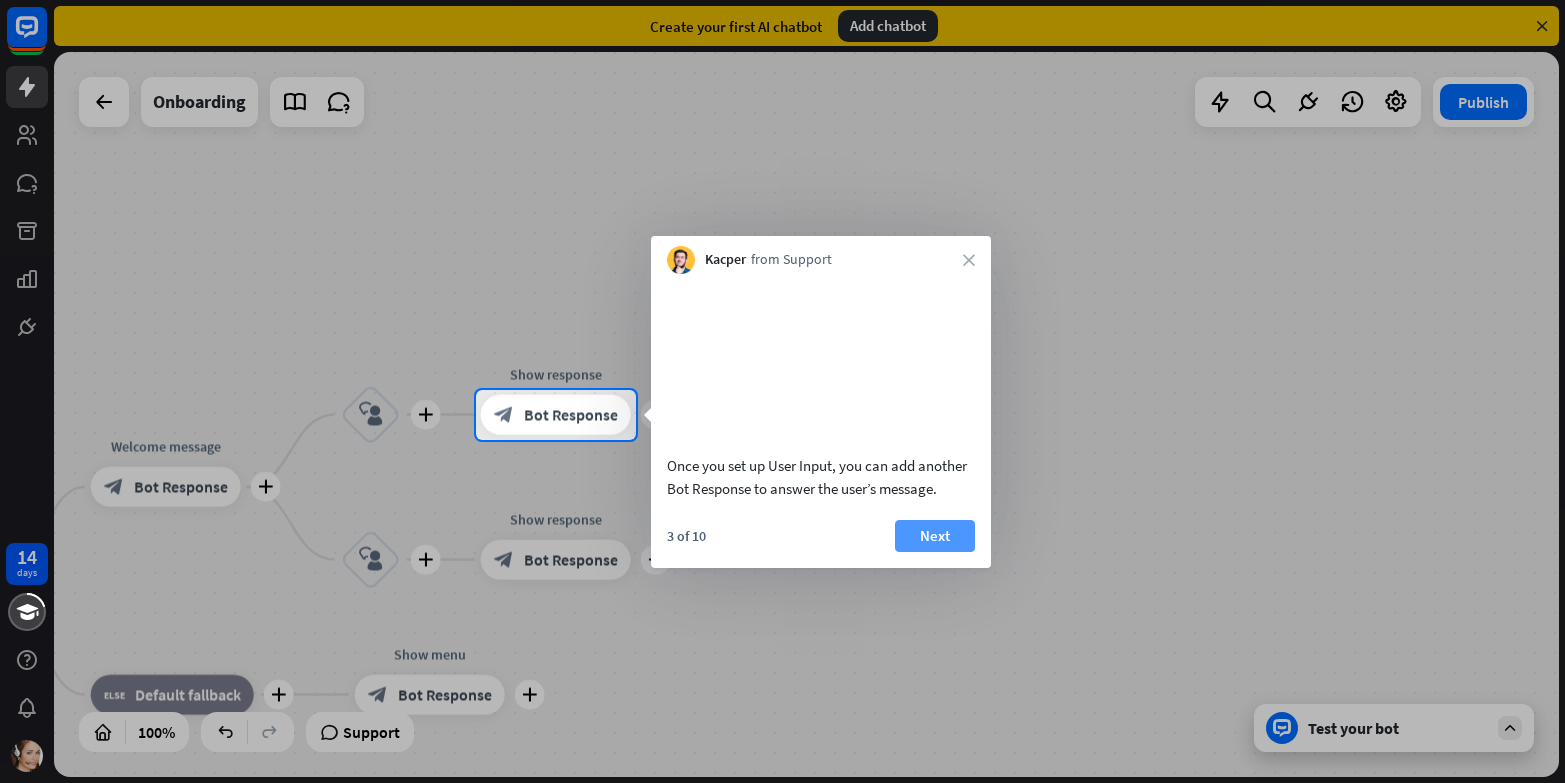 click on "Next" at bounding box center [935, 536] 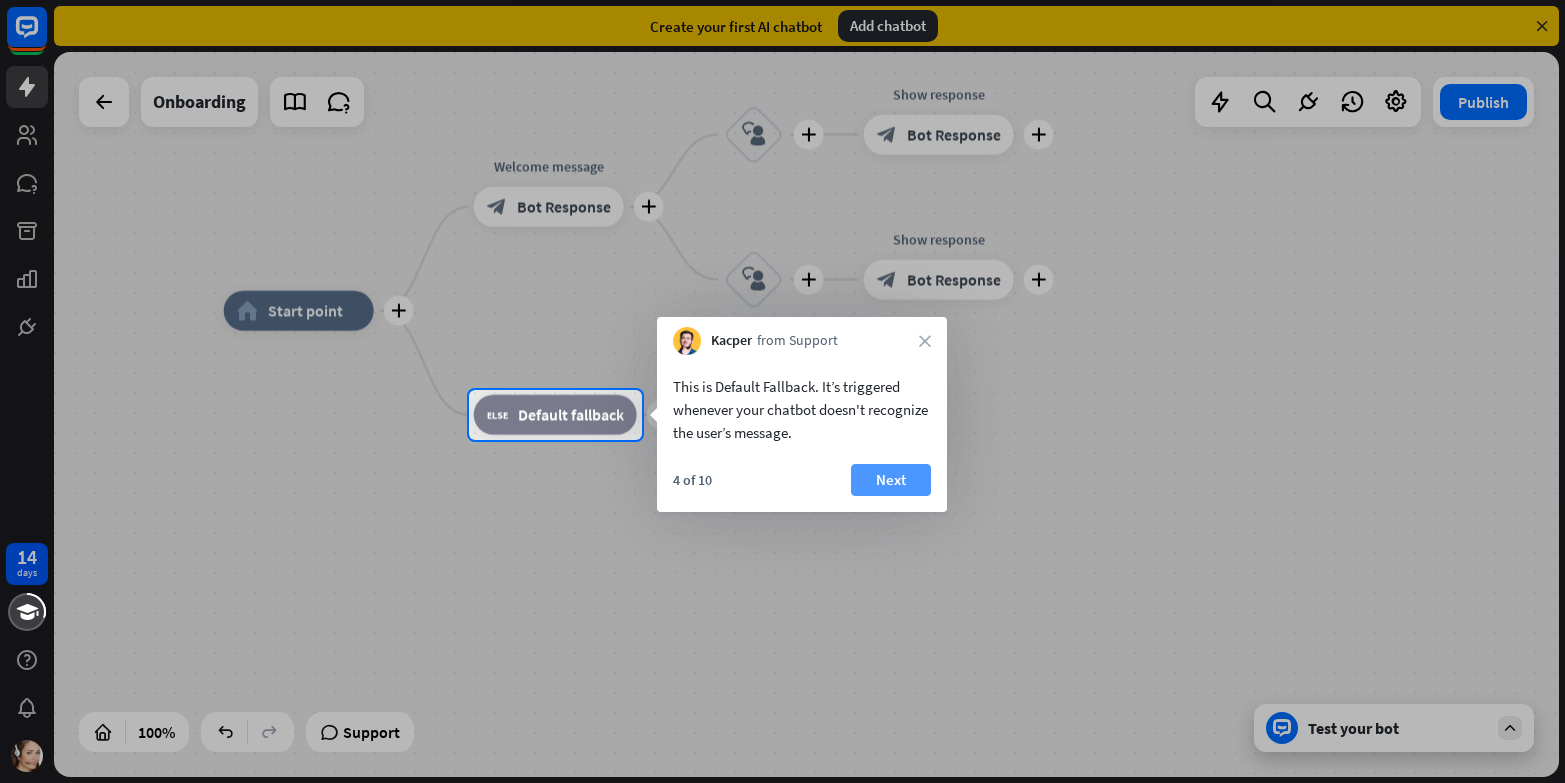 click on "Next" at bounding box center (891, 480) 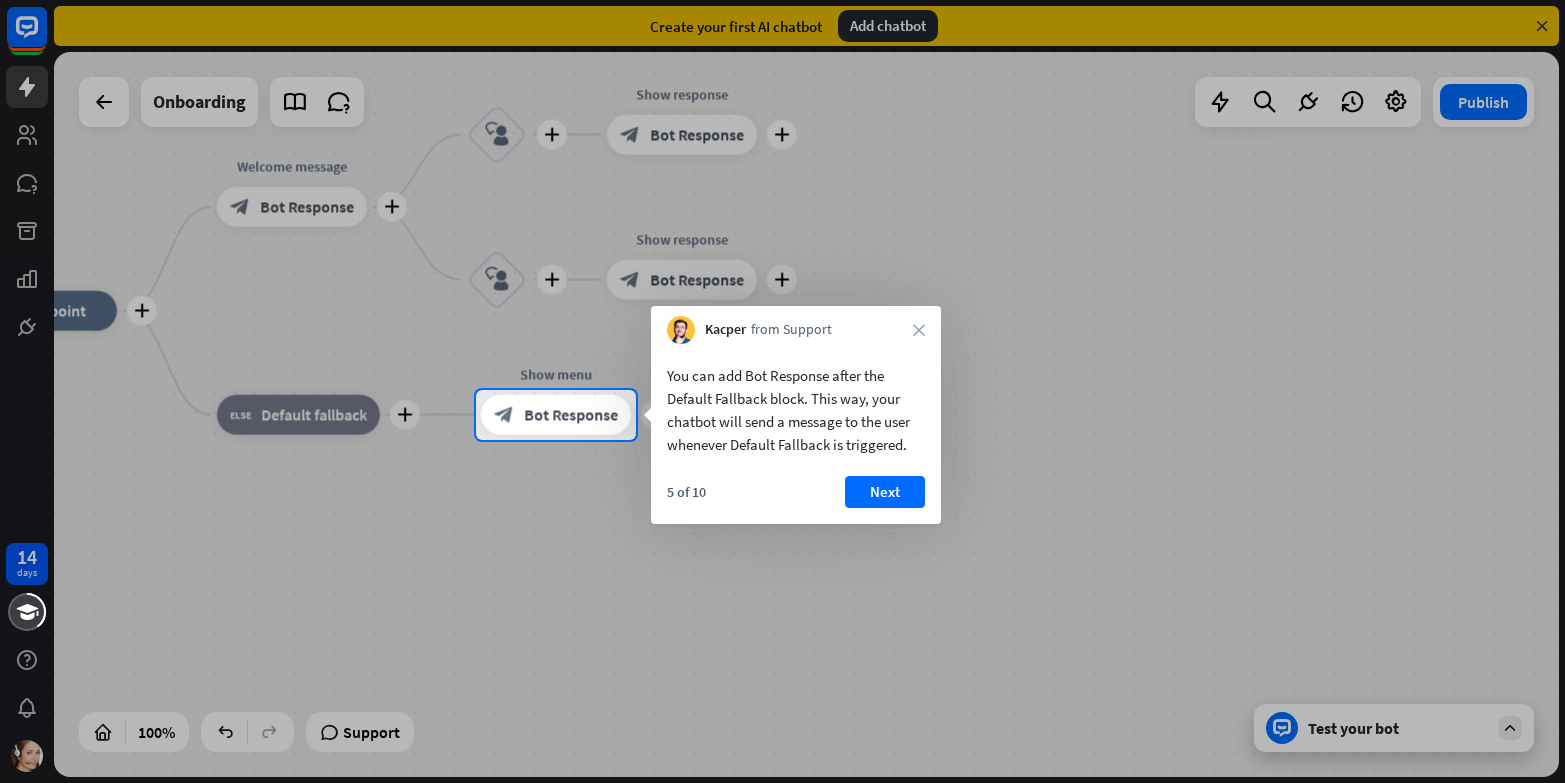 click on "Next" at bounding box center (885, 492) 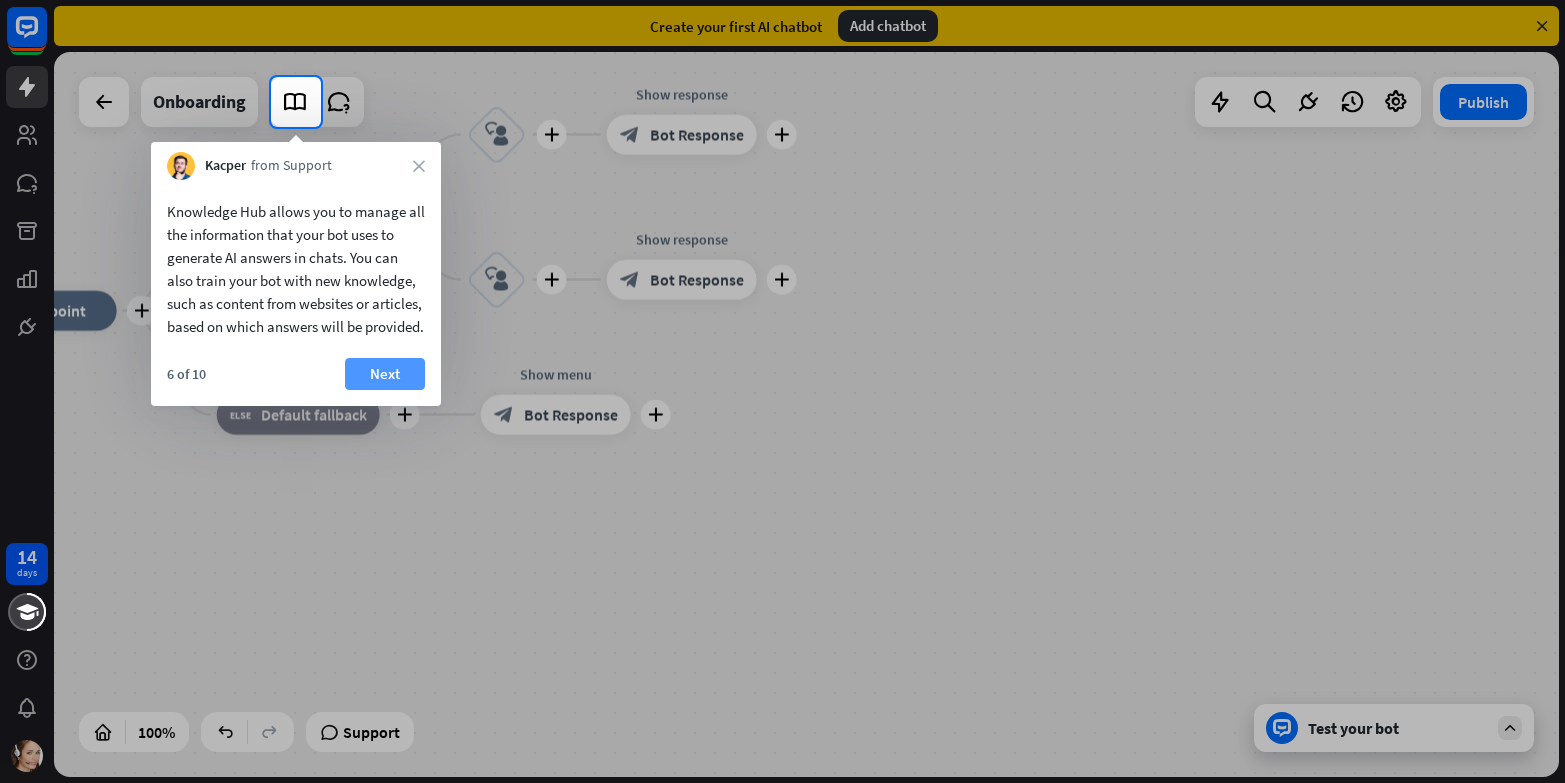 click on "Next" at bounding box center (385, 374) 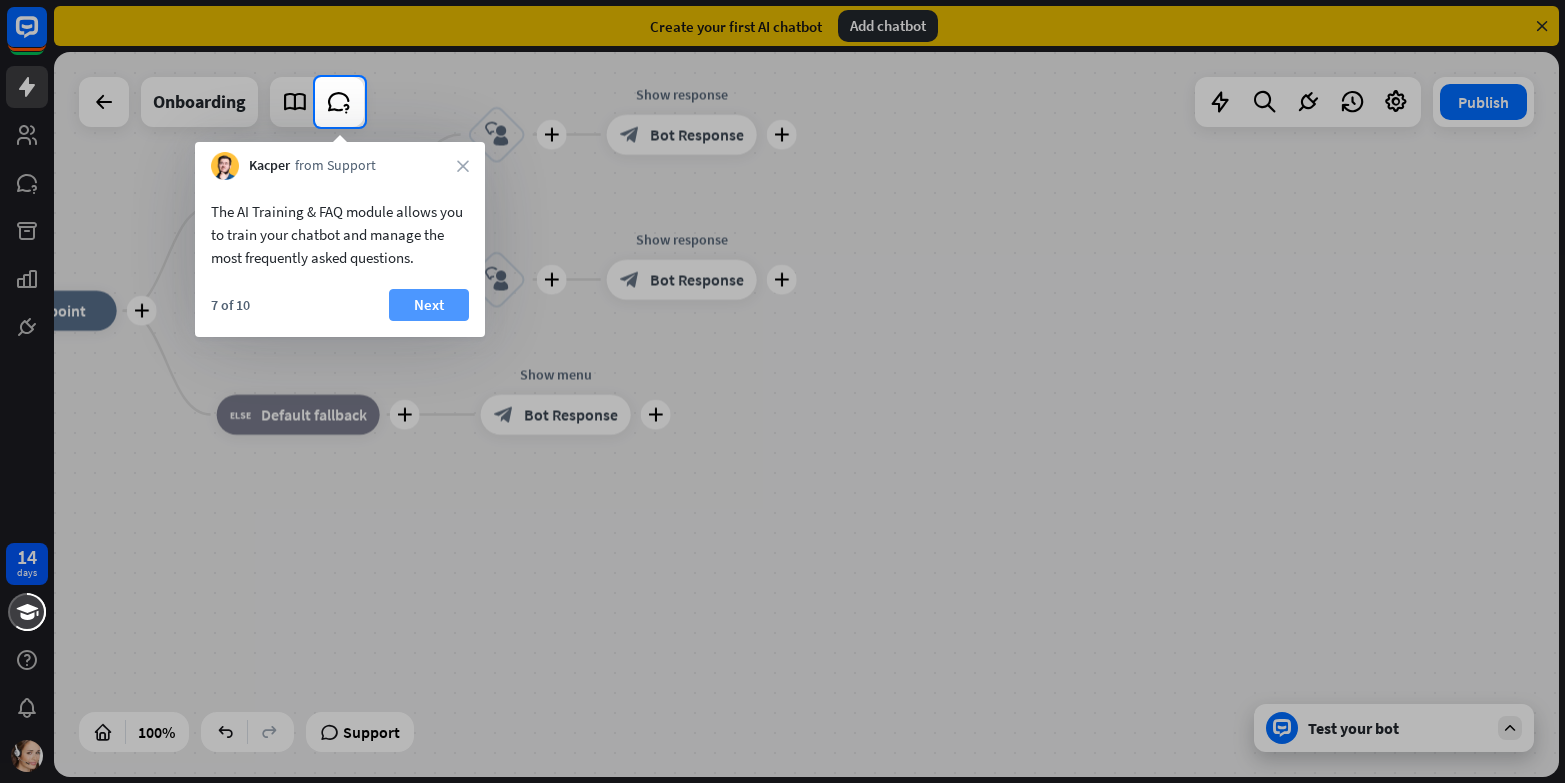 click on "Next" at bounding box center (429, 305) 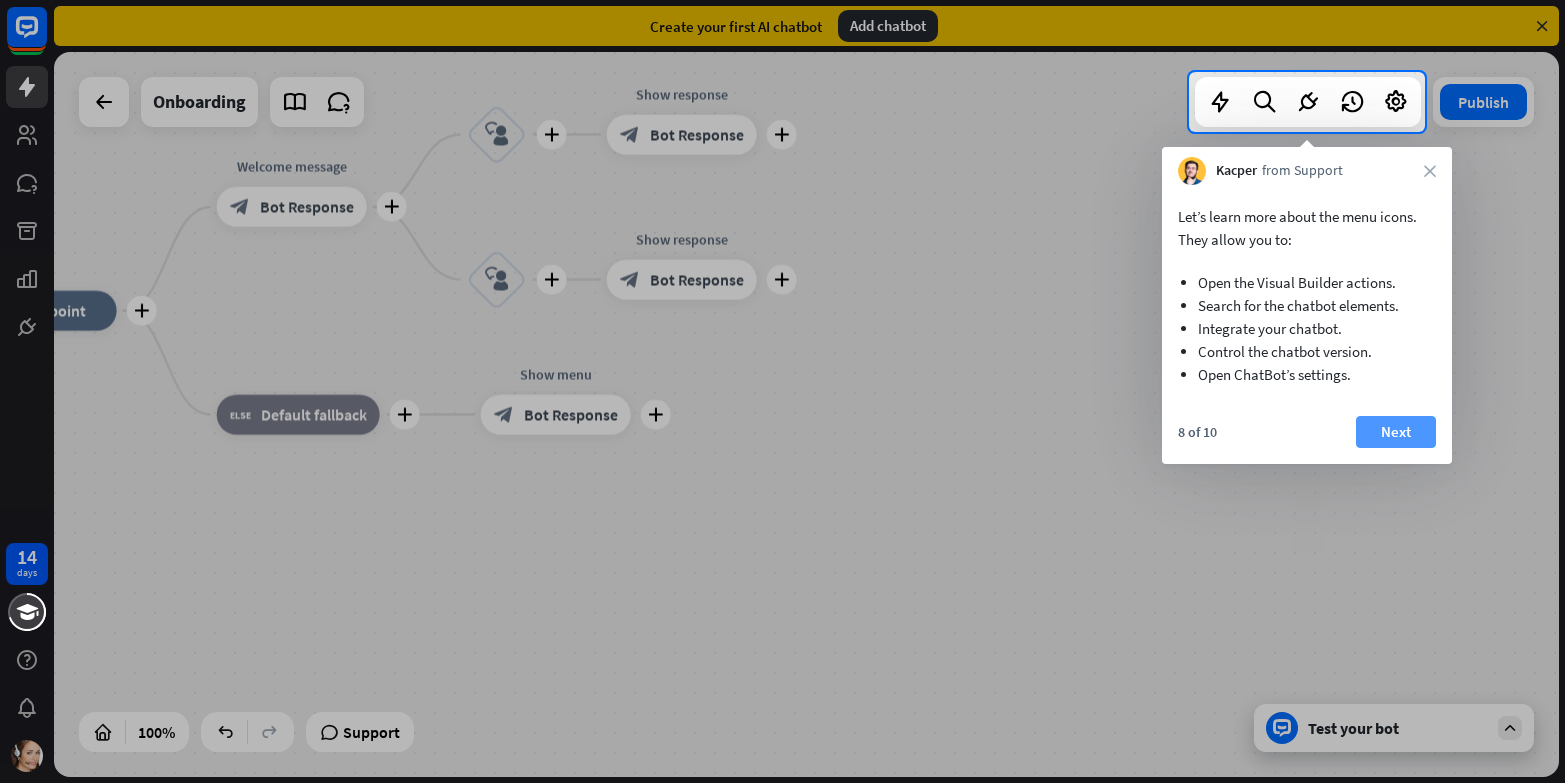 click on "Next" at bounding box center [1396, 432] 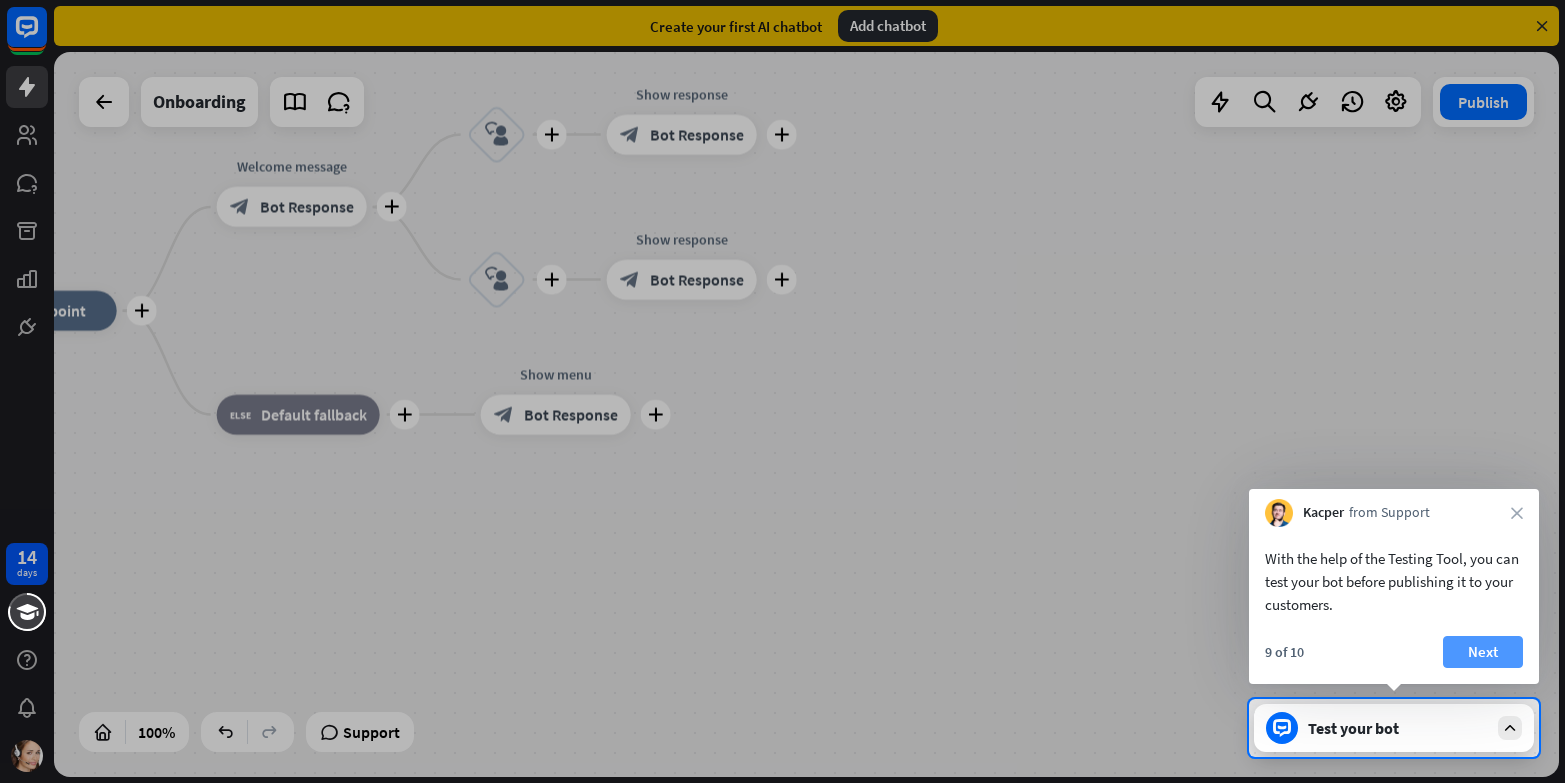 click on "Next" at bounding box center (1483, 652) 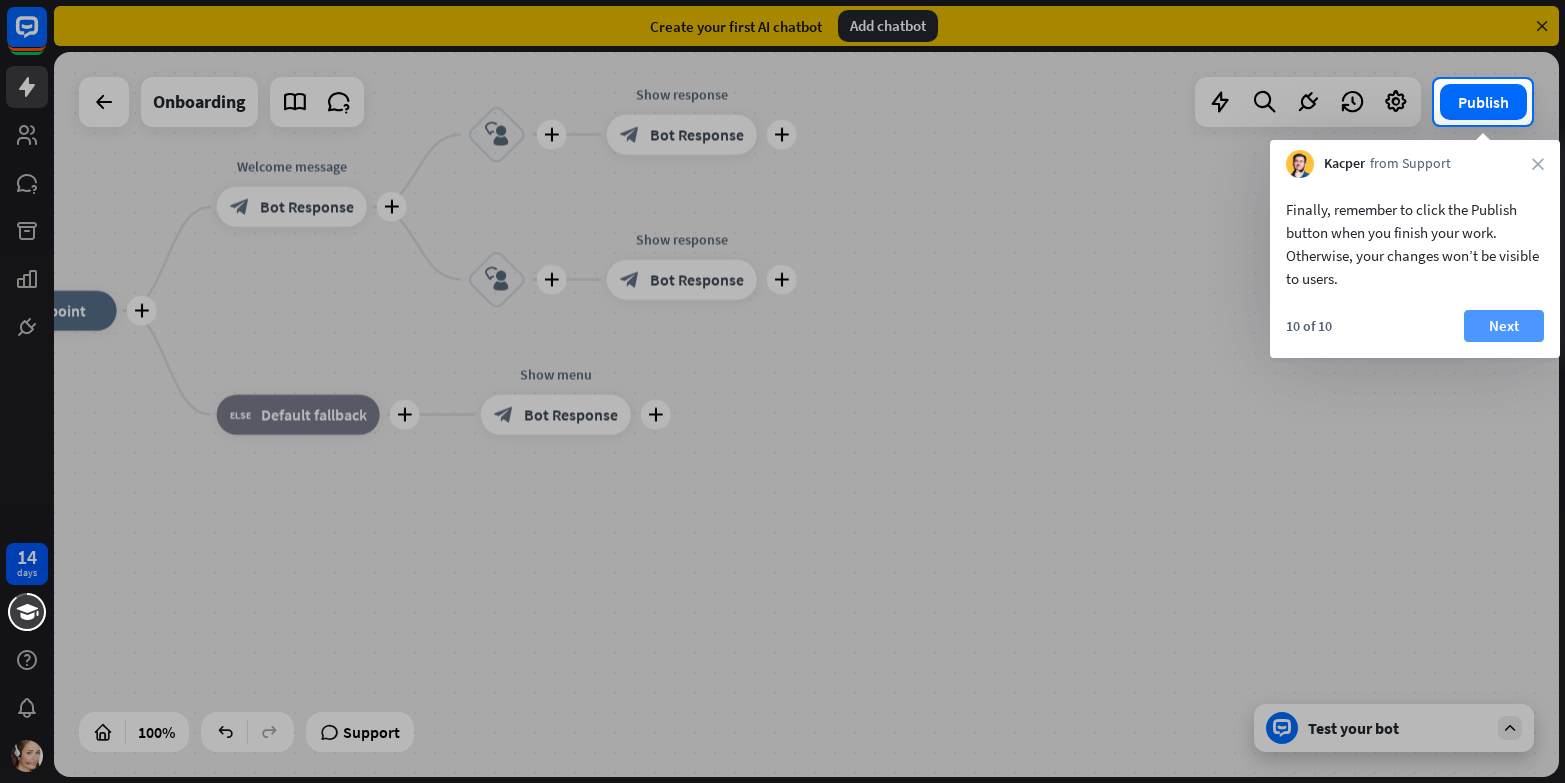 click on "Next" at bounding box center (1504, 326) 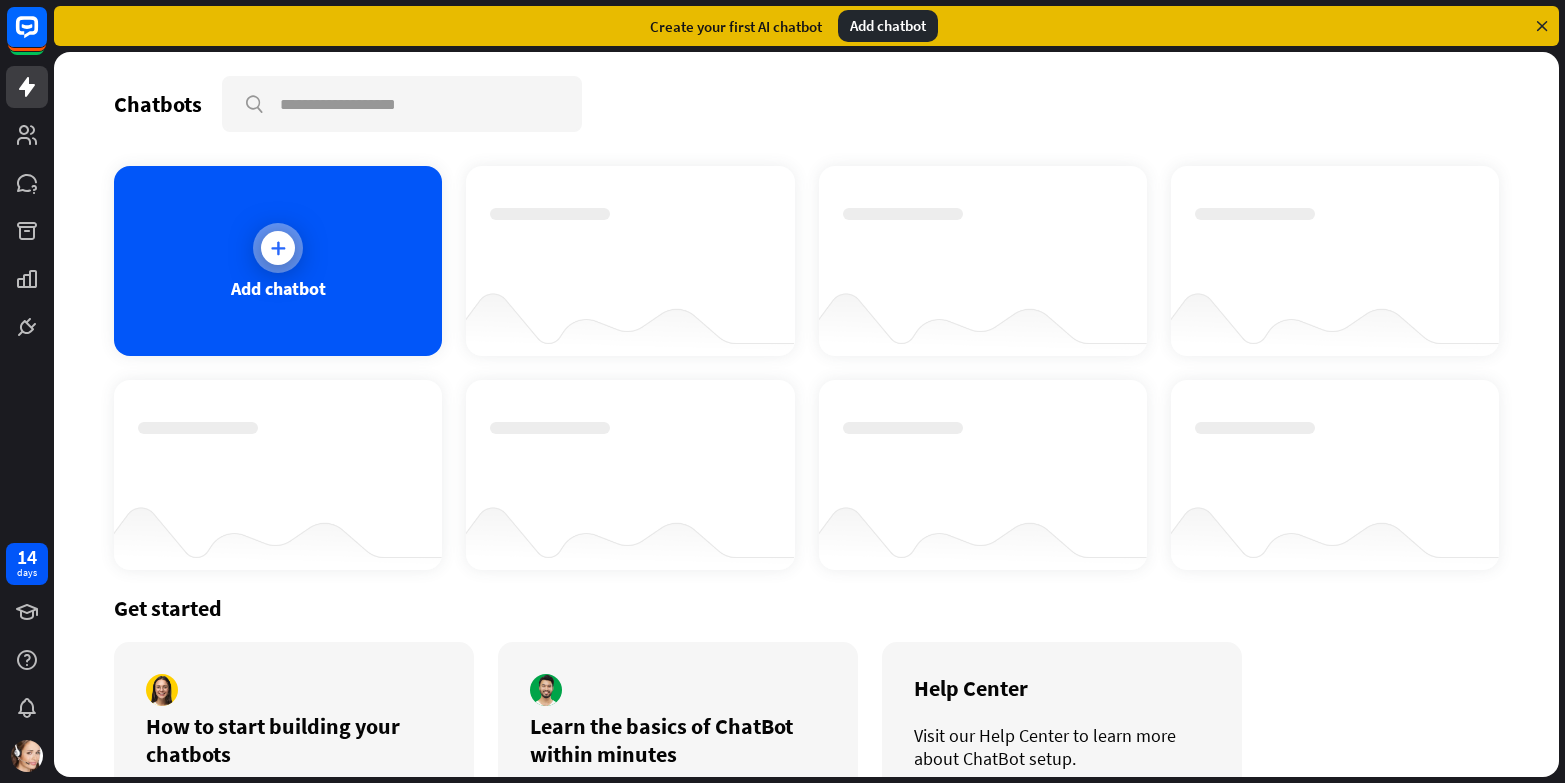 click at bounding box center [278, 248] 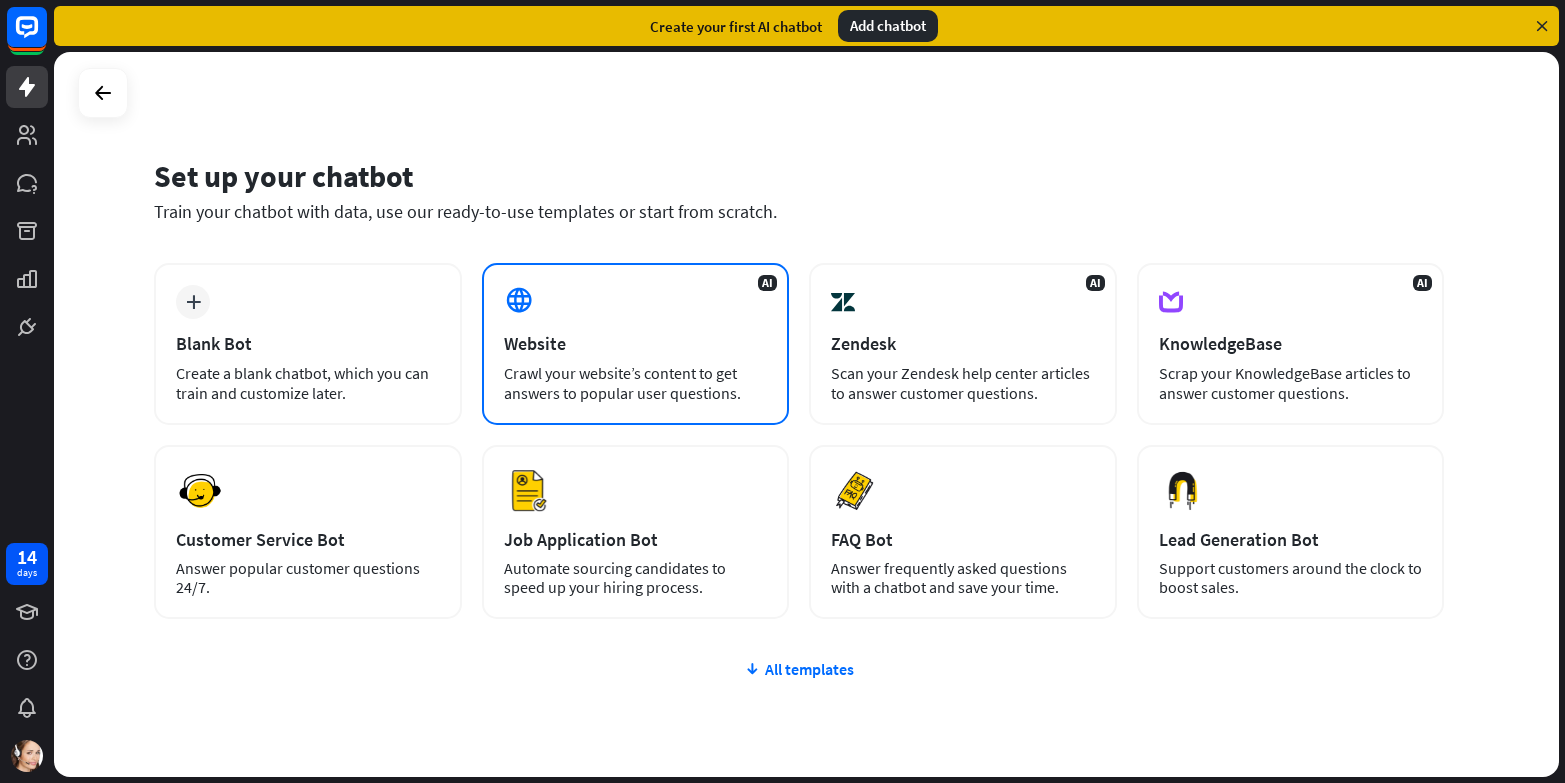 click on "Website" at bounding box center (636, 343) 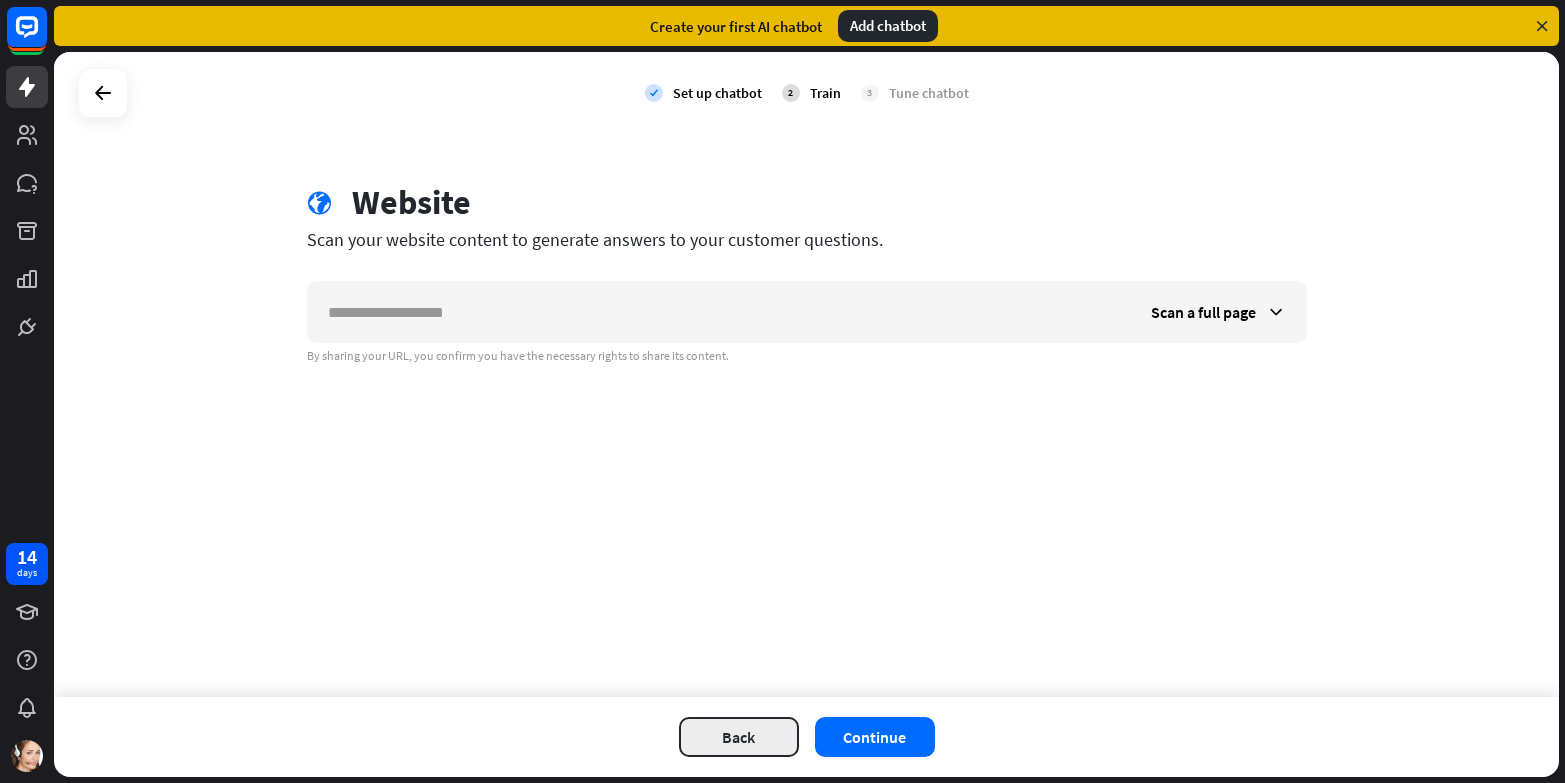 click on "Back" at bounding box center (739, 737) 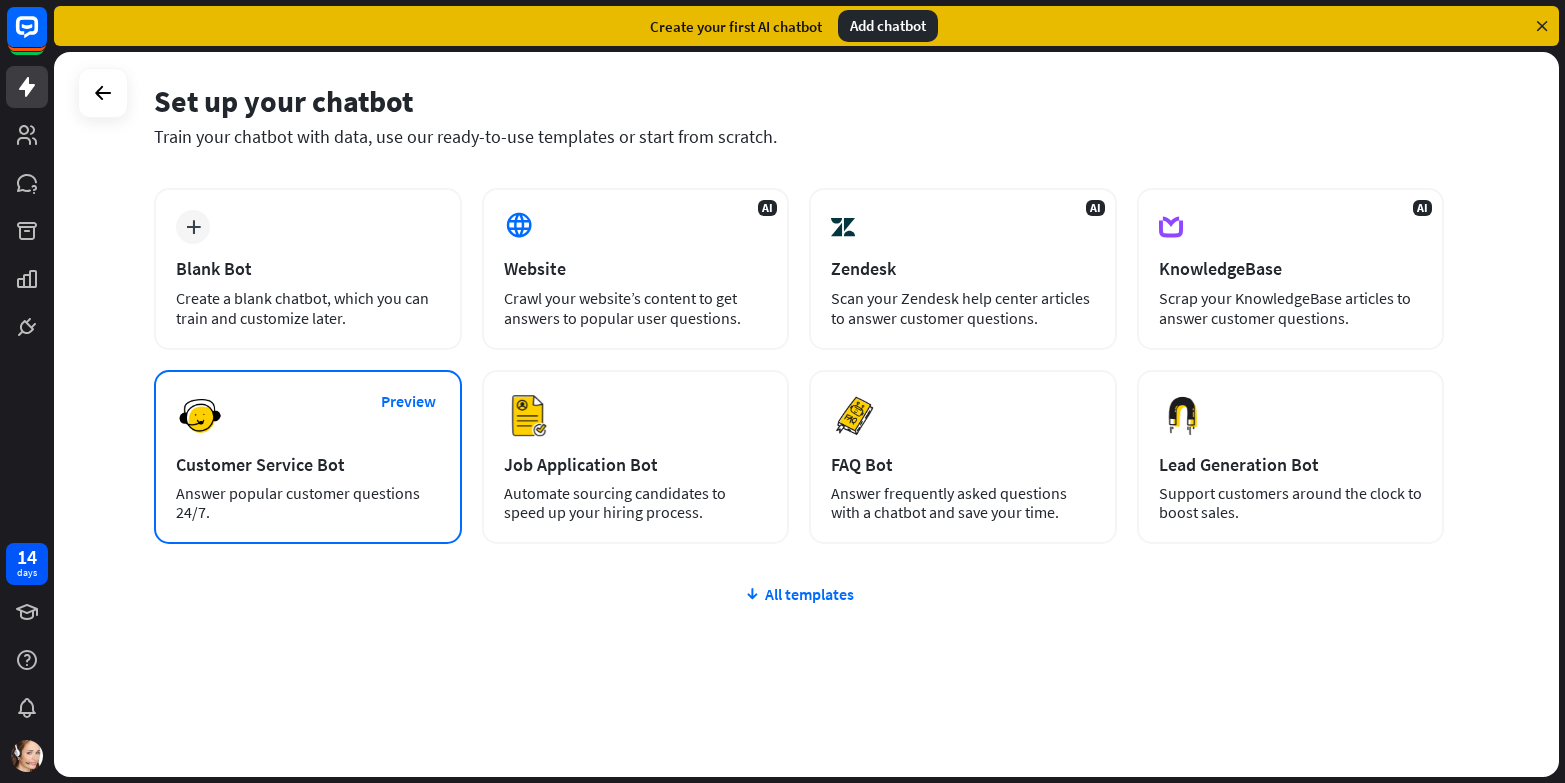 scroll, scrollTop: 82, scrollLeft: 0, axis: vertical 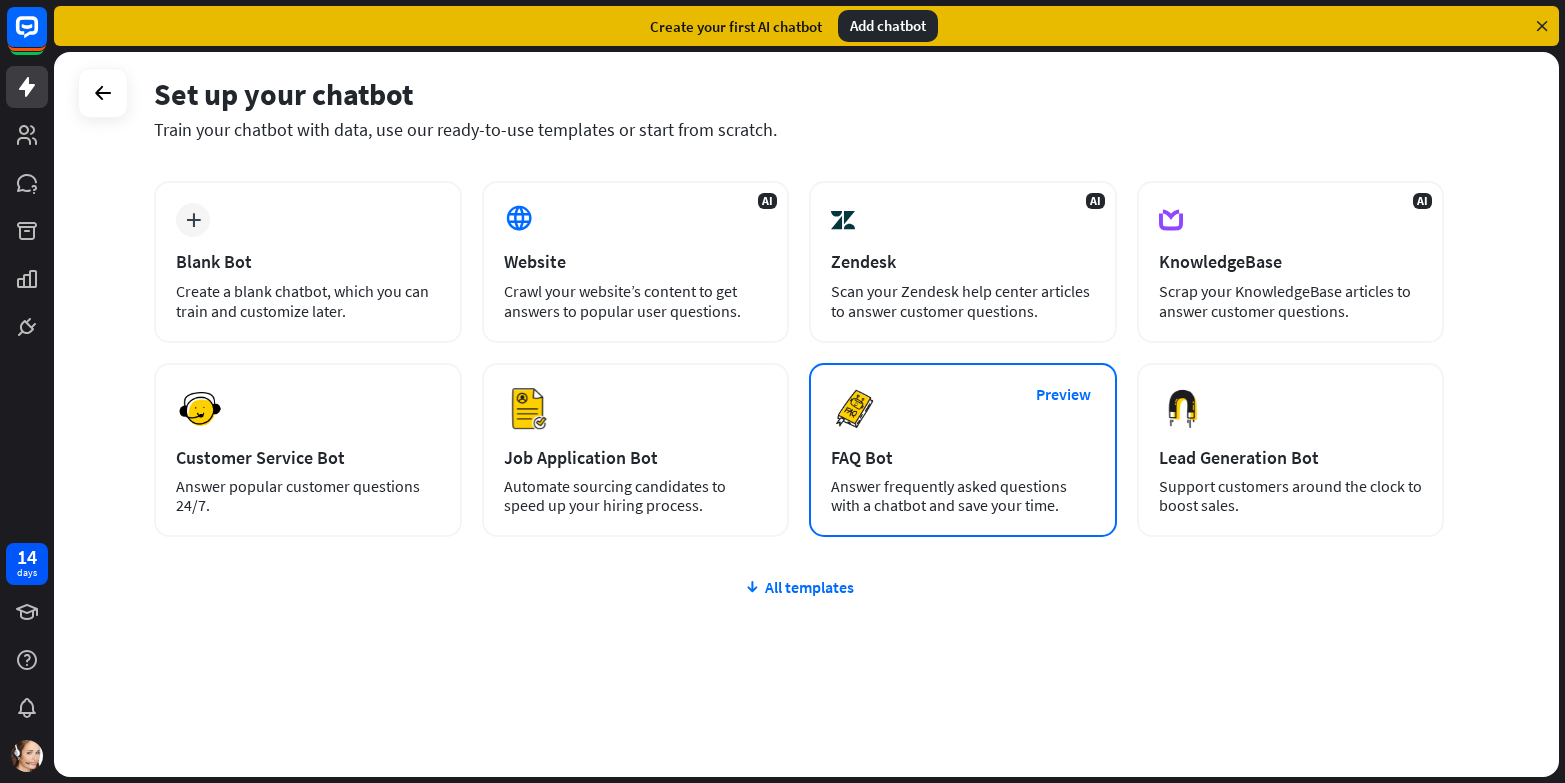 click on "Preview
FAQ Bot
Answer frequently asked questions with a chatbot and save your time." at bounding box center [963, 450] 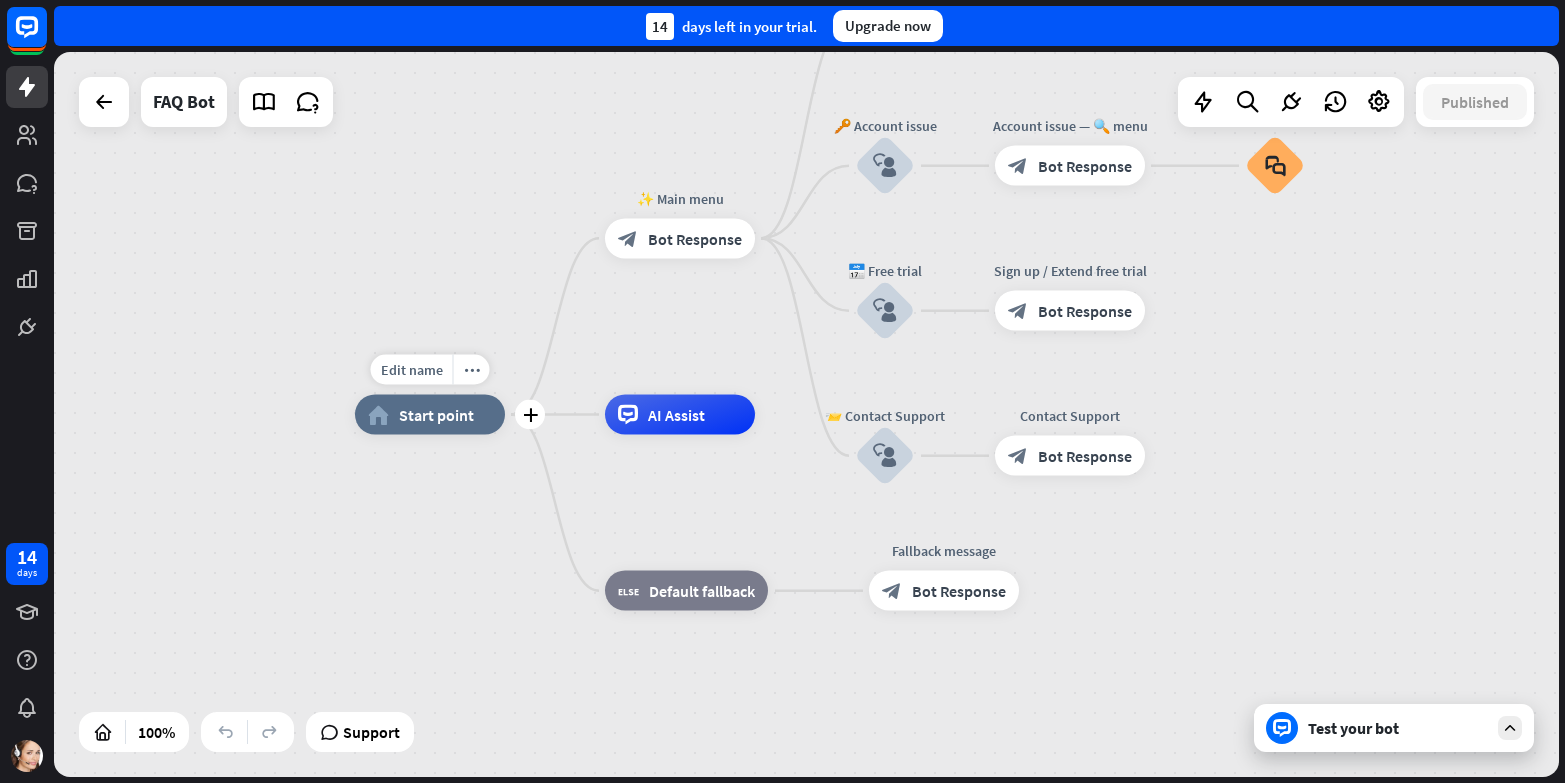 drag, startPoint x: 454, startPoint y: 416, endPoint x: 318, endPoint y: 435, distance: 137.32079 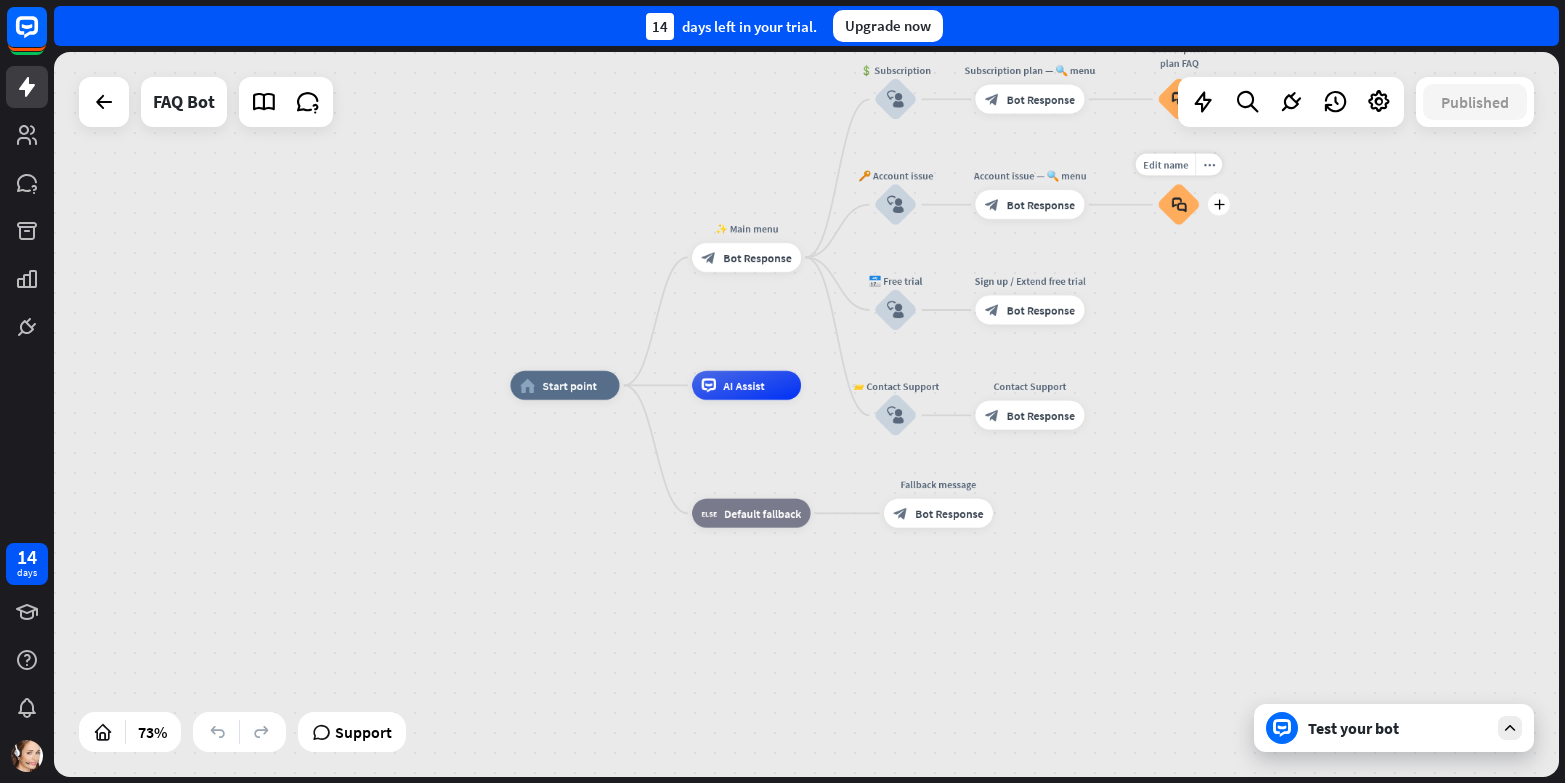 click on "block_faq" at bounding box center [1178, 205] 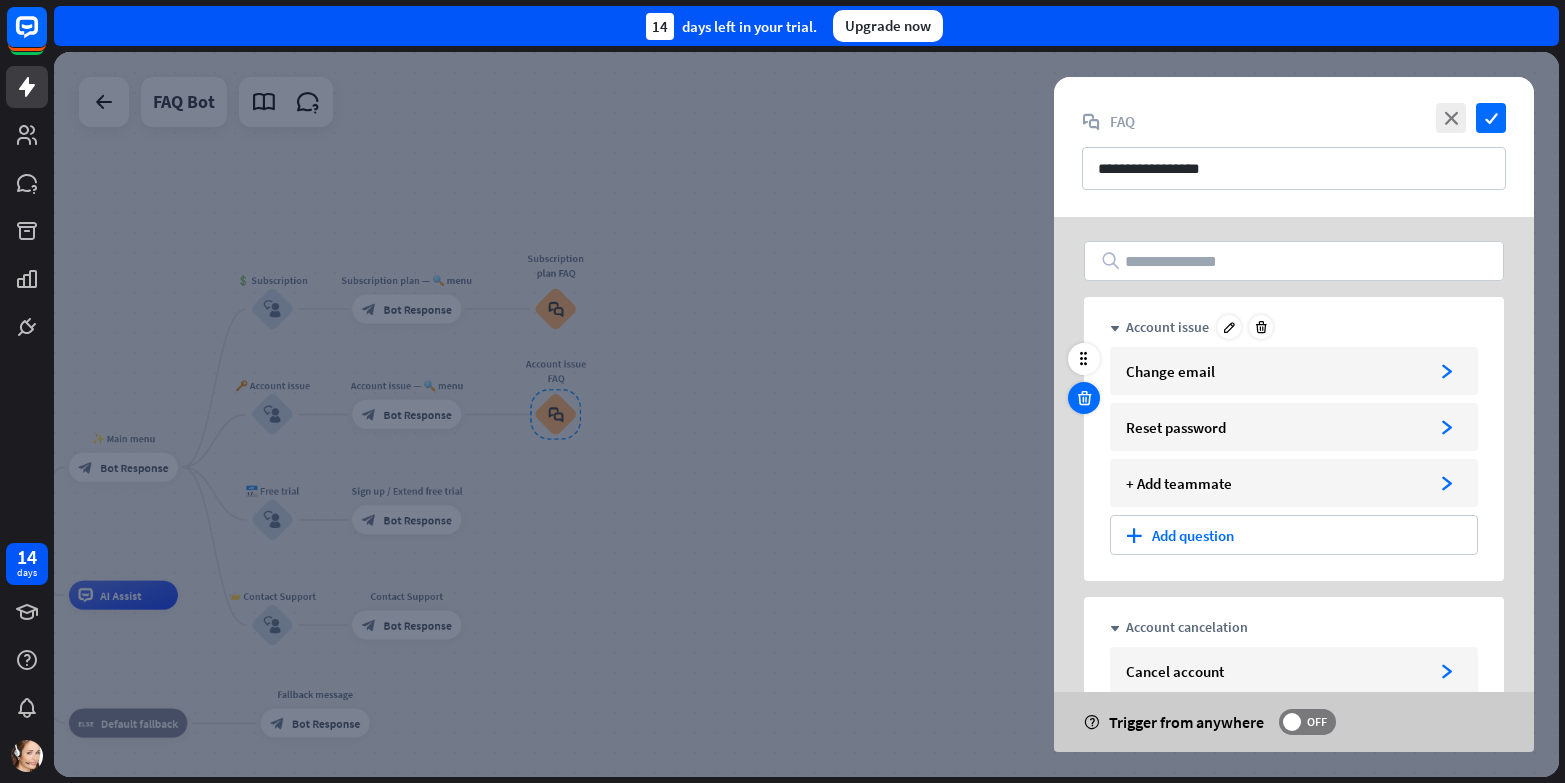 click at bounding box center (1084, 398) 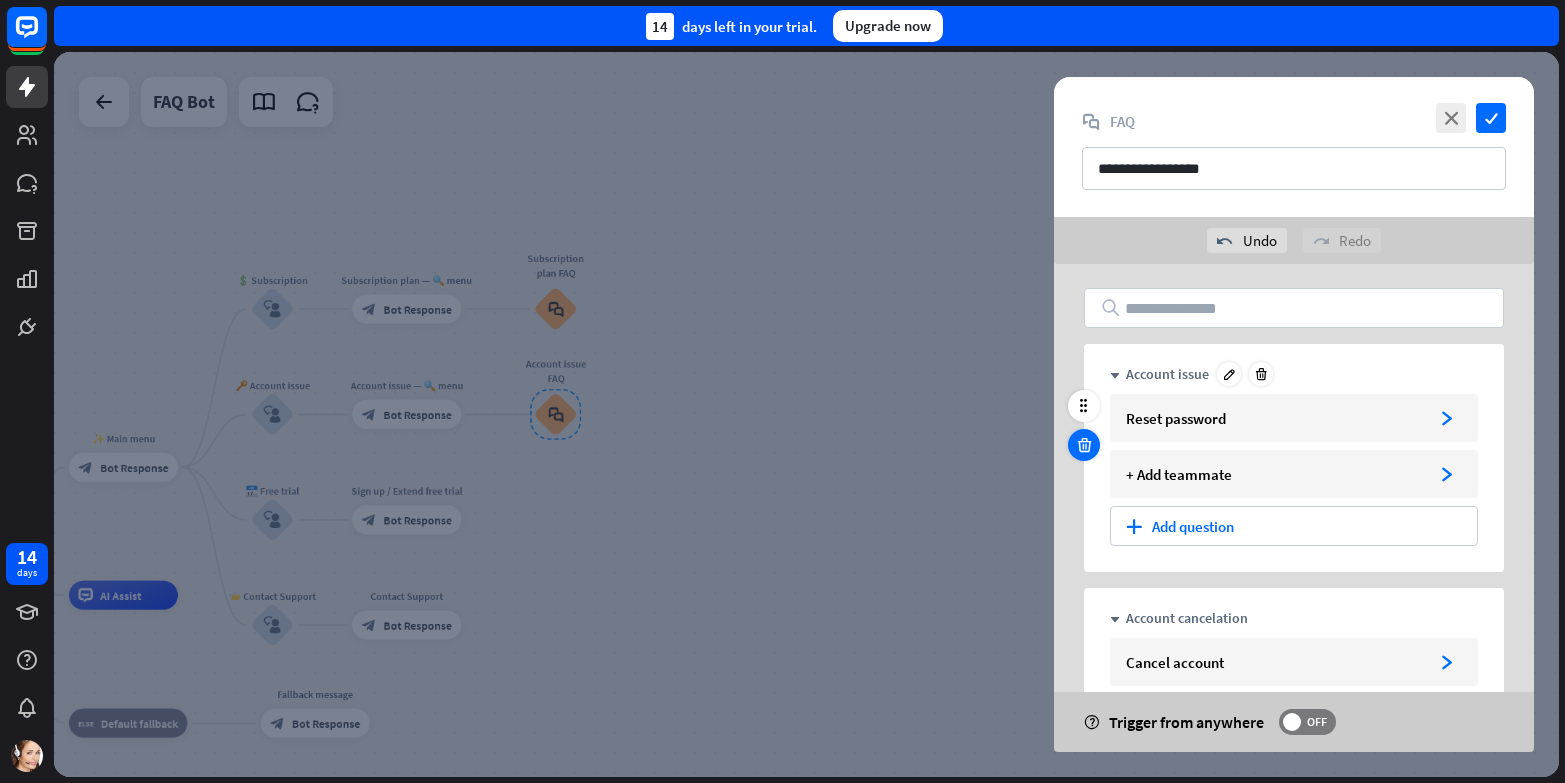 click at bounding box center (1084, 445) 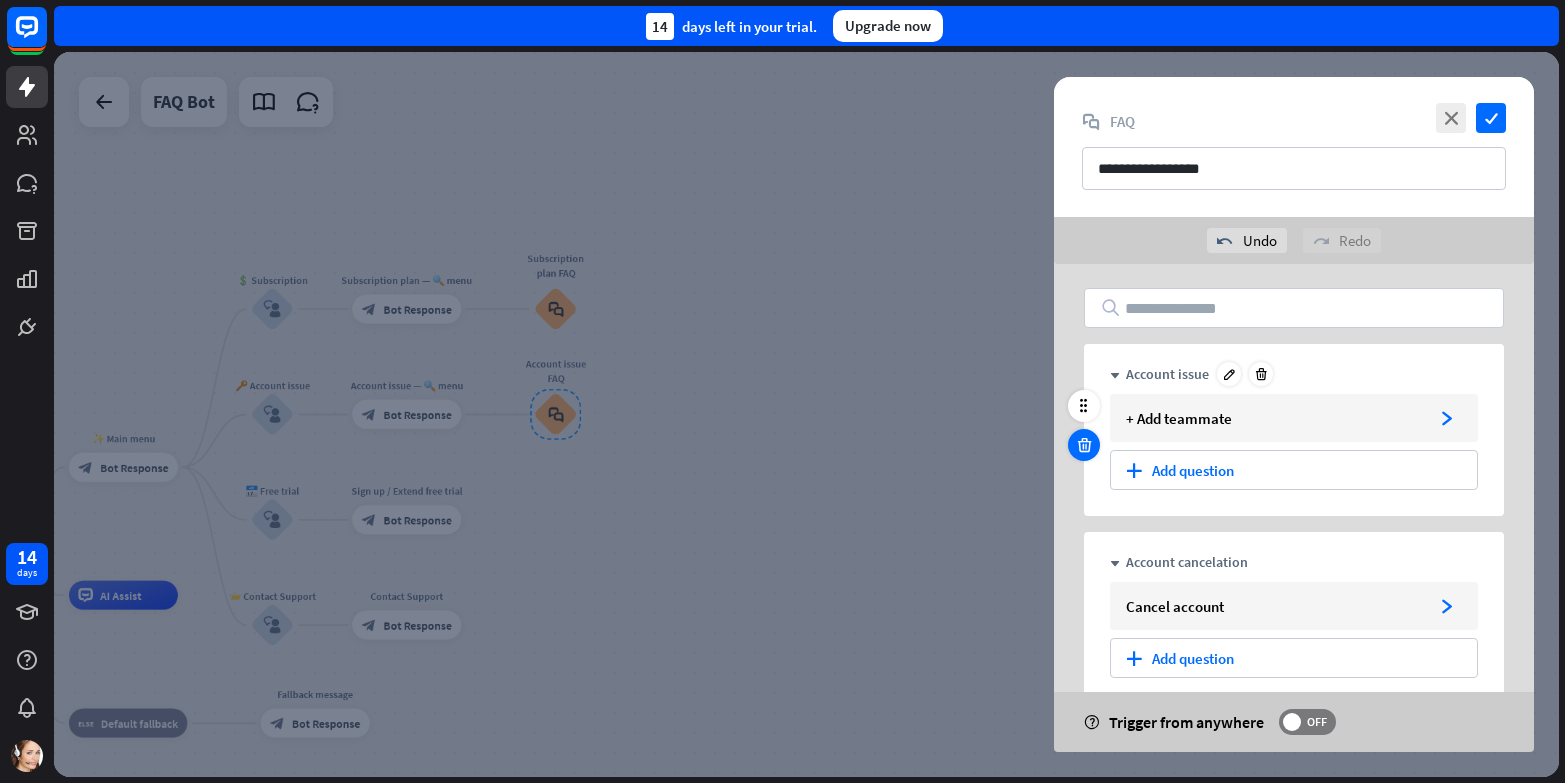 click at bounding box center [1084, 445] 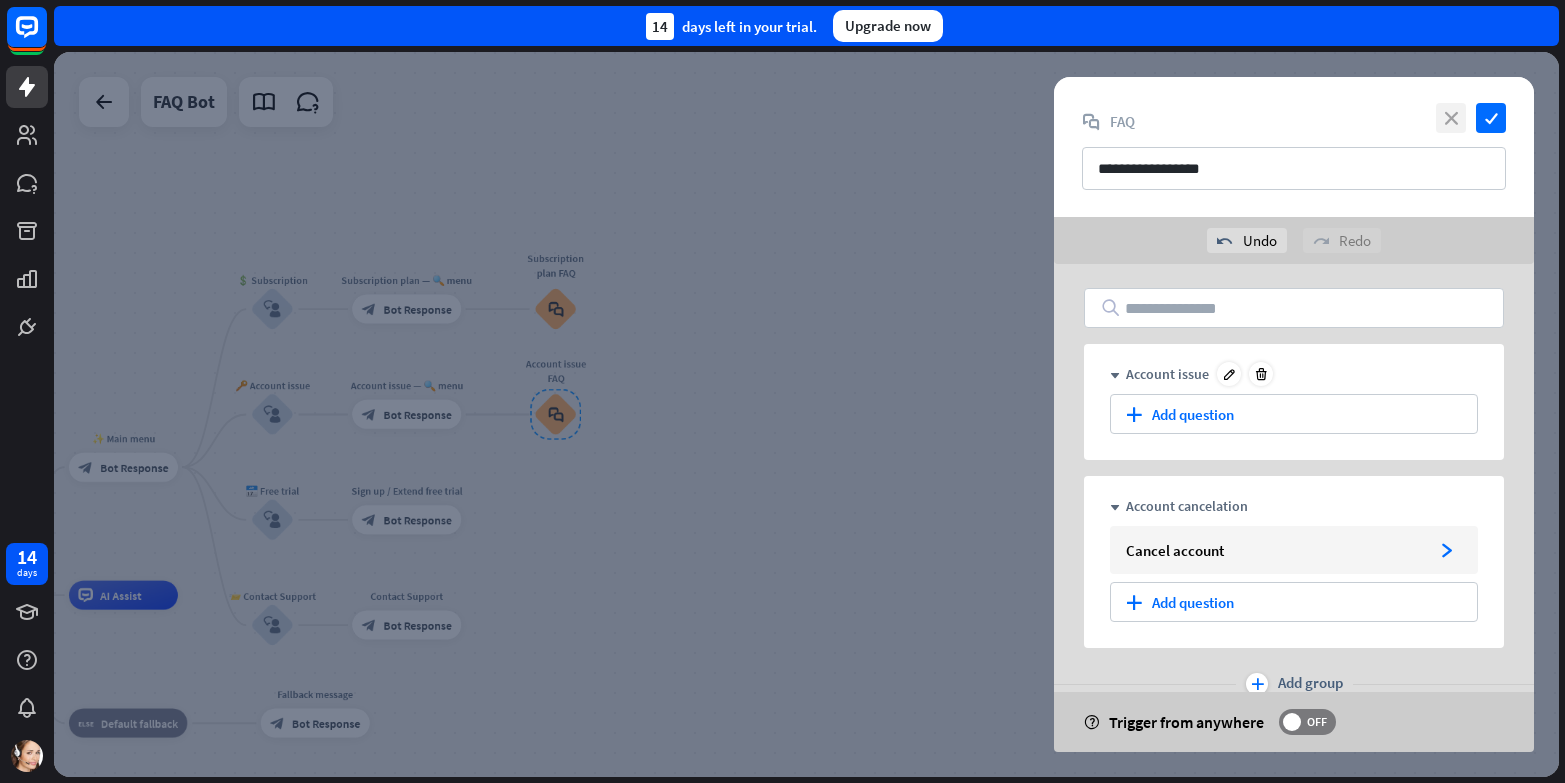click on "close" at bounding box center (1451, 118) 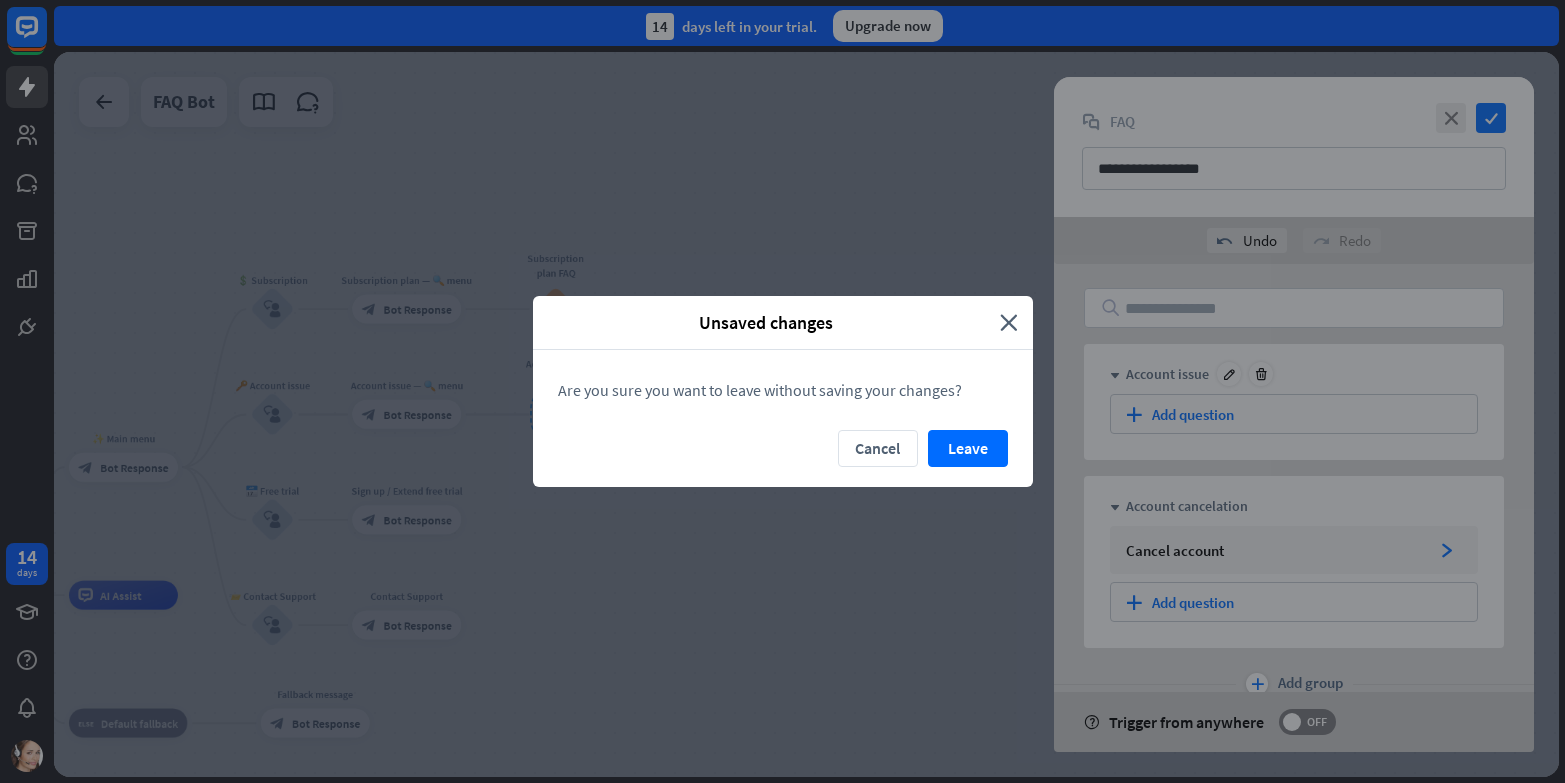 click on "Cancel   Leave" at bounding box center (783, 458) 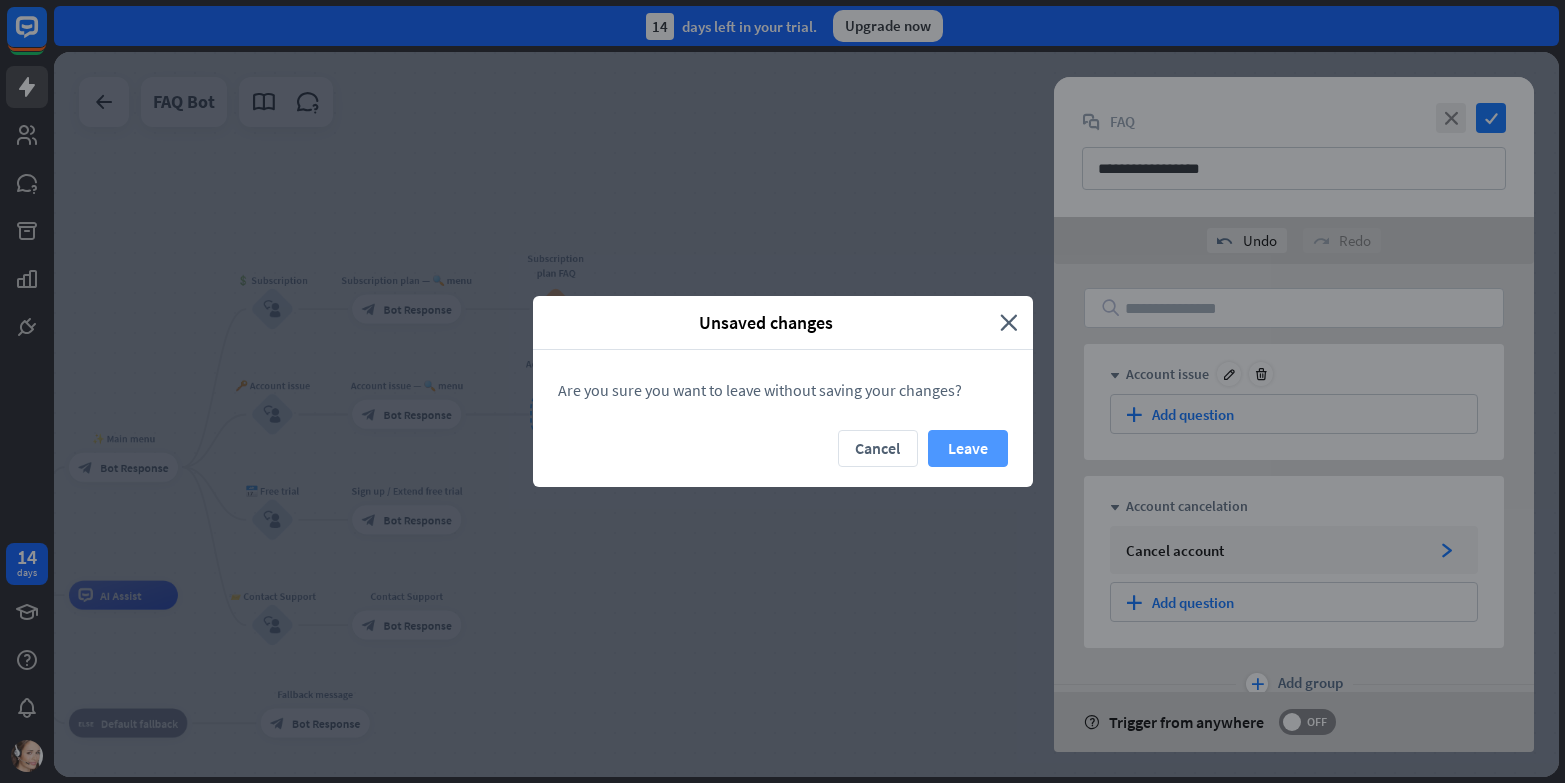 click on "Leave" at bounding box center (968, 448) 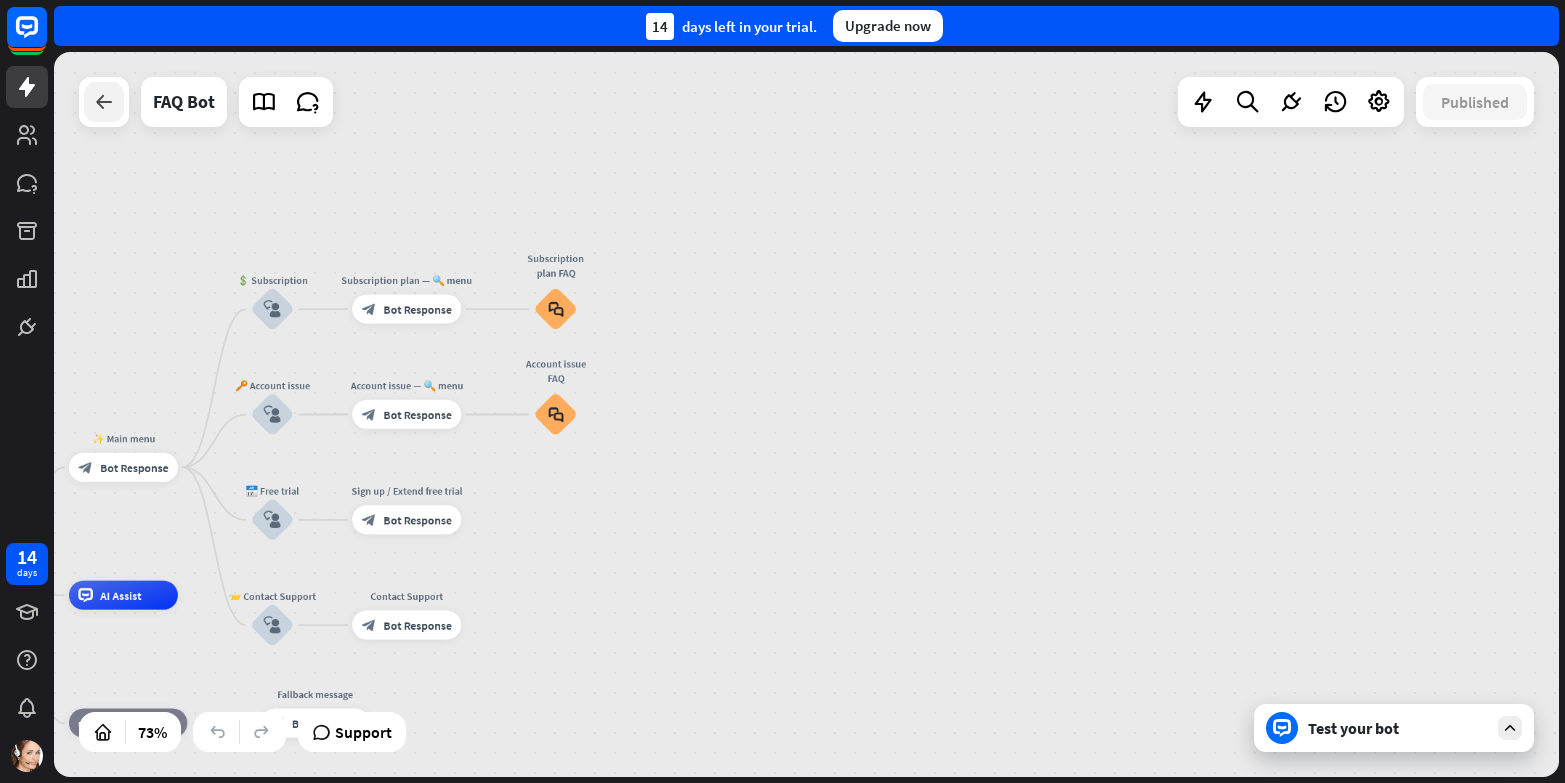 click at bounding box center [104, 102] 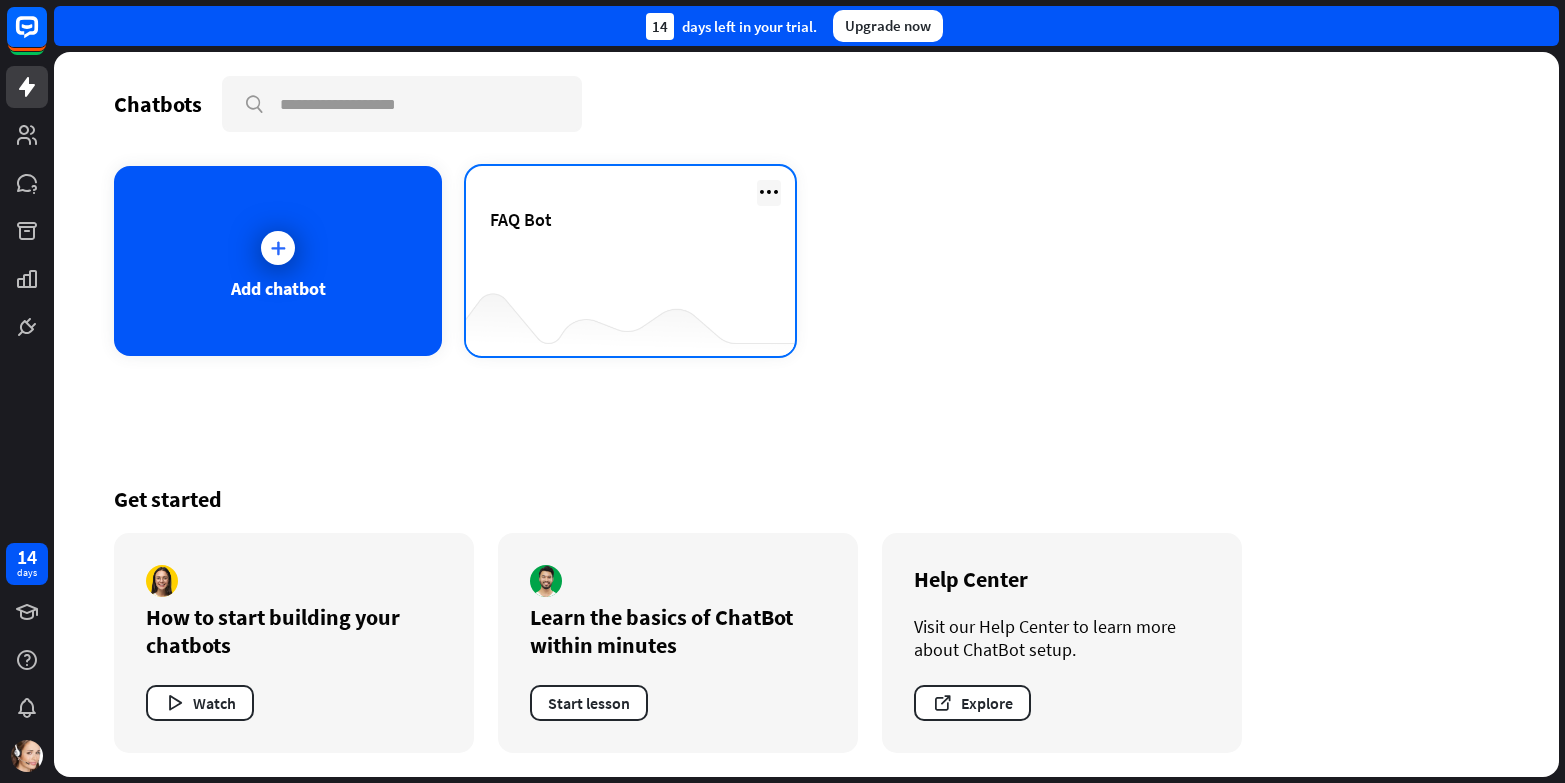 click at bounding box center [769, 192] 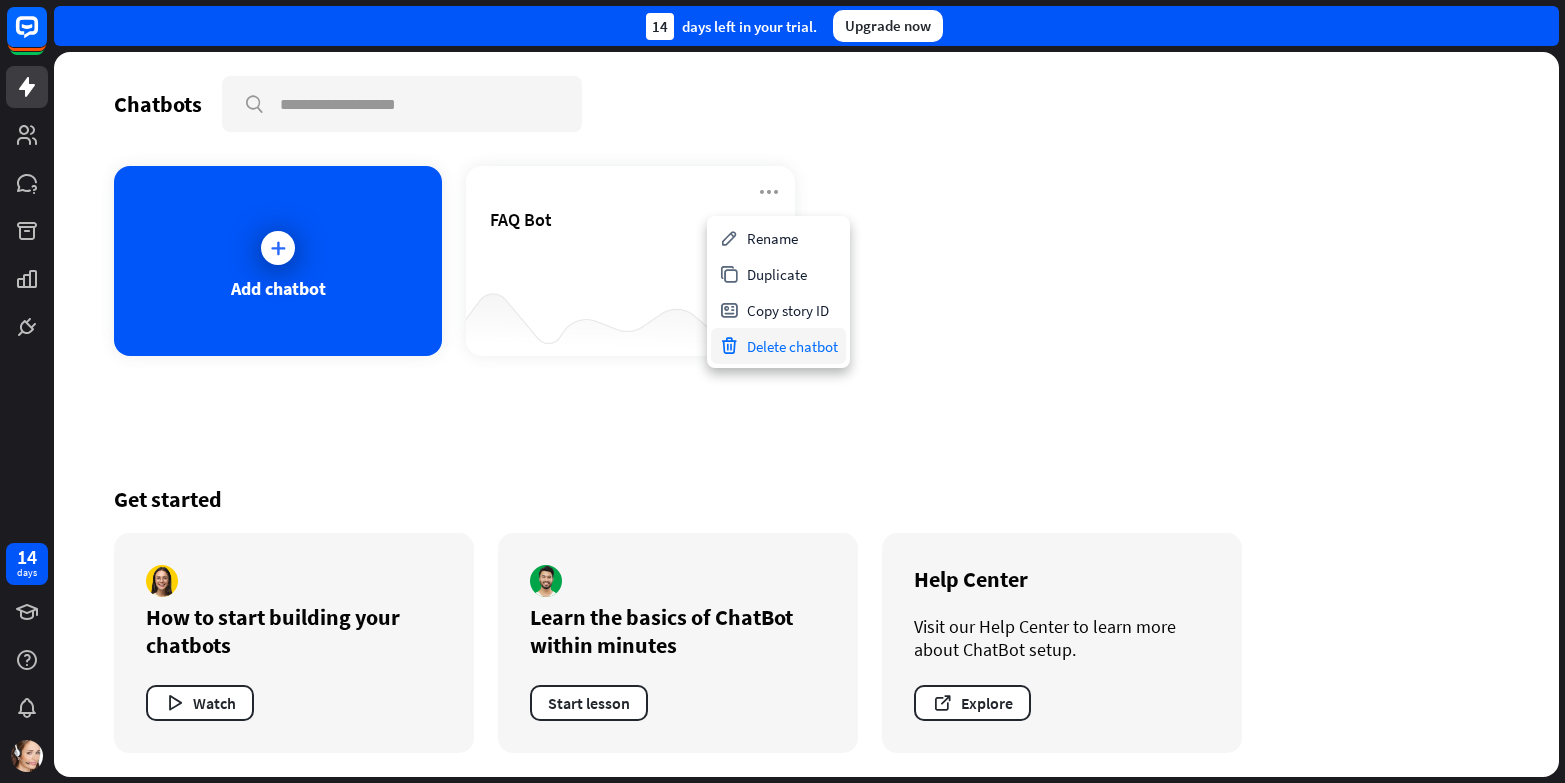 click on "Delete chatbot" at bounding box center [778, 346] 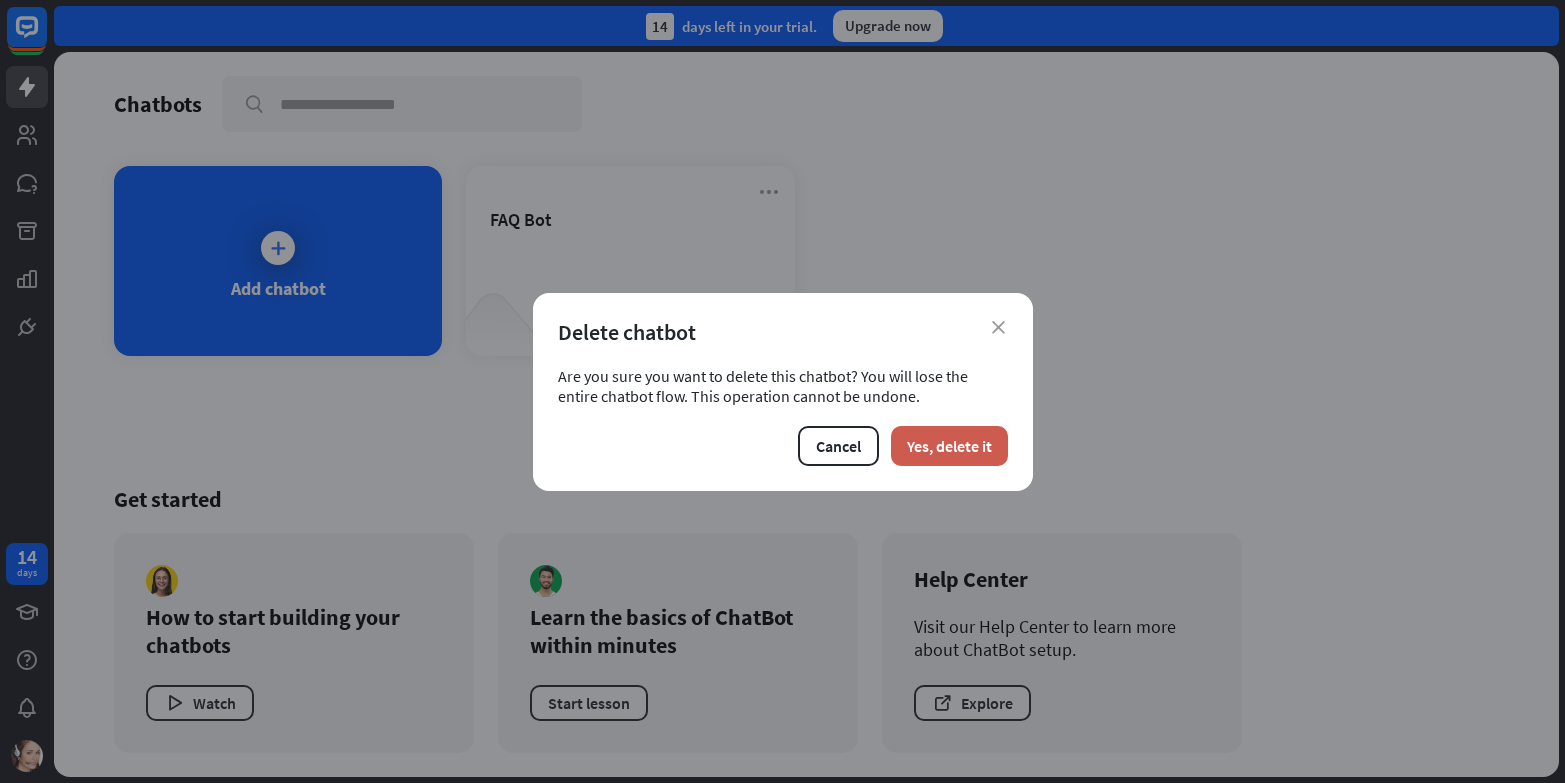 click on "Yes, delete it" at bounding box center [949, 446] 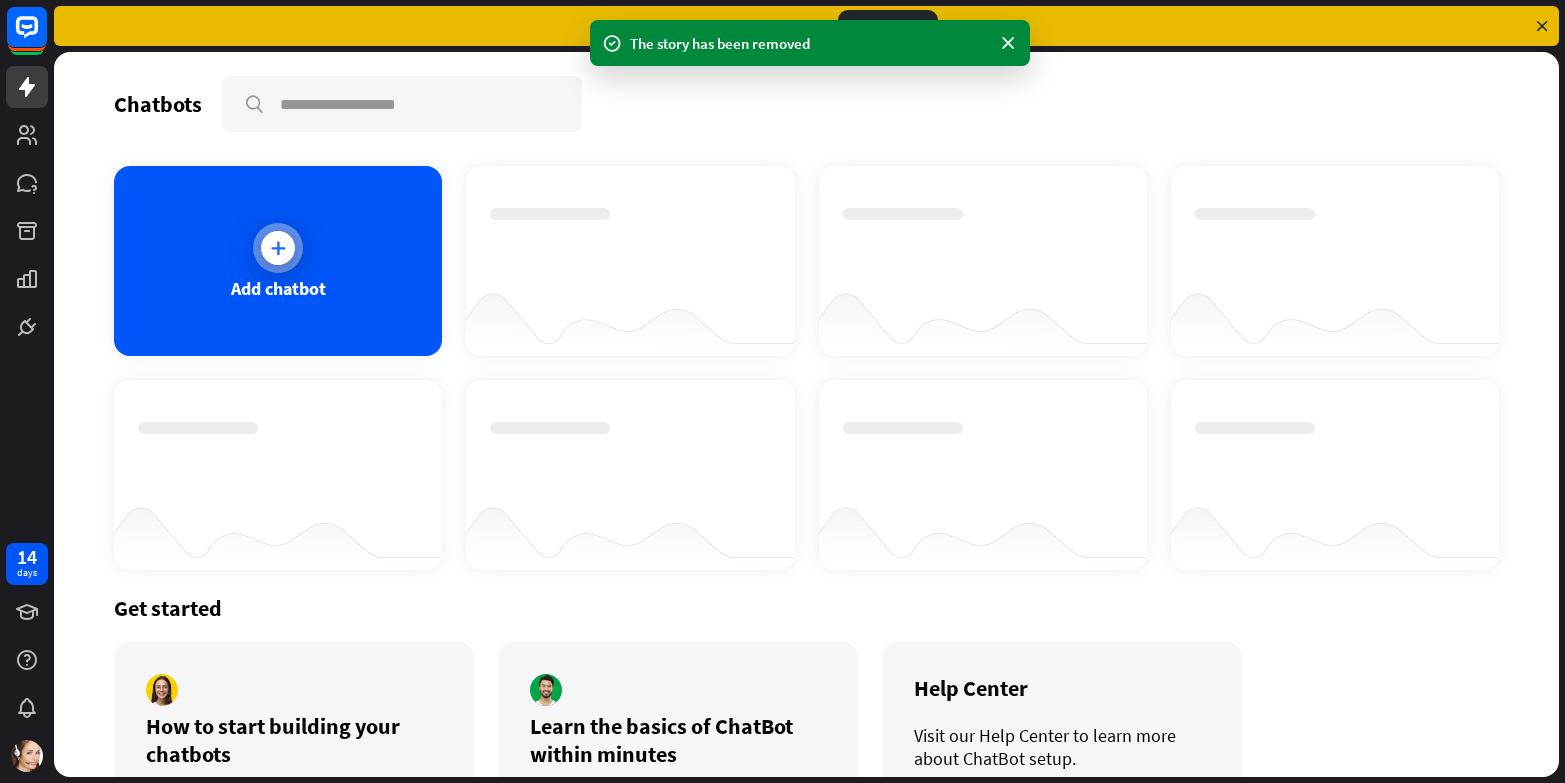 click at bounding box center (278, 248) 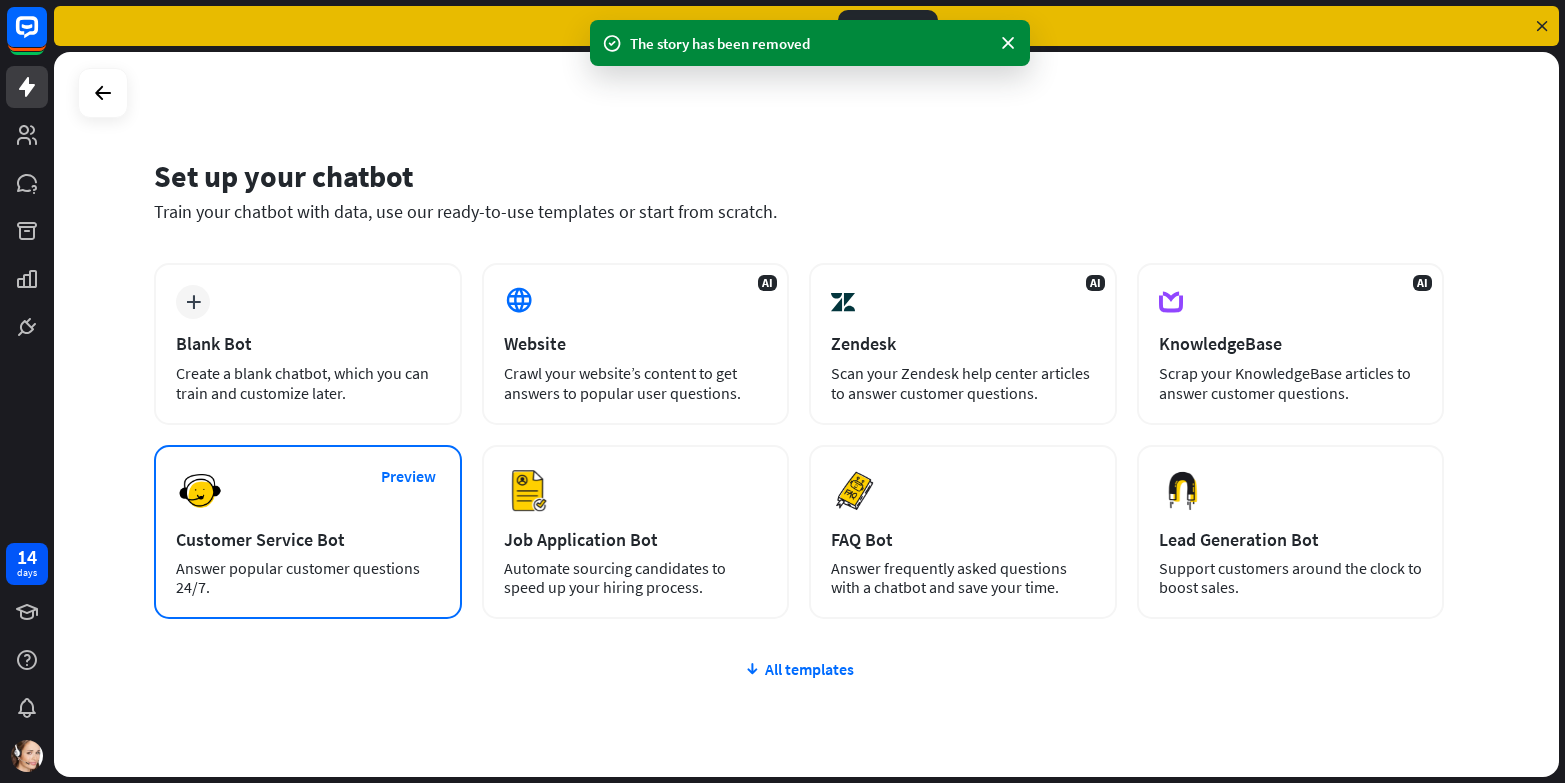 click on "Customer Service Bot" at bounding box center [308, 539] 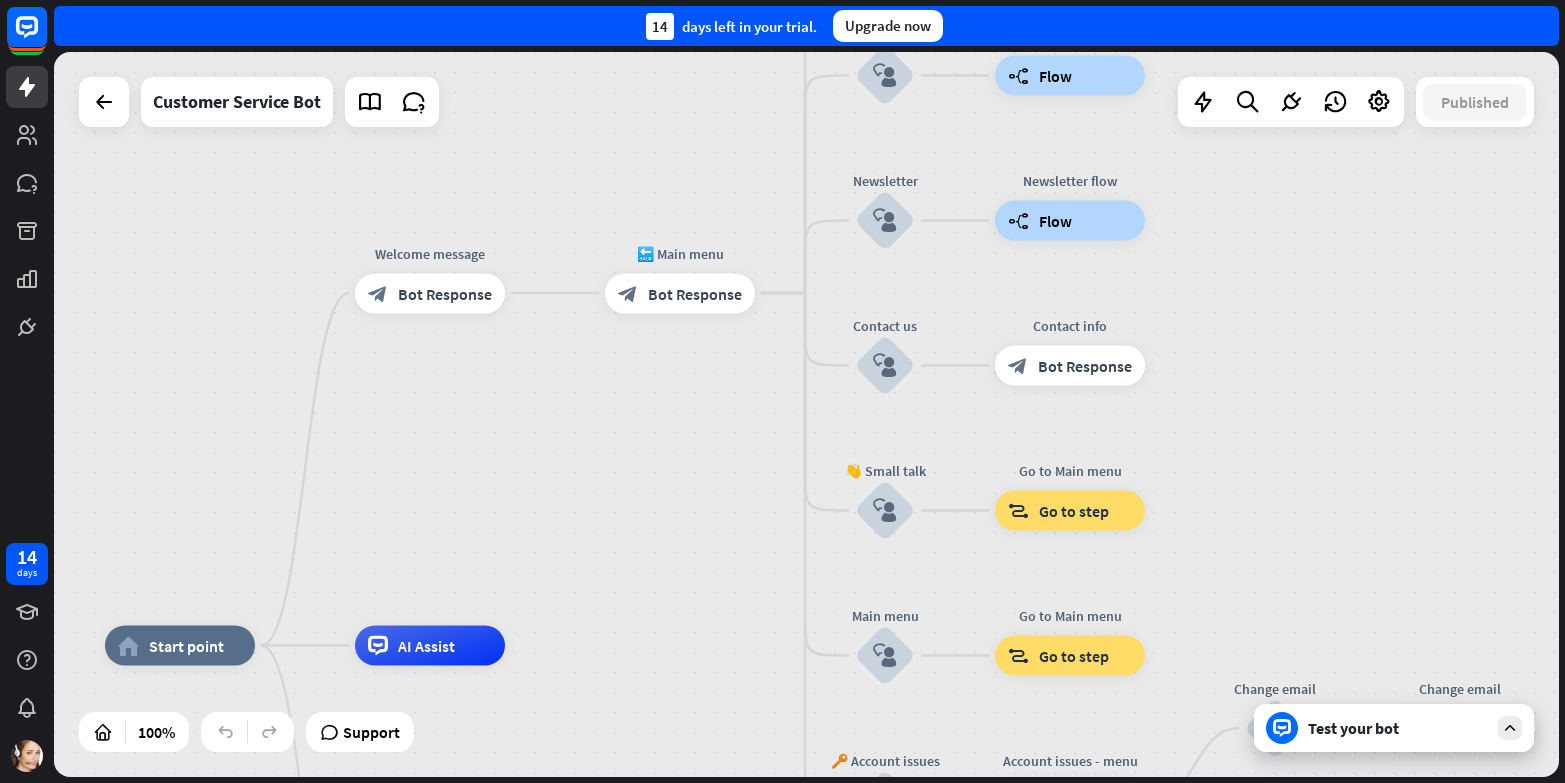 drag, startPoint x: 950, startPoint y: 361, endPoint x: 682, endPoint y: 626, distance: 376.8939 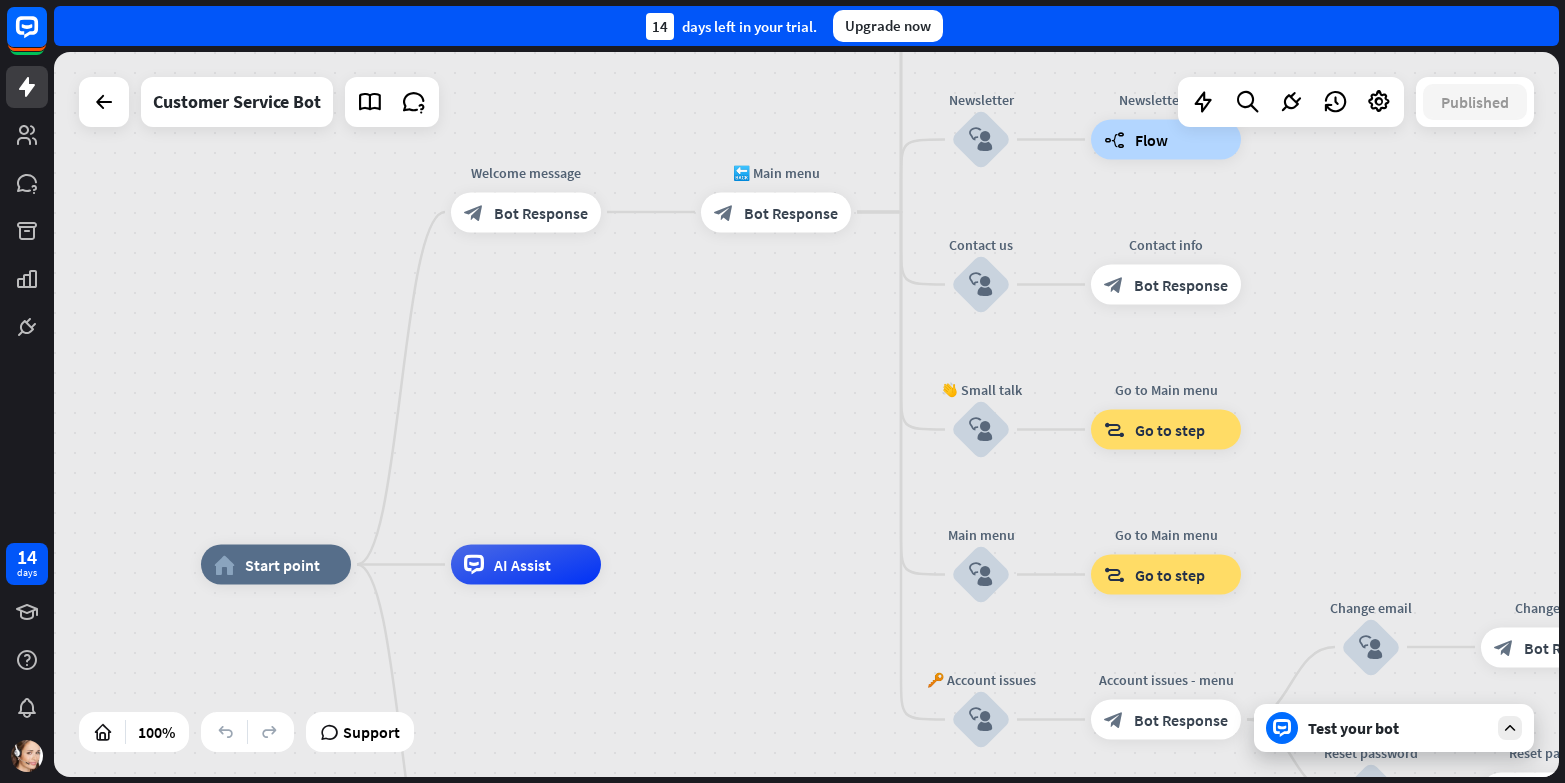 drag, startPoint x: 701, startPoint y: 412, endPoint x: 830, endPoint y: 256, distance: 202.42776 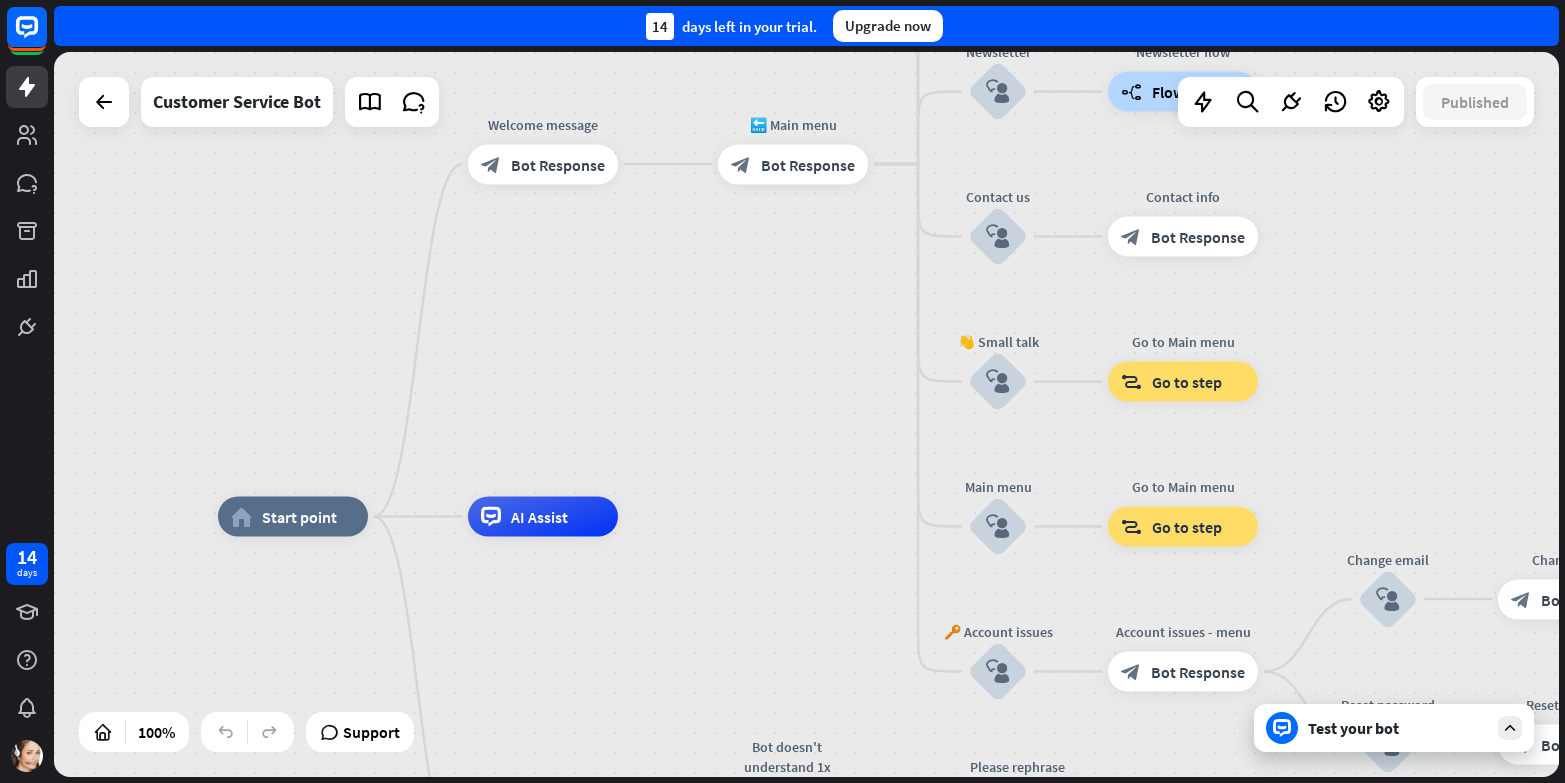 drag, startPoint x: 798, startPoint y: 357, endPoint x: 804, endPoint y: 202, distance: 155.11609 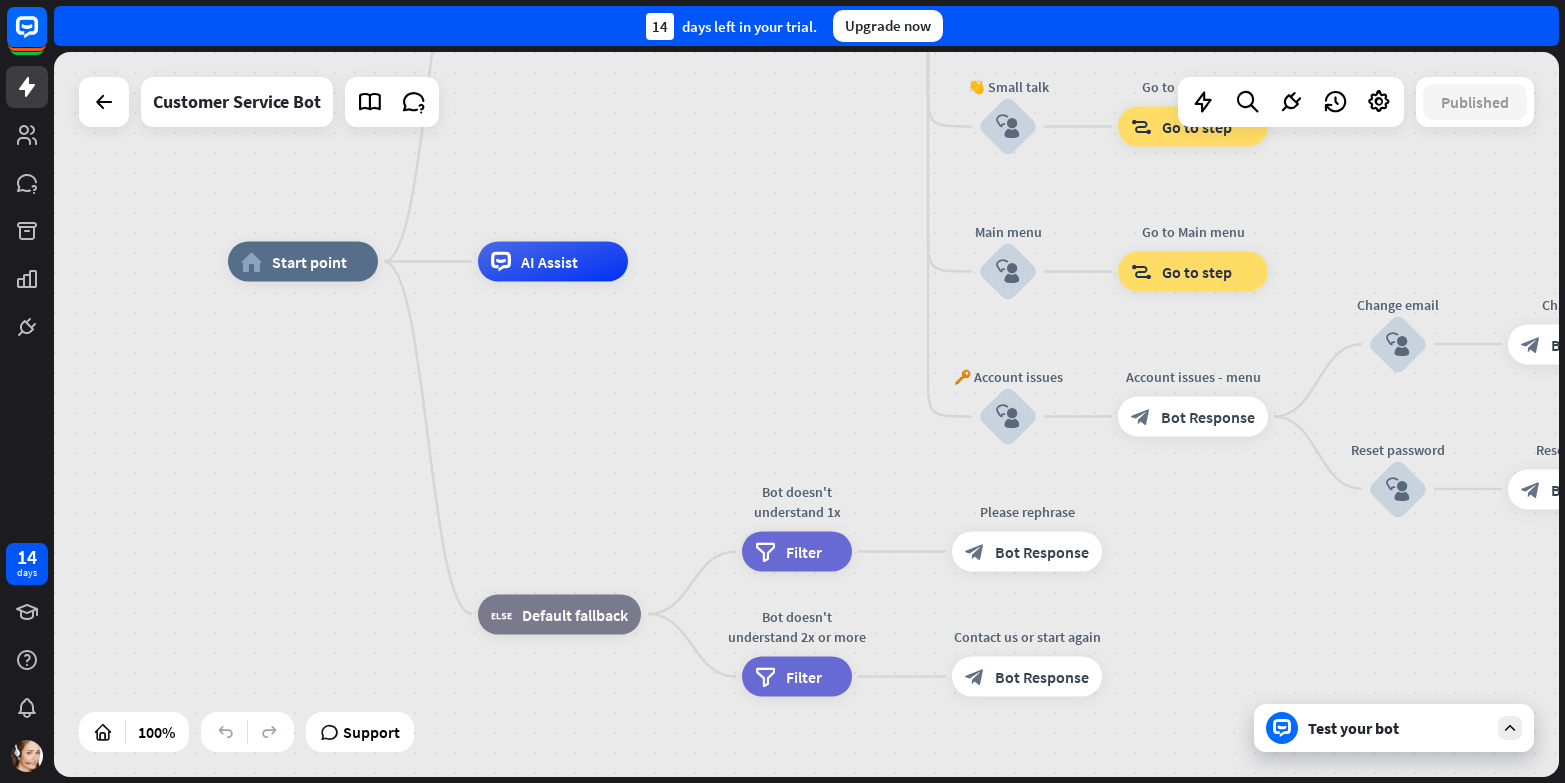 drag, startPoint x: 799, startPoint y: 389, endPoint x: 800, endPoint y: 238, distance: 151.00331 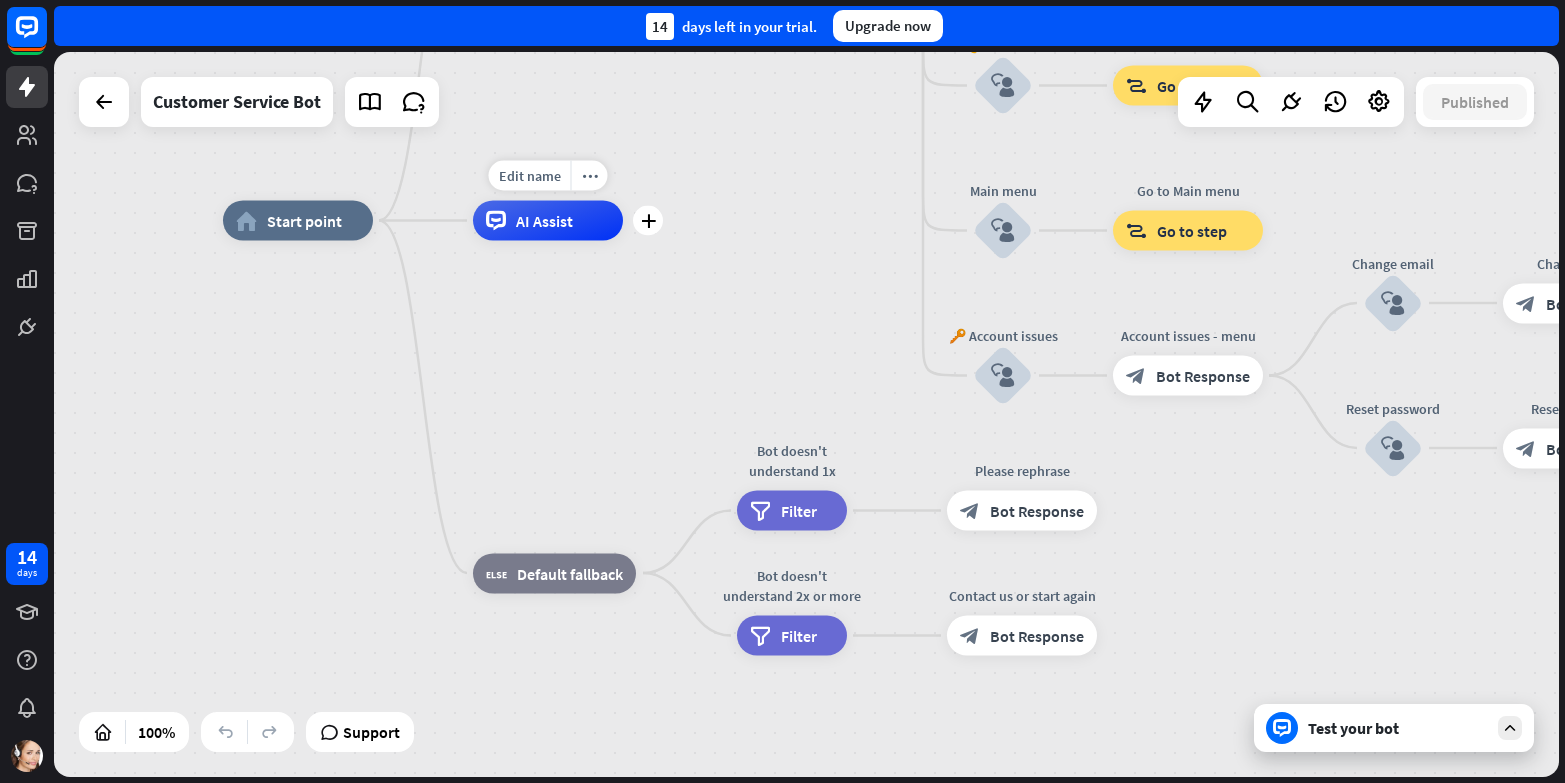 click on "AI Assist" at bounding box center (544, 221) 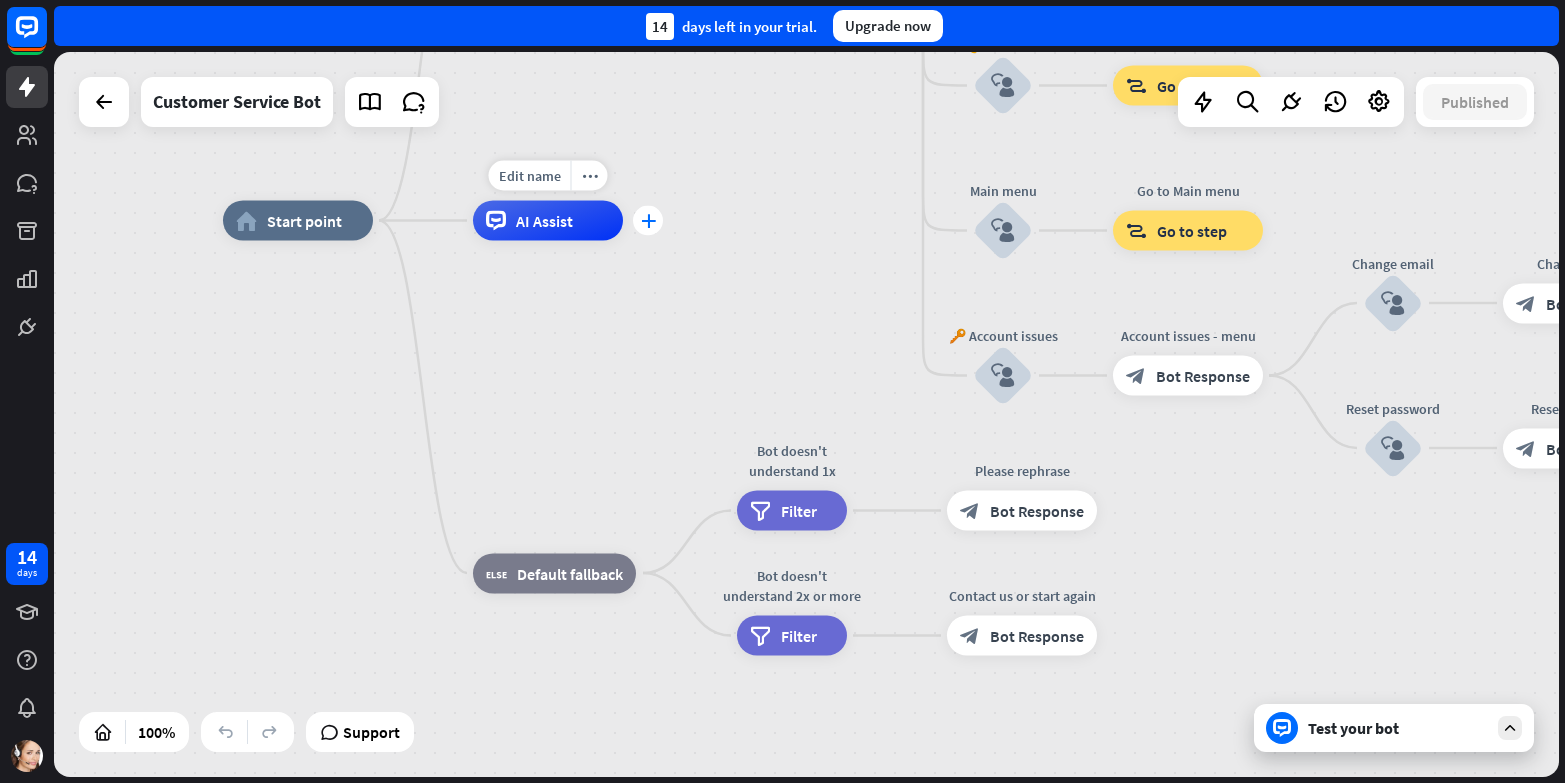 click on "plus" at bounding box center (648, 221) 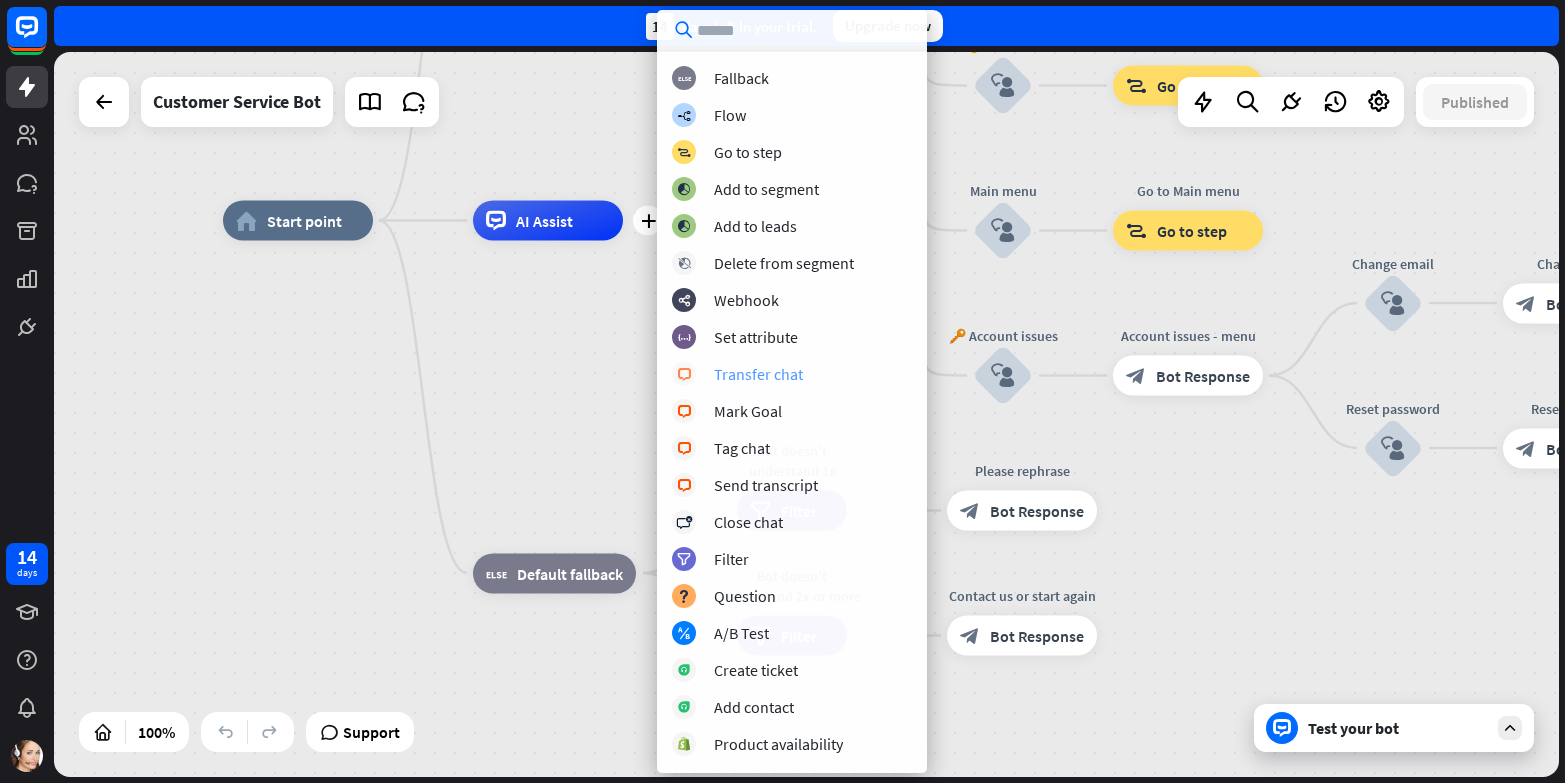 scroll, scrollTop: 88, scrollLeft: 0, axis: vertical 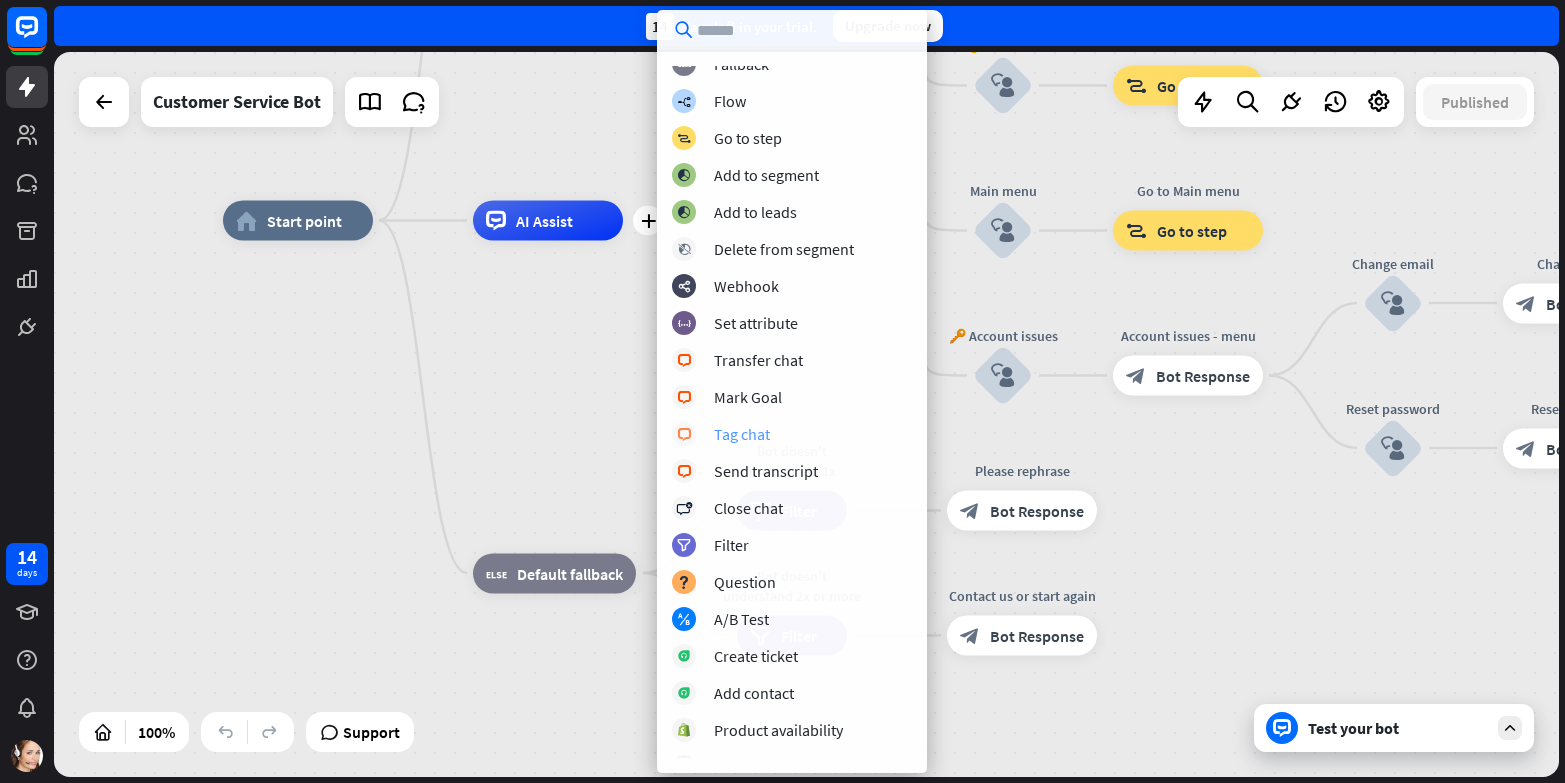 click on "block_livechat
Tag chat" at bounding box center [792, 434] 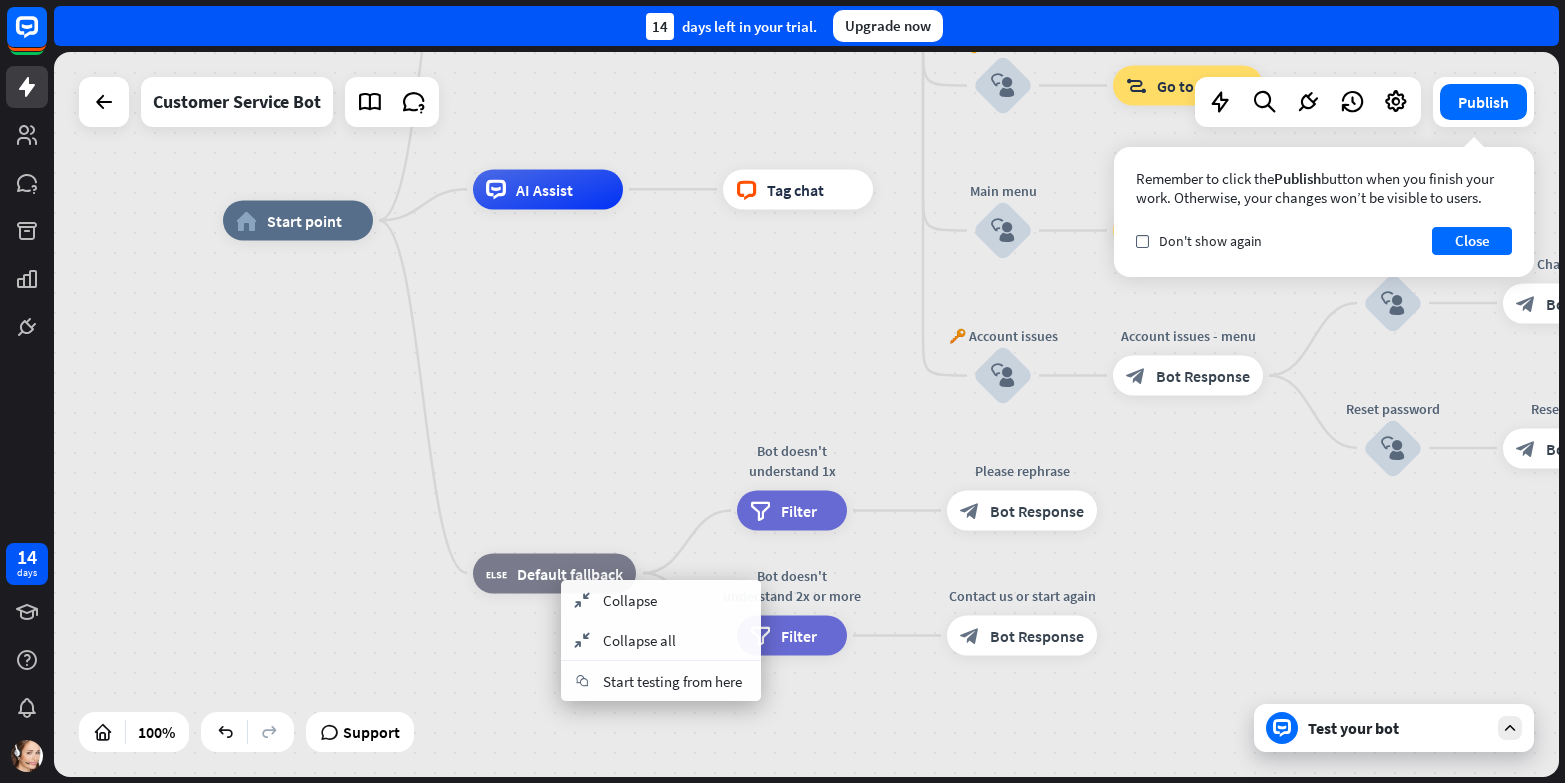 click on "home_2   Start point                 Welcome message   block_bot_response   Bot Response                 🔙 Main menu   block_bot_response   Bot Response                 Our offer   block_user_input                 Select product category   block_bot_response   Bot Response                 ❓ Question   block_user_input                 How can I help you?   block_bot_response   Bot Response                 FAQ   block_user_input                 Type your question   block_bot_response   Bot Response                 Popular questions   block_faq                 Feedback   block_user_input                 Feedback flow   builder_tree   Flow                 Newsletter   block_user_input                 Newsletter flow   builder_tree   Flow                 Contact us   block_user_input                 Contact info   block_bot_response   Bot Response                 👋 Small talk   block_user_input                 Go to Main menu   block_goto   Go to step                 Main menu" at bounding box center (975, 583) 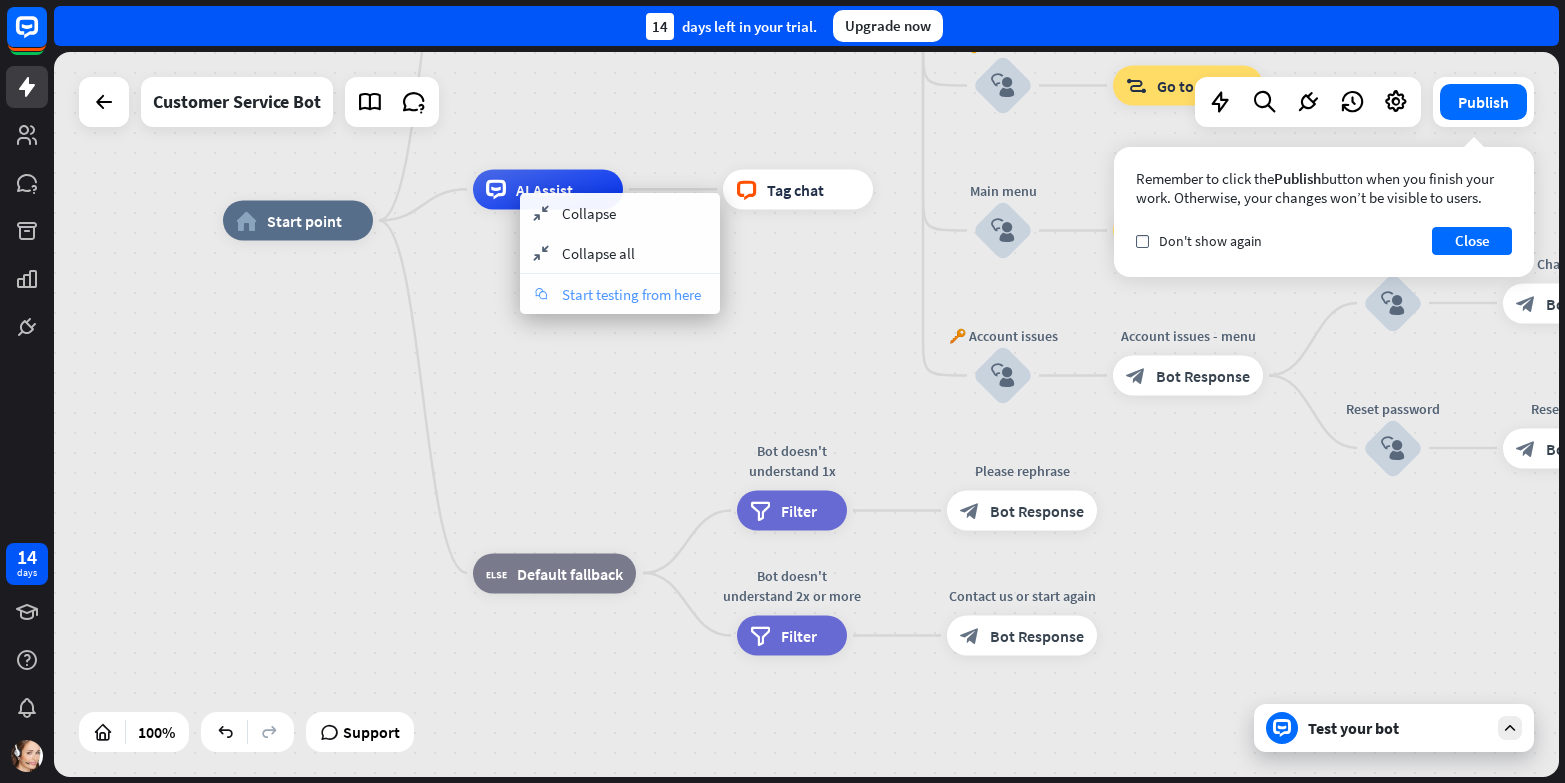 click on "Start testing from here" at bounding box center (631, 294) 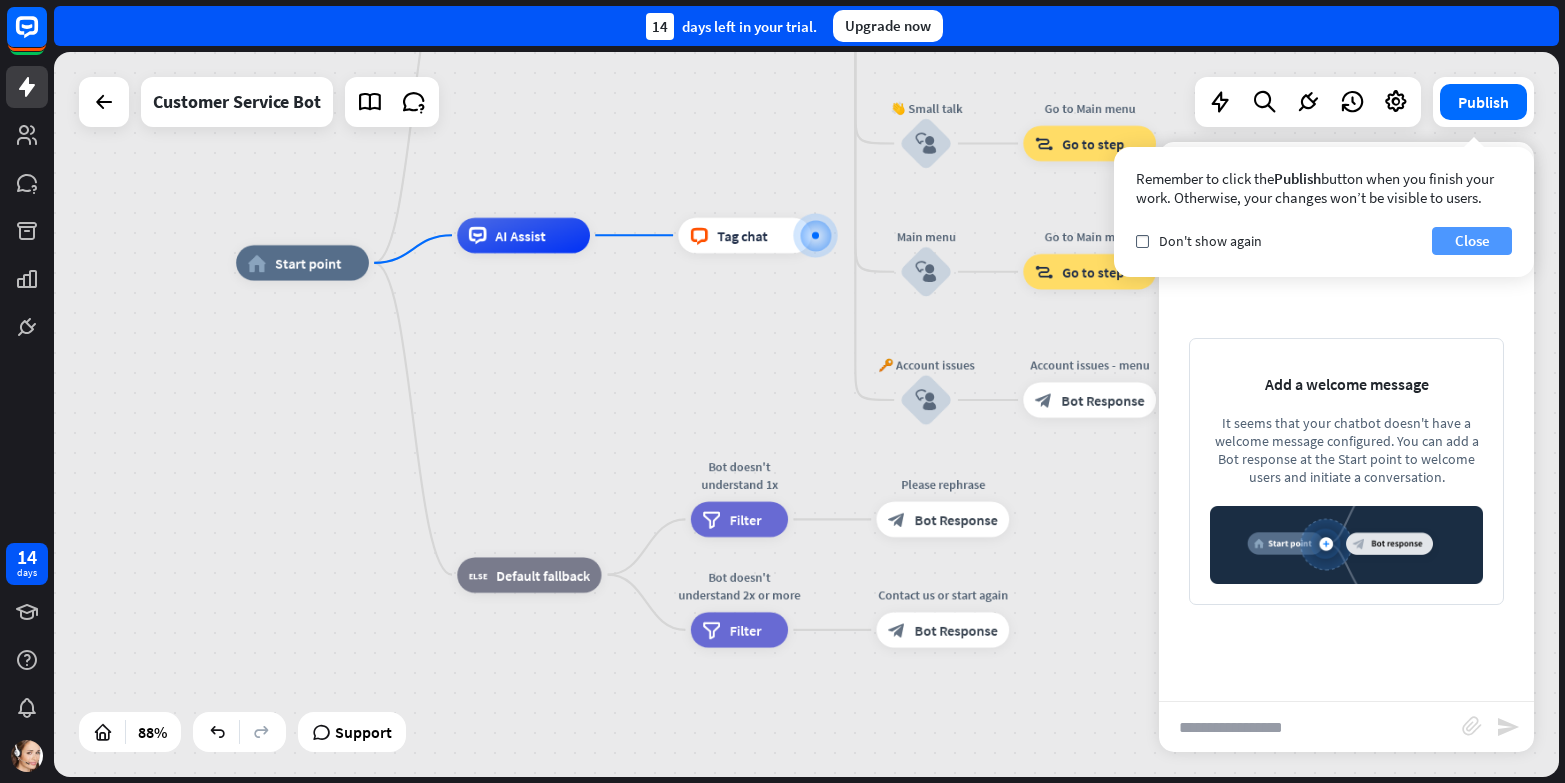 click on "Close" at bounding box center [1472, 241] 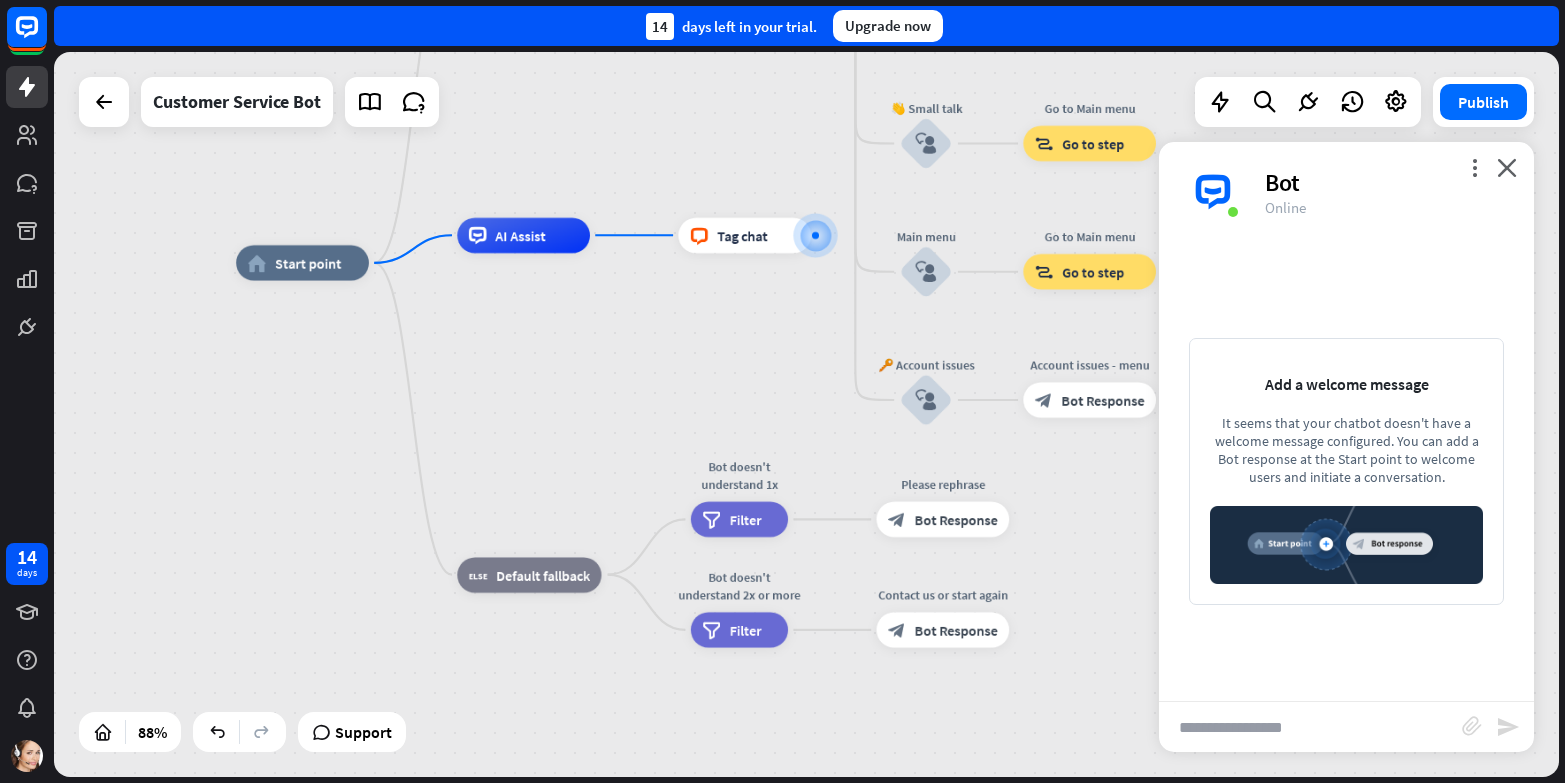 click at bounding box center [1310, 727] 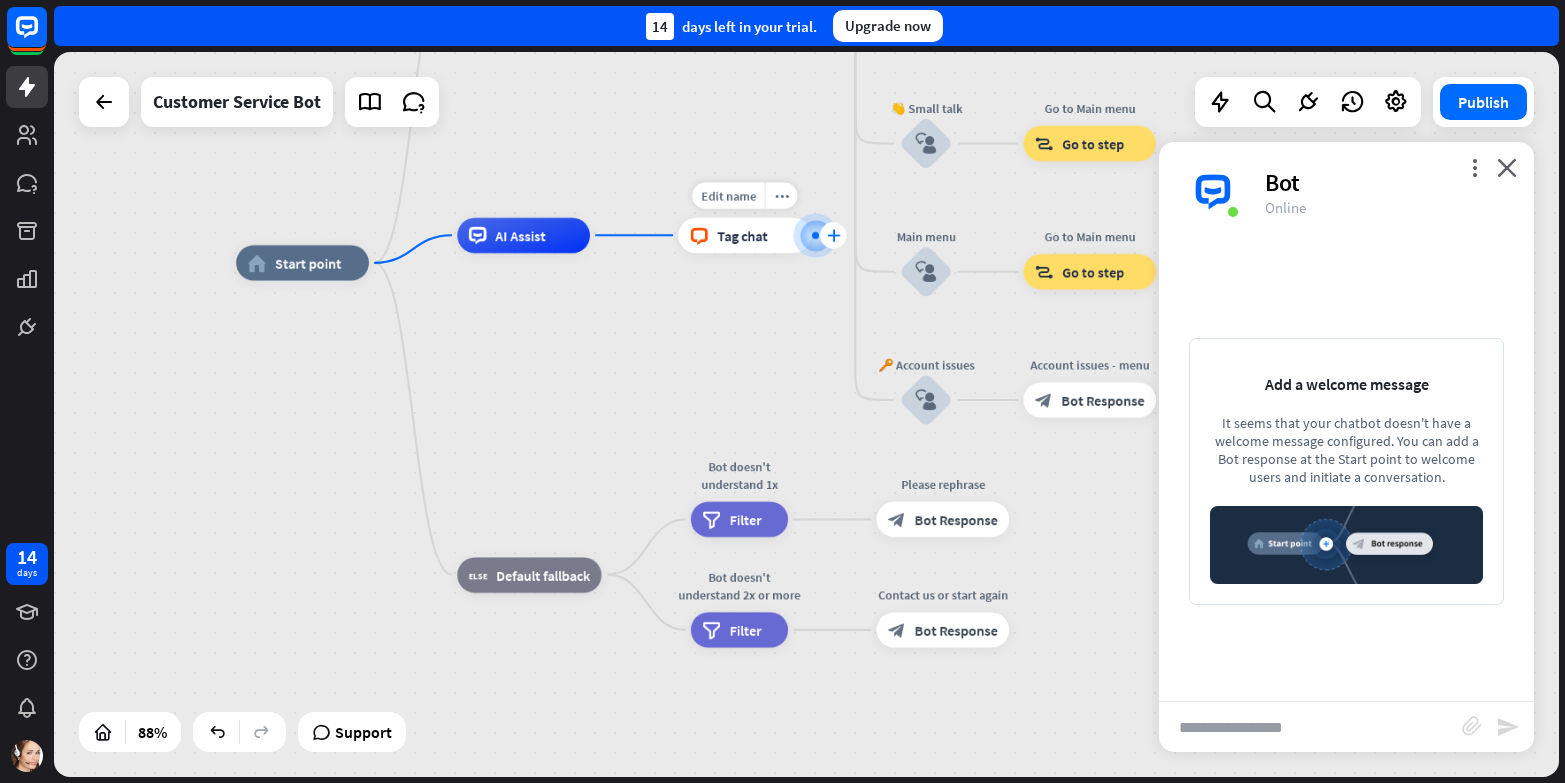 click on "plus" at bounding box center [833, 235] 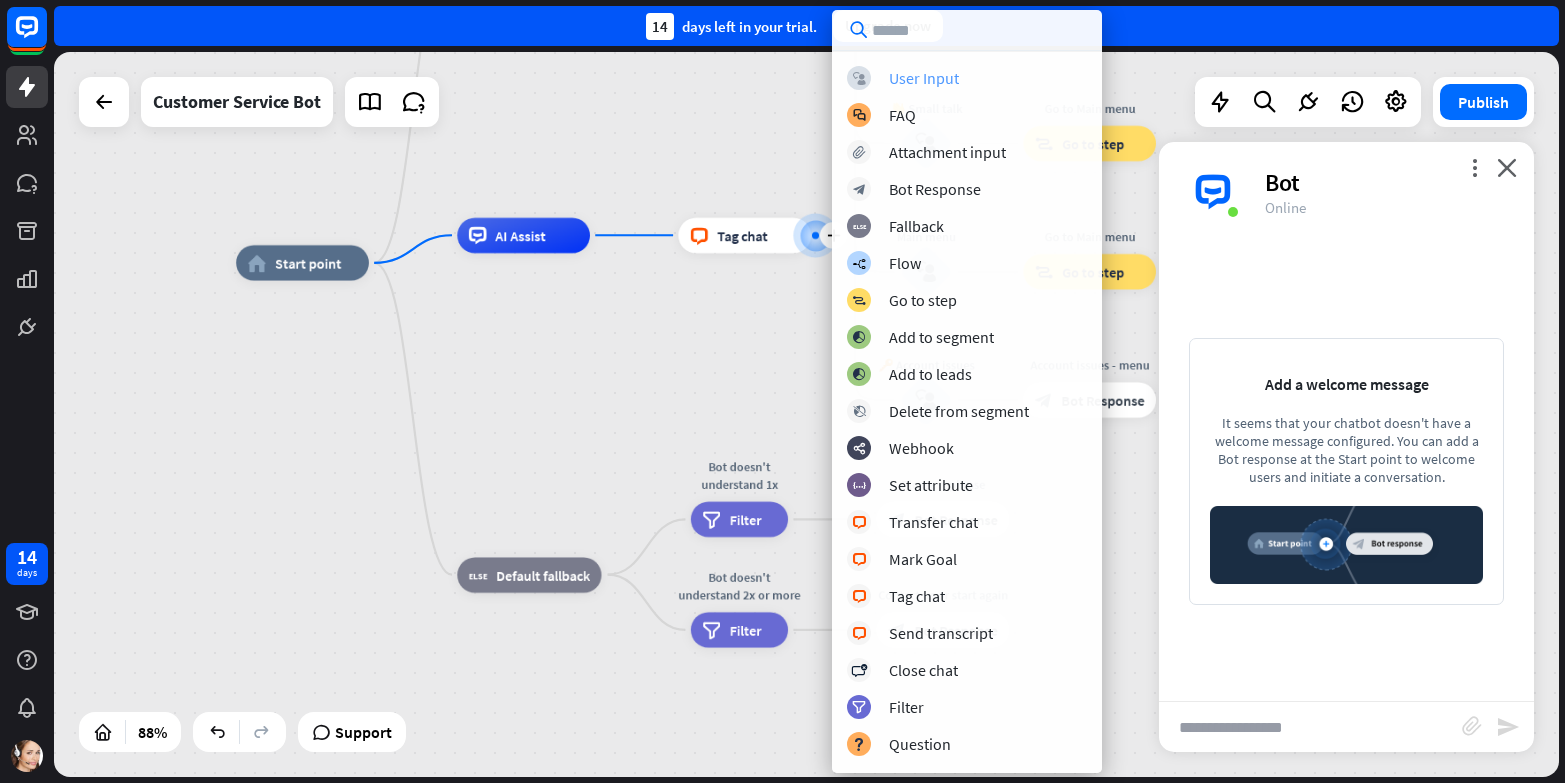 click on "block_user_input
User Input" at bounding box center (967, 78) 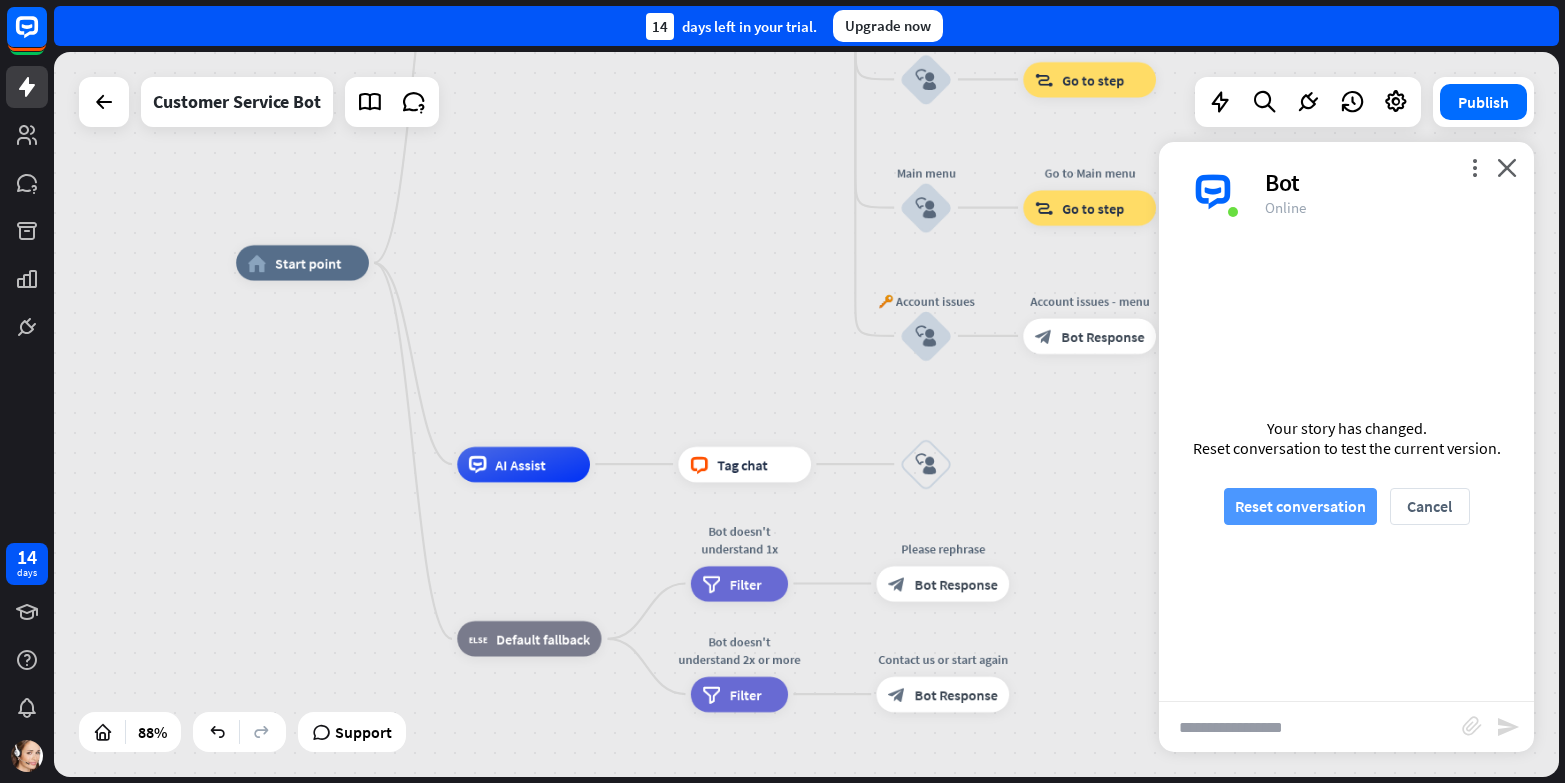 click on "Reset conversation" at bounding box center [1300, 506] 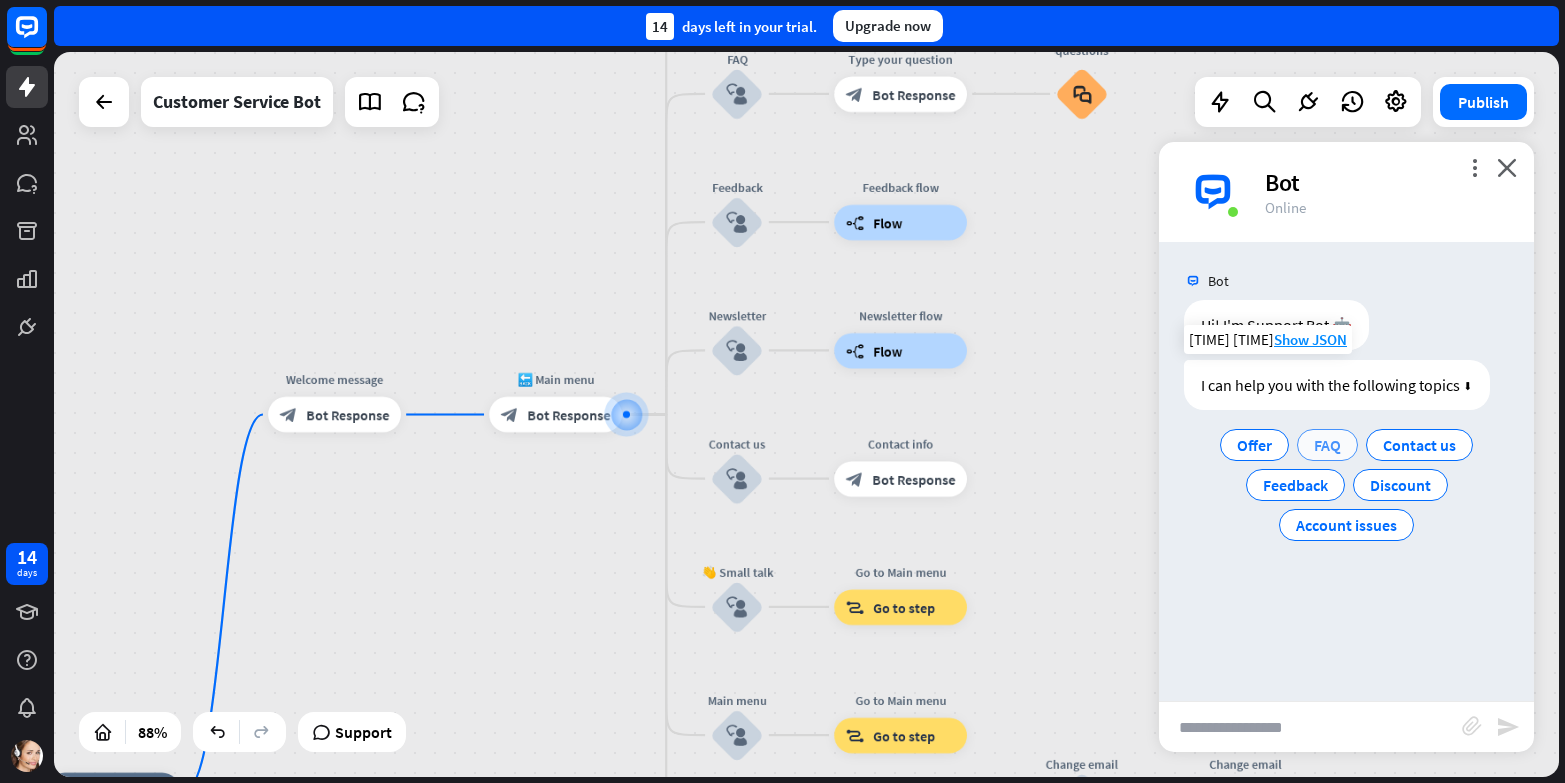 click on "FAQ" at bounding box center (1327, 445) 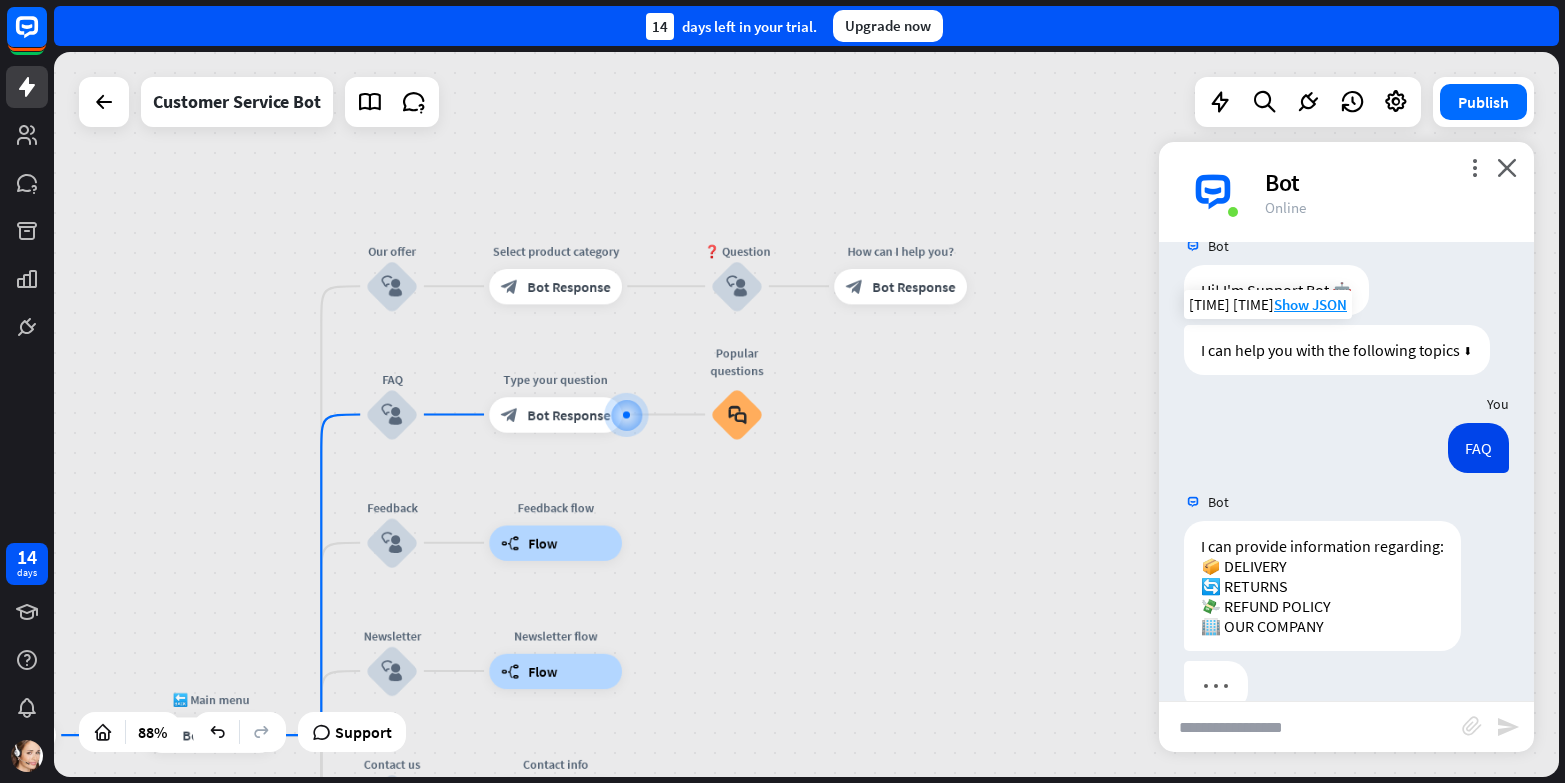 scroll, scrollTop: 95, scrollLeft: 0, axis: vertical 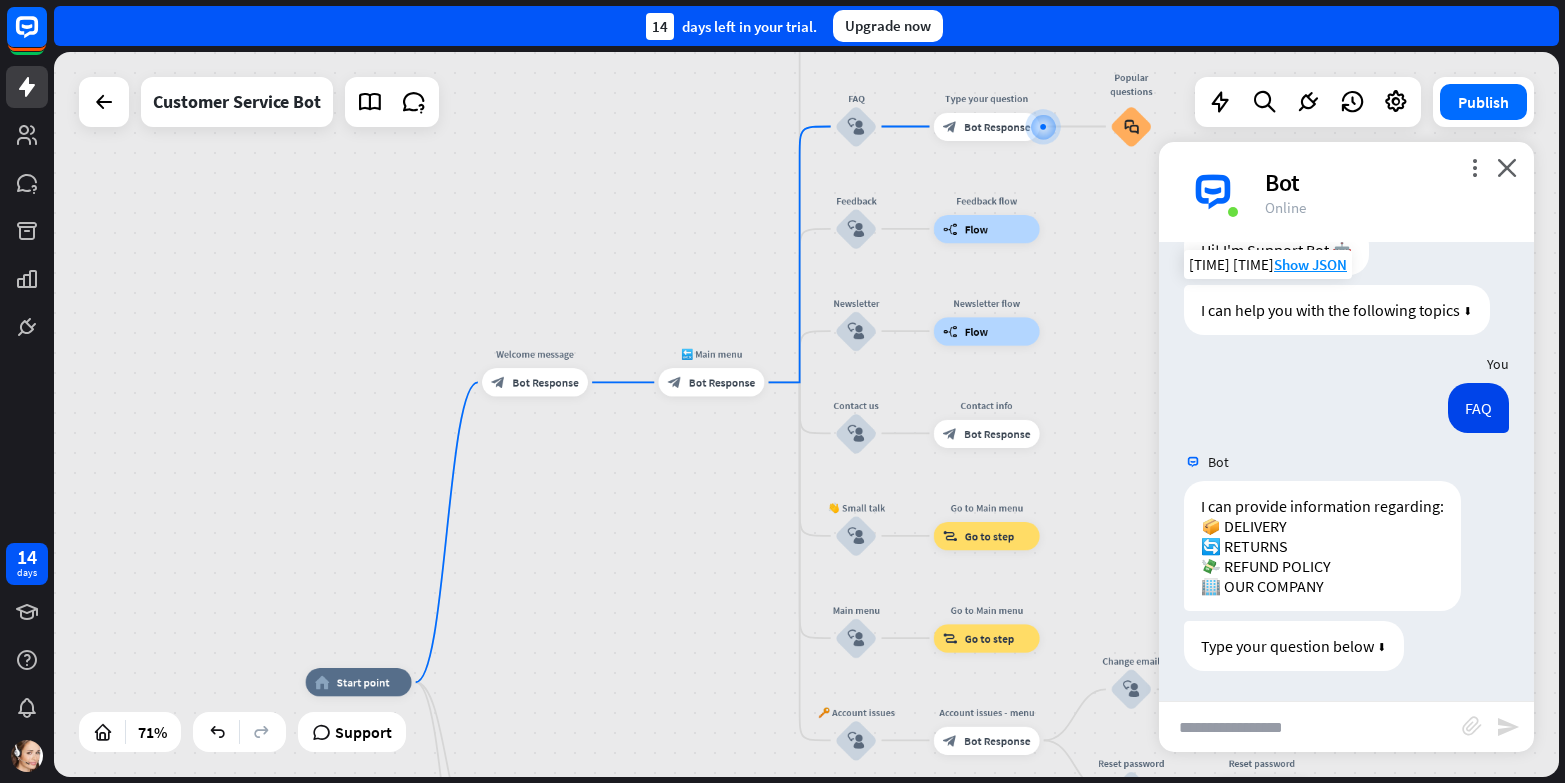 drag, startPoint x: 319, startPoint y: 566, endPoint x: 720, endPoint y: 184, distance: 553.8276 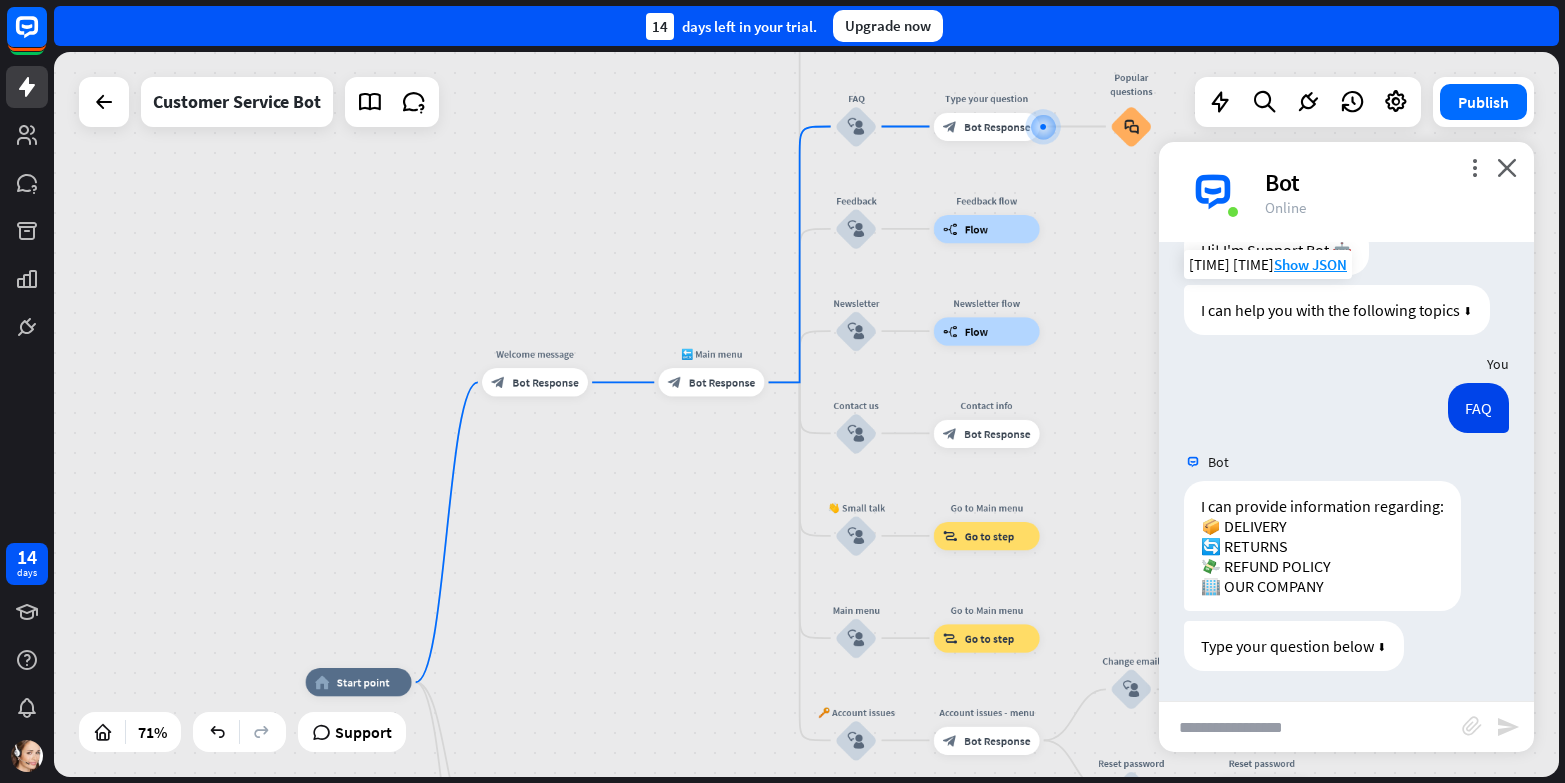 click on "home_2   Start point                 Welcome message   block_bot_response   Bot Response                 🔙 Main menu   block_bot_response   Bot Response                 Our offer   block_user_input                 Select product category   block_bot_response   Bot Response                 ❓ Question   block_user_input                 How can I help you?   block_bot_response   Bot Response                 FAQ   block_user_input                 Type your question   block_bot_response   Bot Response                     Popular questions   block_faq                 Feedback   block_user_input                 Feedback flow   builder_tree   Flow                 Newsletter   block_user_input                 Newsletter flow   builder_tree   Flow                 Contact us   block_user_input                 Contact info   block_bot_response   Bot Response                 👋 Small talk   block_user_input                 Go to Main menu   block_goto   Go to step                 Main menu" at bounding box center [806, 414] 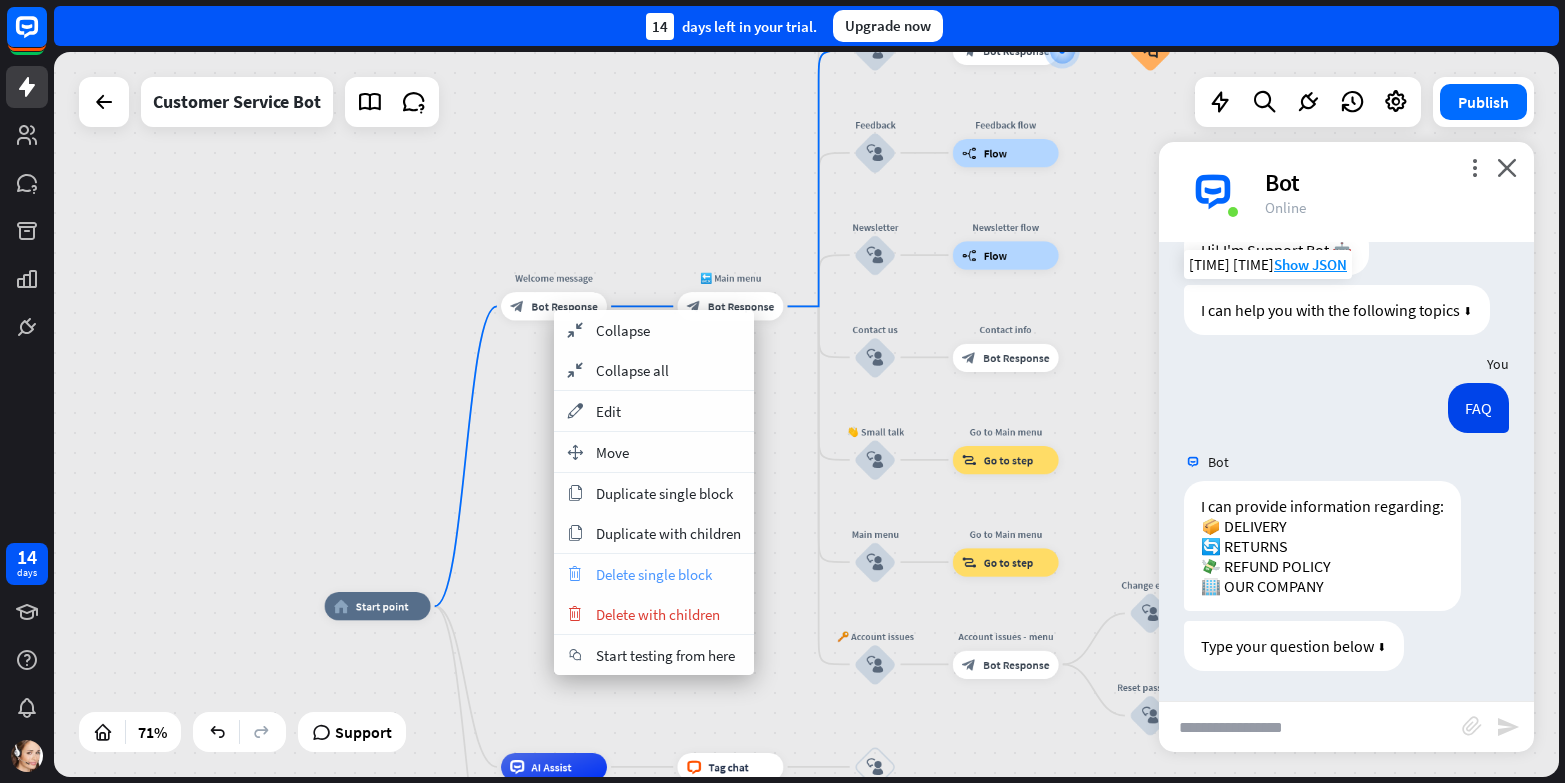 click on "Delete single block" at bounding box center [654, 574] 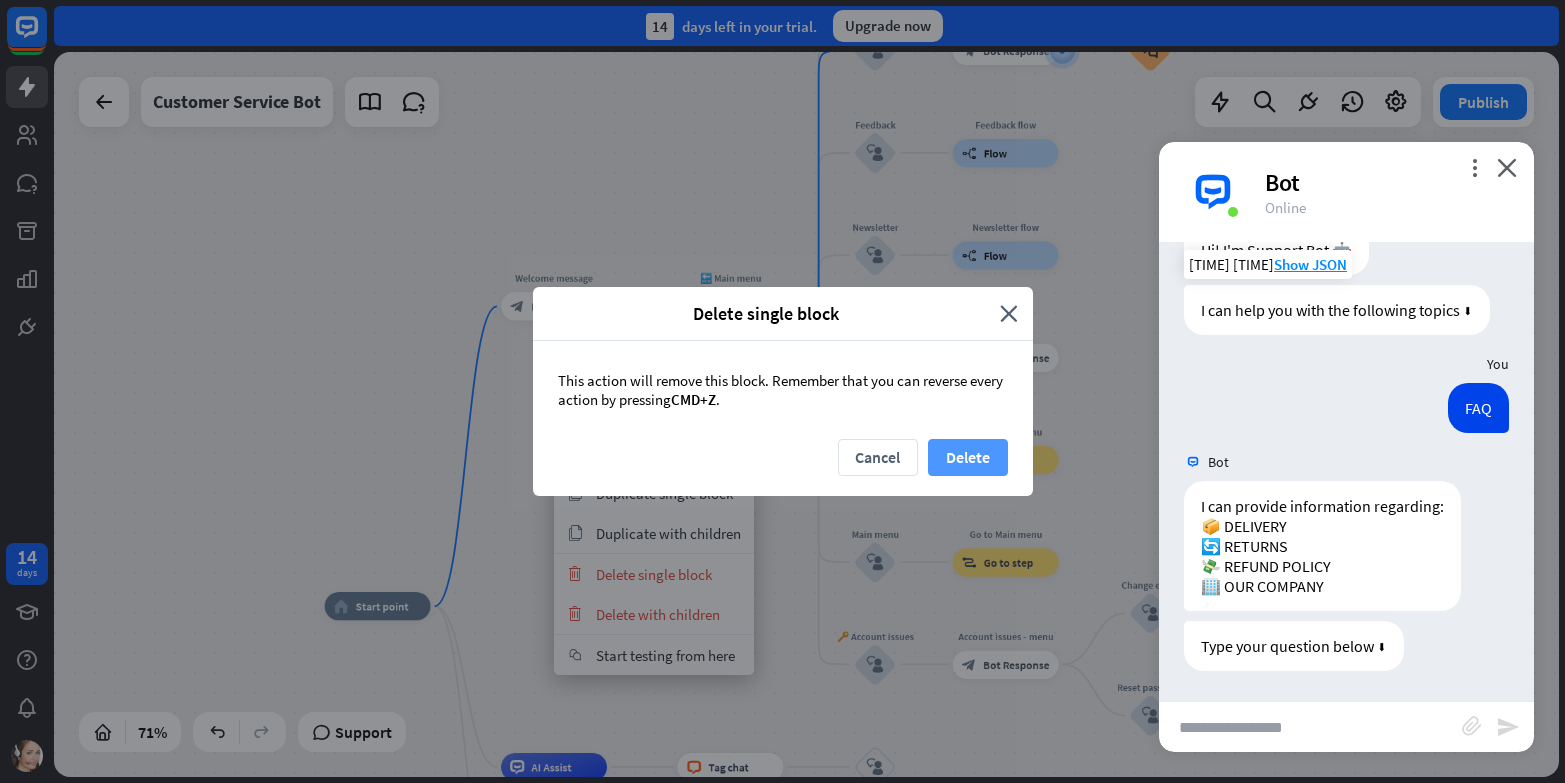 click on "Delete" at bounding box center [968, 457] 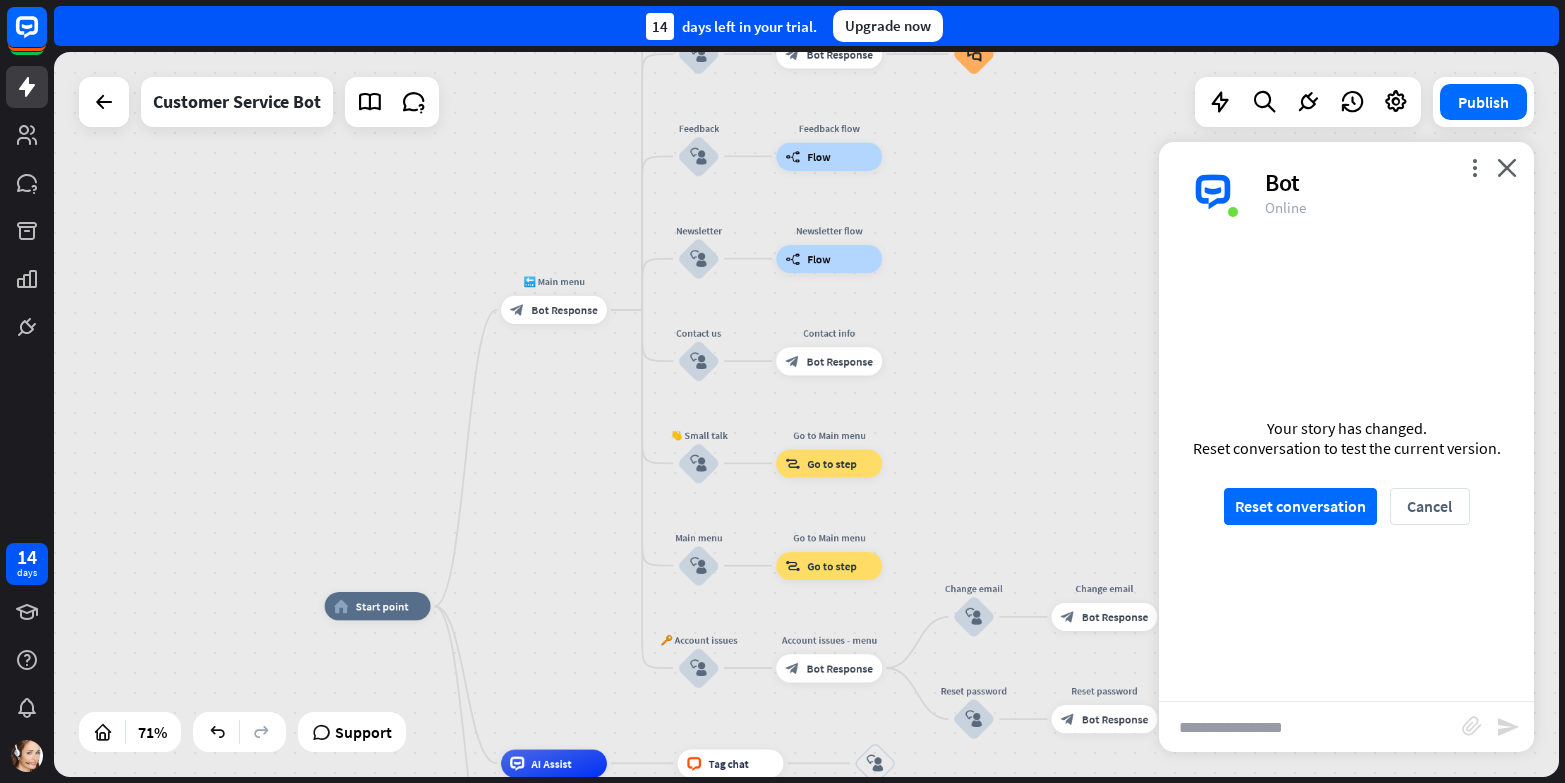 click on "home_2   Start point                 🔙 Main menu   block_bot_response   Bot Response                 Our offer   block_user_input                 Select product category   block_bot_response   Bot Response                 ❓ Question   block_user_input                 How can I help you?   block_bot_response   Bot Response                 FAQ   block_user_input                 Type your question   block_bot_response   Bot Response                 Popular questions   block_faq                 Feedback   block_user_input                 Feedback flow   builder_tree   Flow                 Newsletter   block_user_input                 Newsletter flow   builder_tree   Flow                 Contact us   block_user_input                 Contact info   block_bot_response   Bot Response                 👋 Small talk   block_user_input                 Go to Main menu   block_goto   Go to step                 Main menu   block_user_input                 Go to Main menu   block_goto   Go to step" at bounding box center [806, 414] 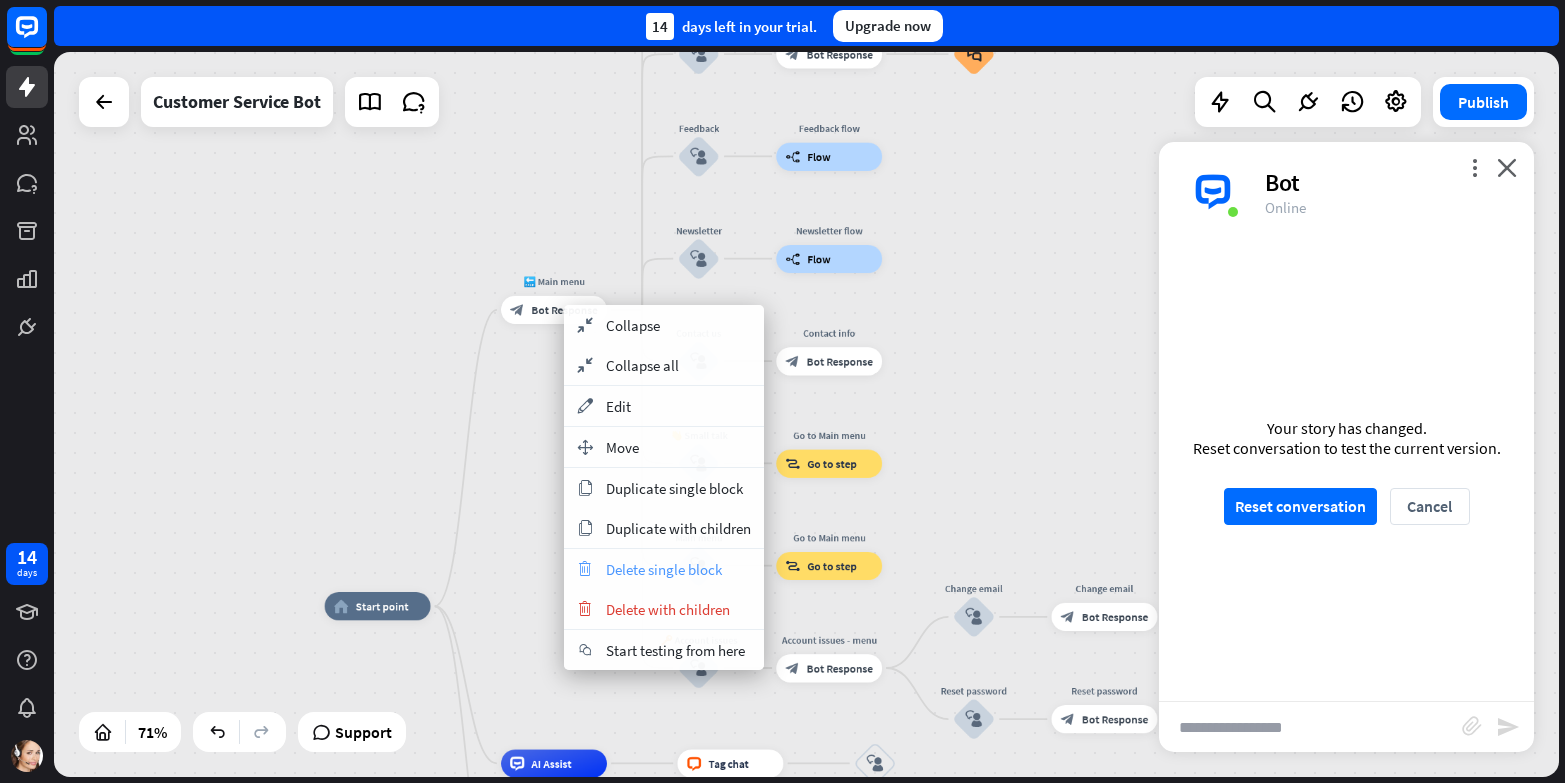 click on "Delete single block" at bounding box center [664, 569] 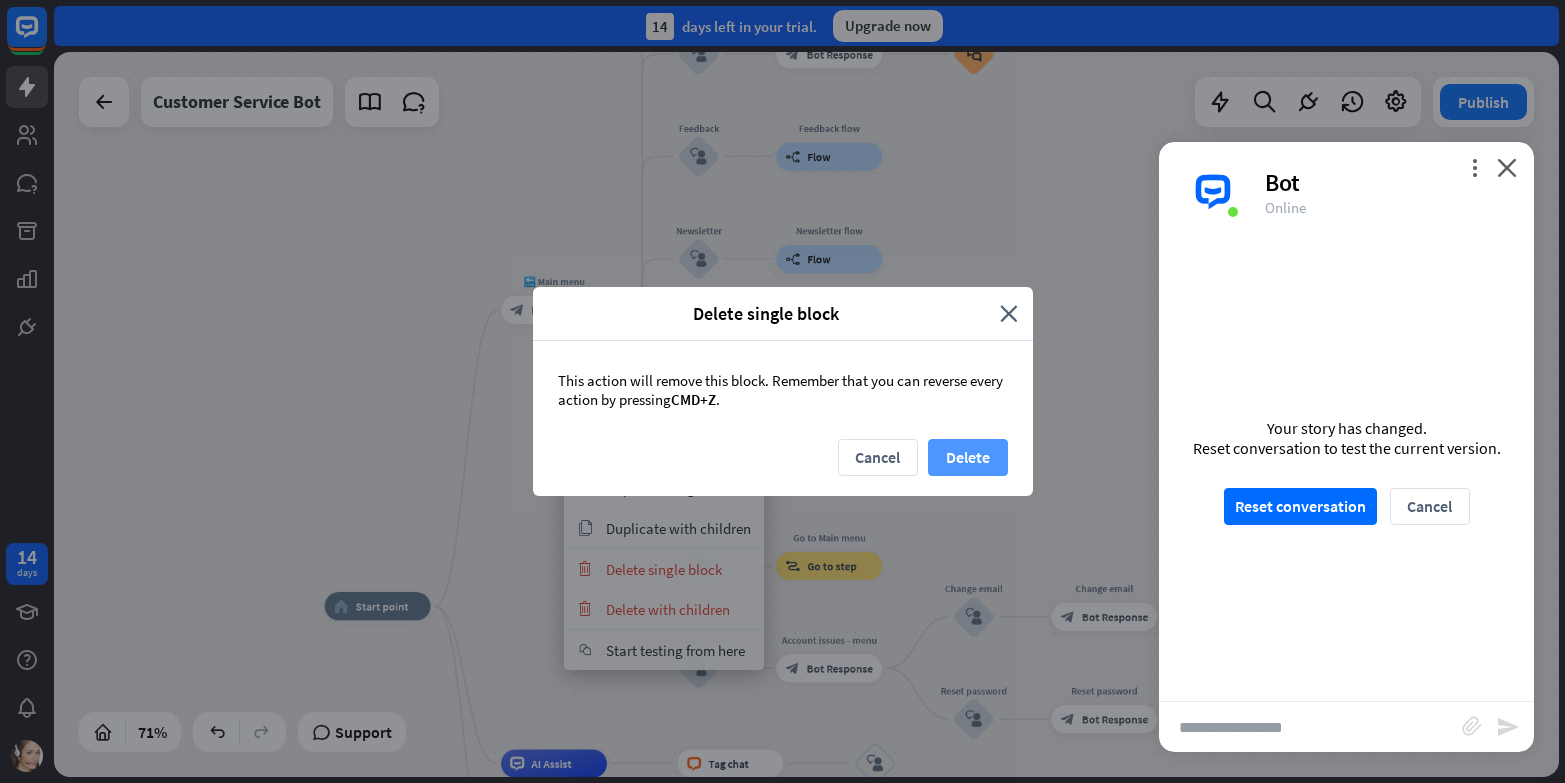 click on "Delete" at bounding box center (968, 457) 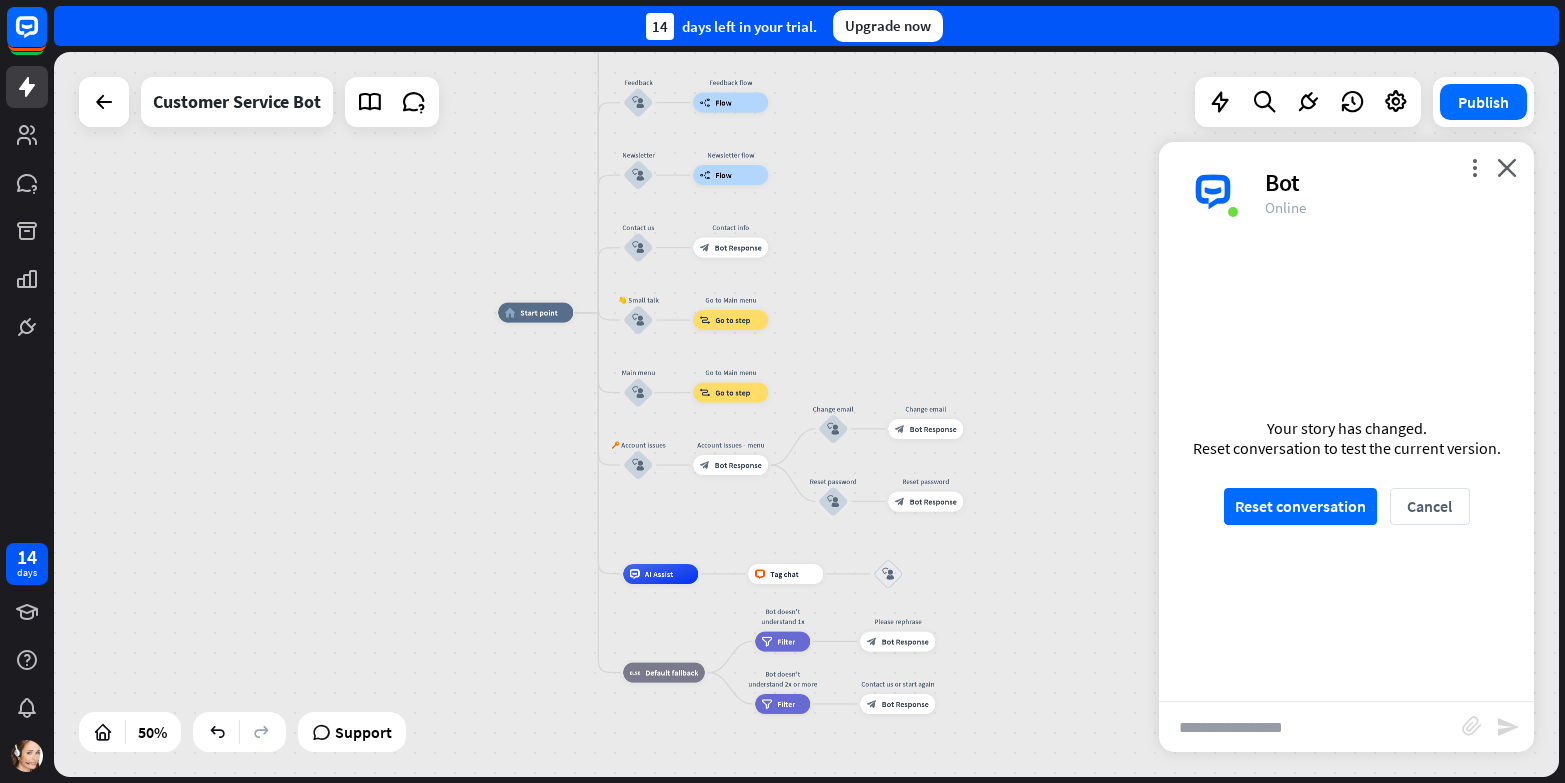 drag, startPoint x: 763, startPoint y: 544, endPoint x: 843, endPoint y: 272, distance: 283.52072 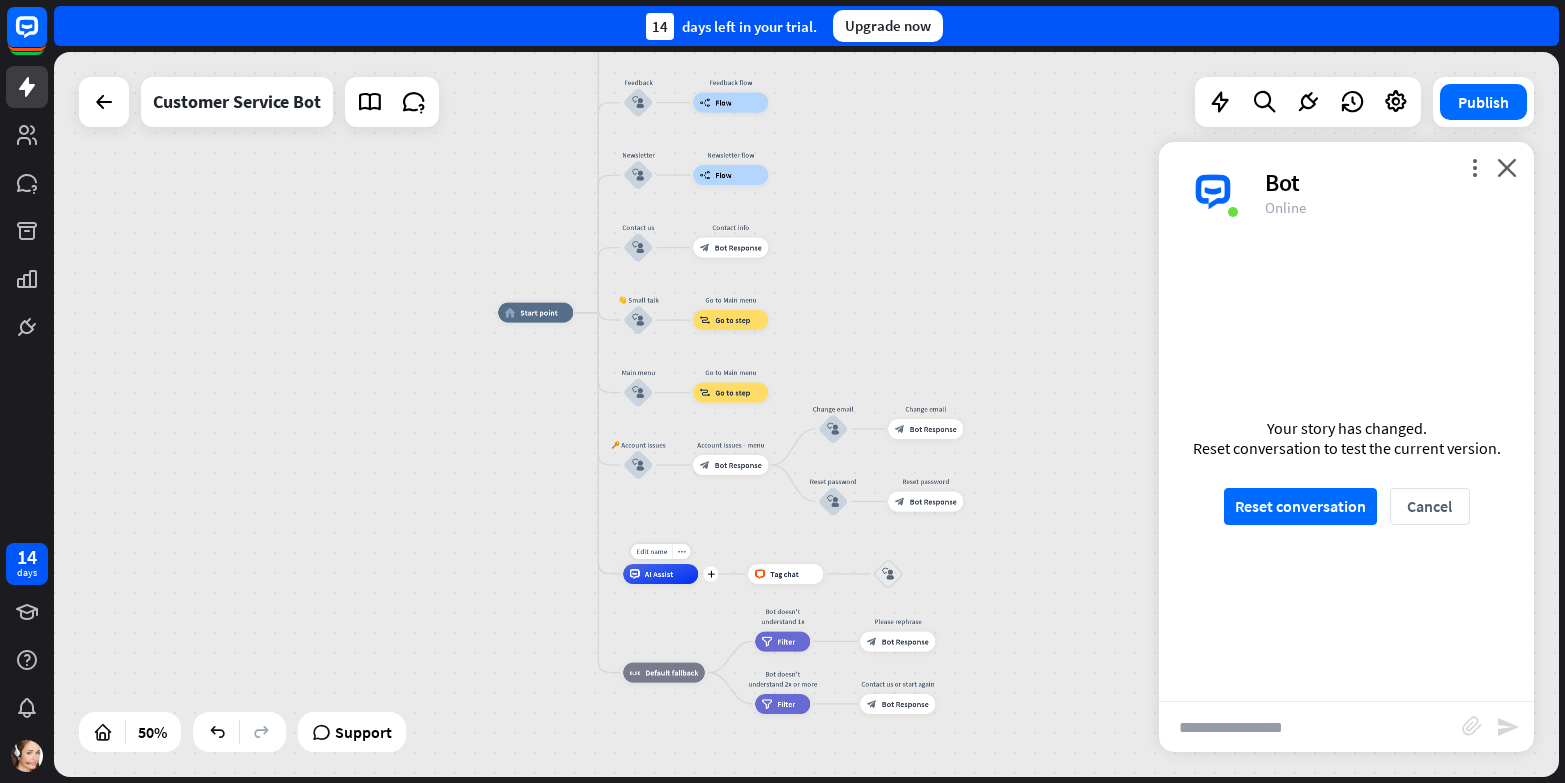 click on "AI Assist" at bounding box center [659, 574] 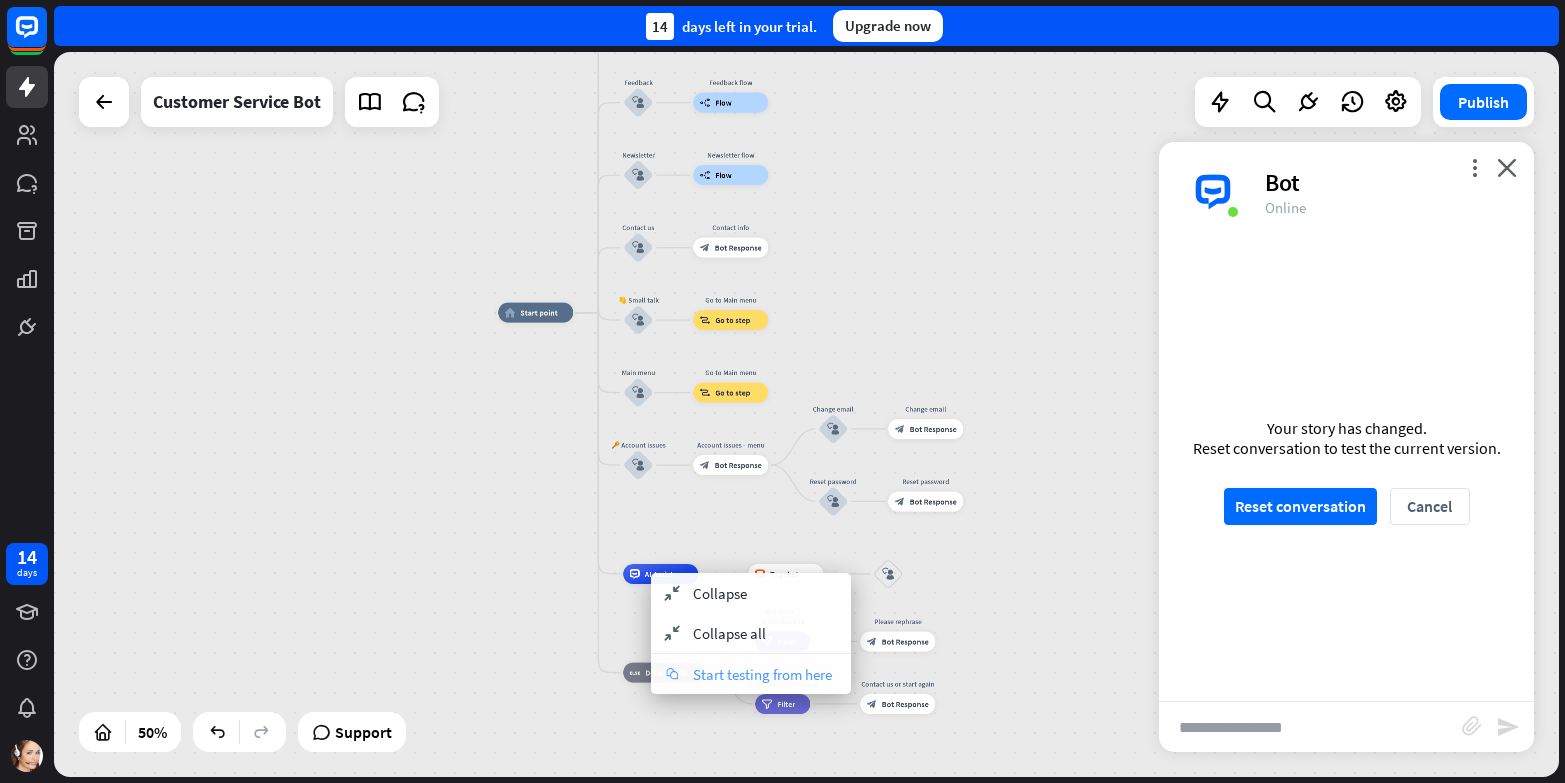 click on "Start testing from here" at bounding box center [762, 674] 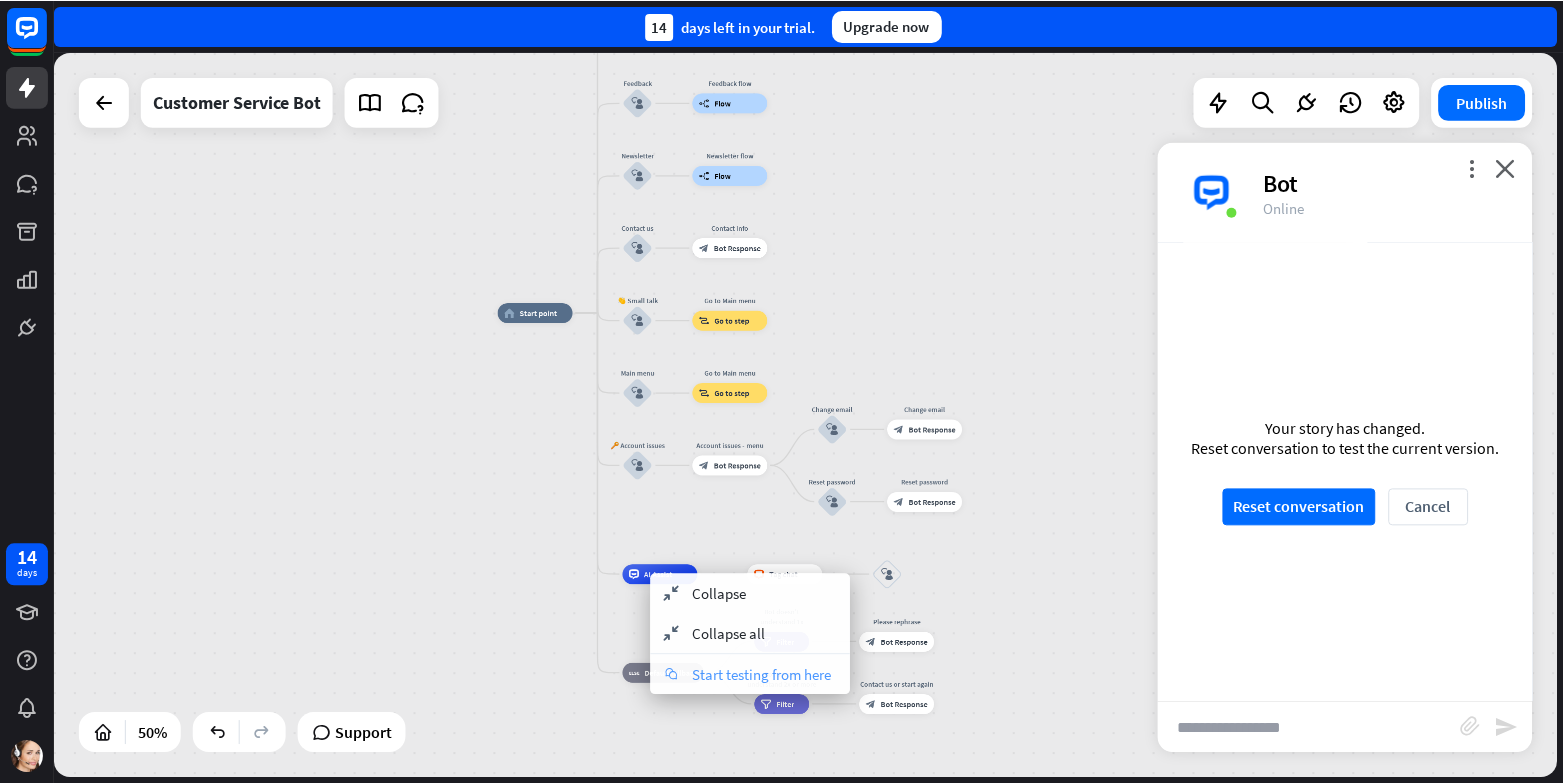 scroll, scrollTop: 0, scrollLeft: 0, axis: both 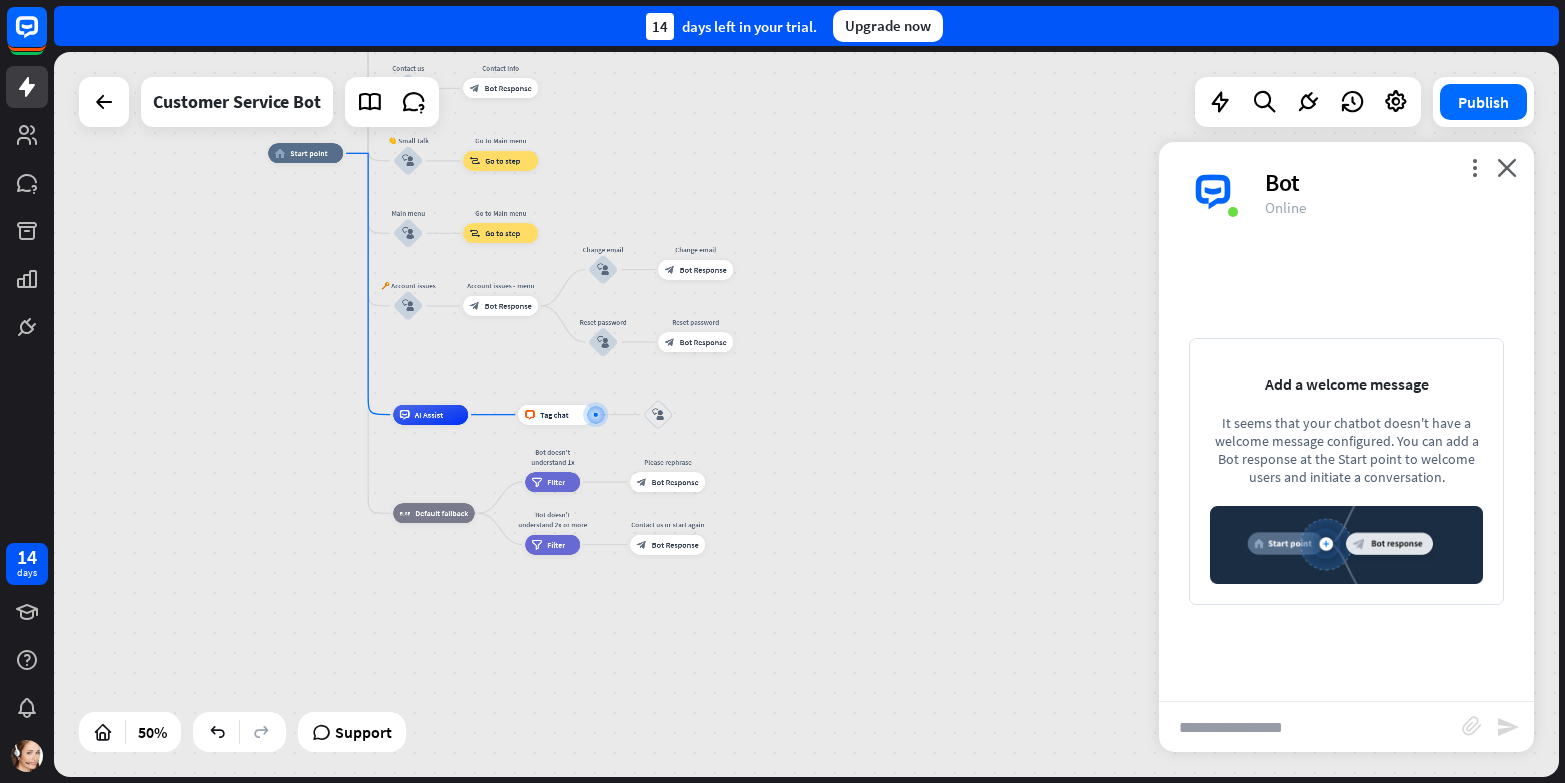 click at bounding box center [1310, 727] 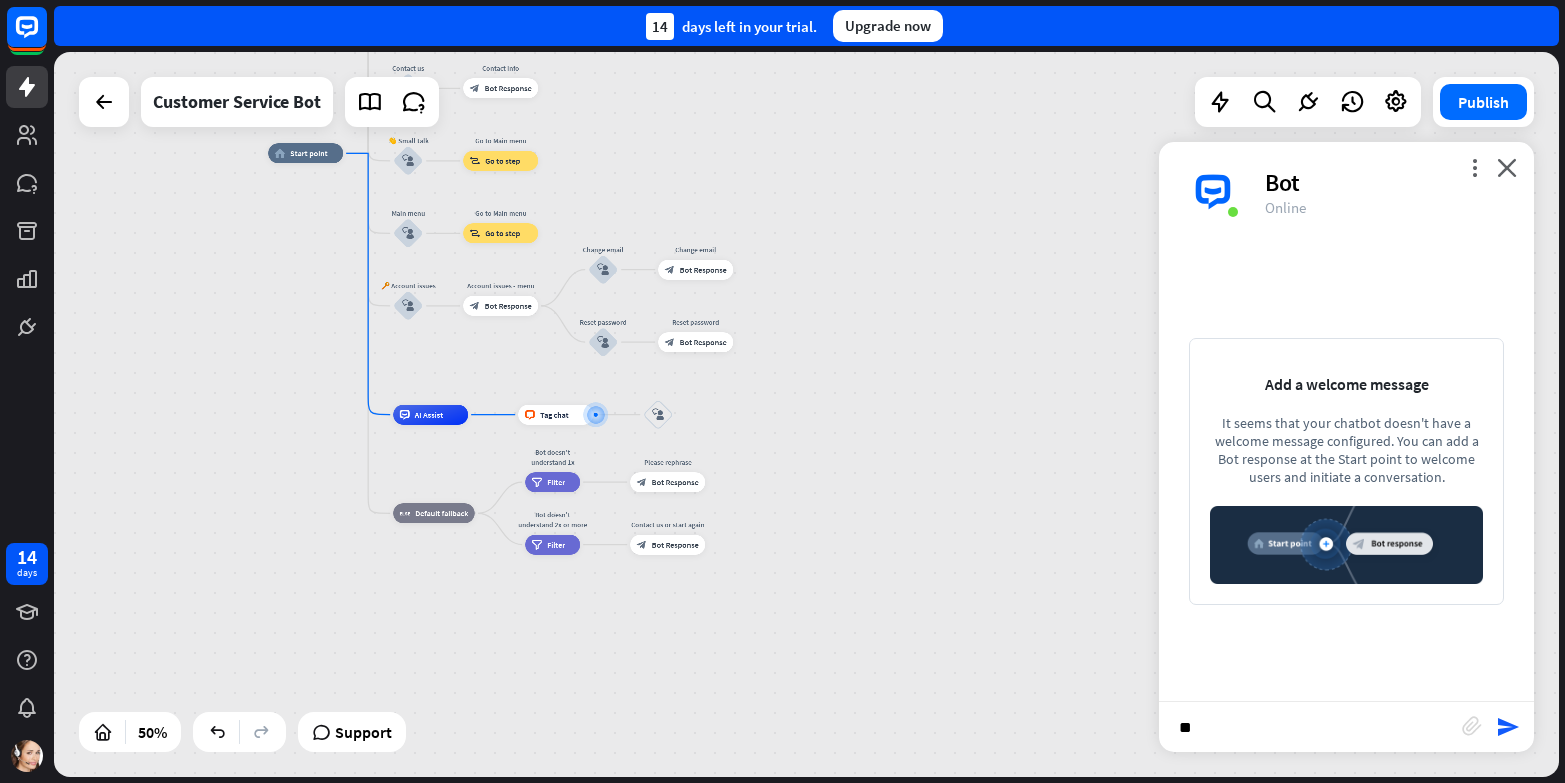 type on "*" 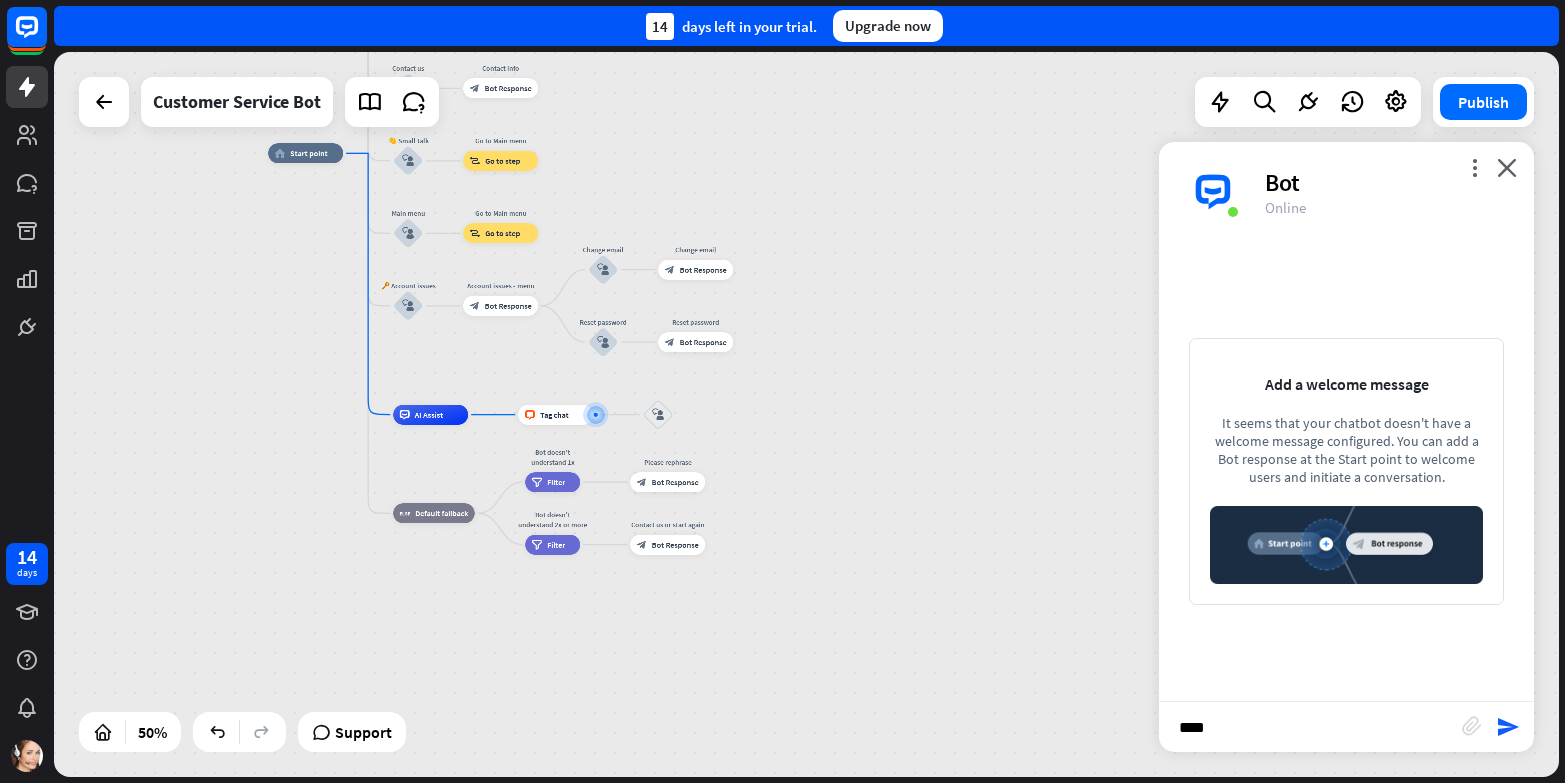 type on "*****" 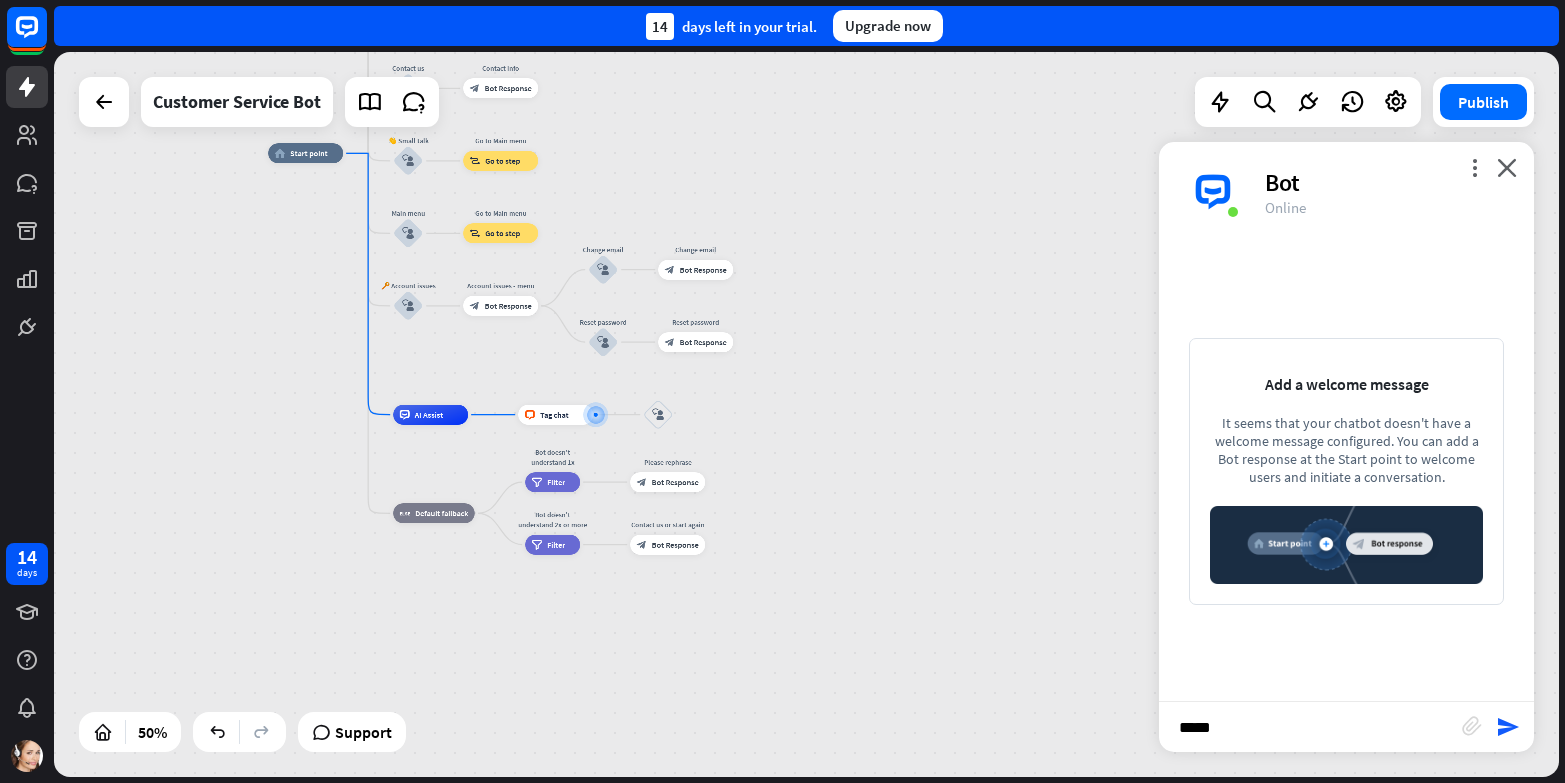 type 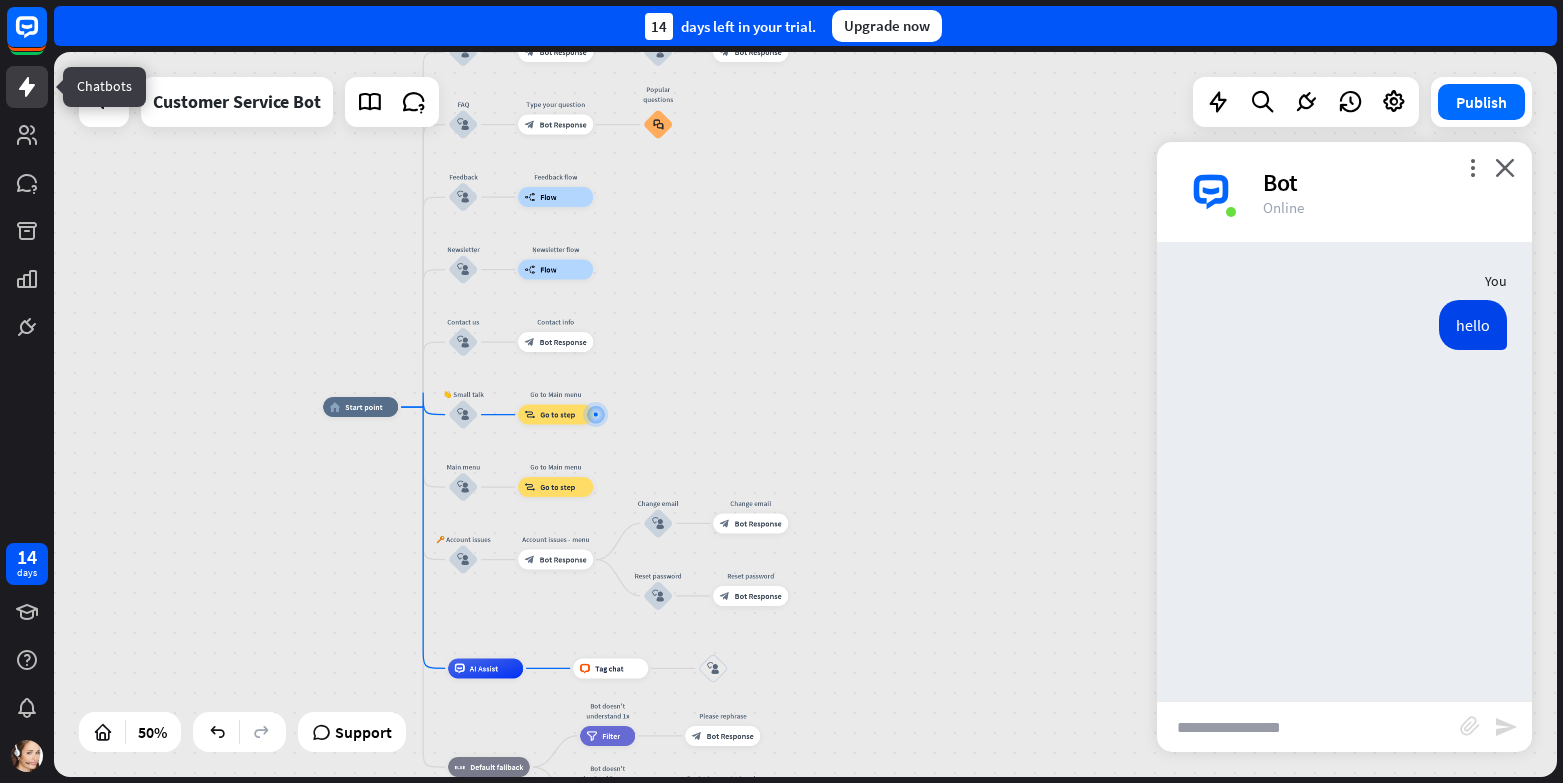 click 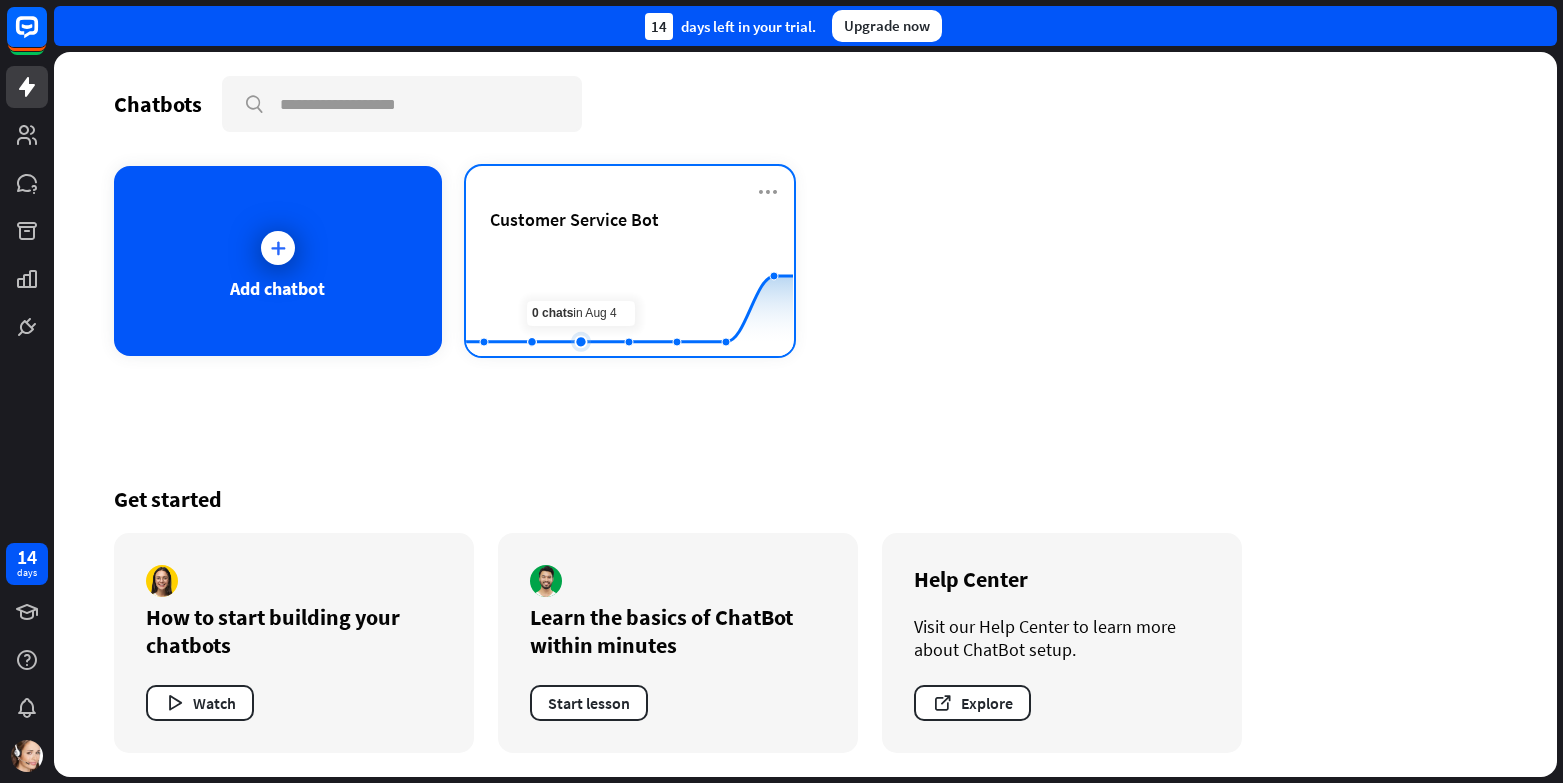 click 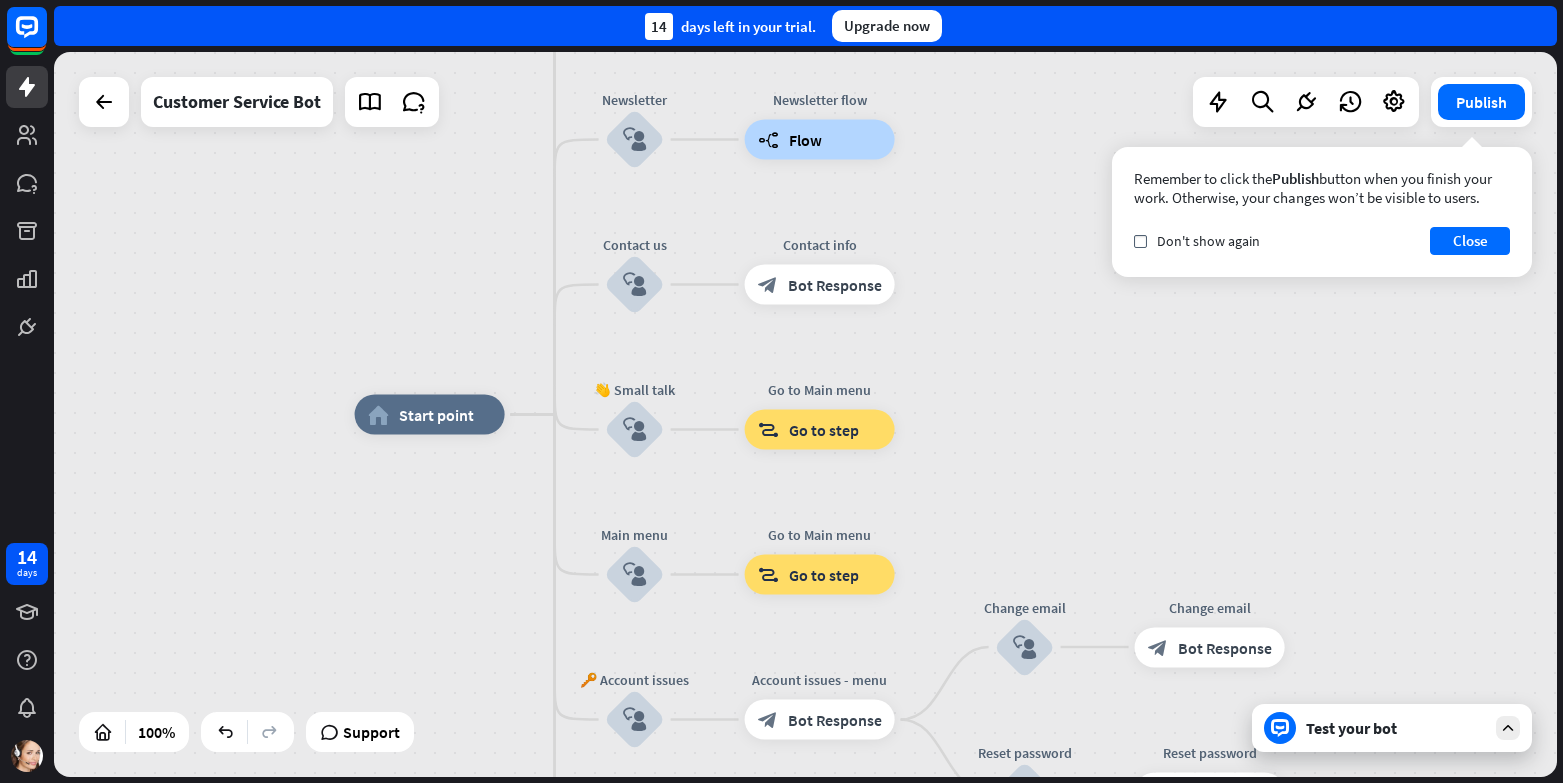 click on "Test your bot" at bounding box center (1396, 728) 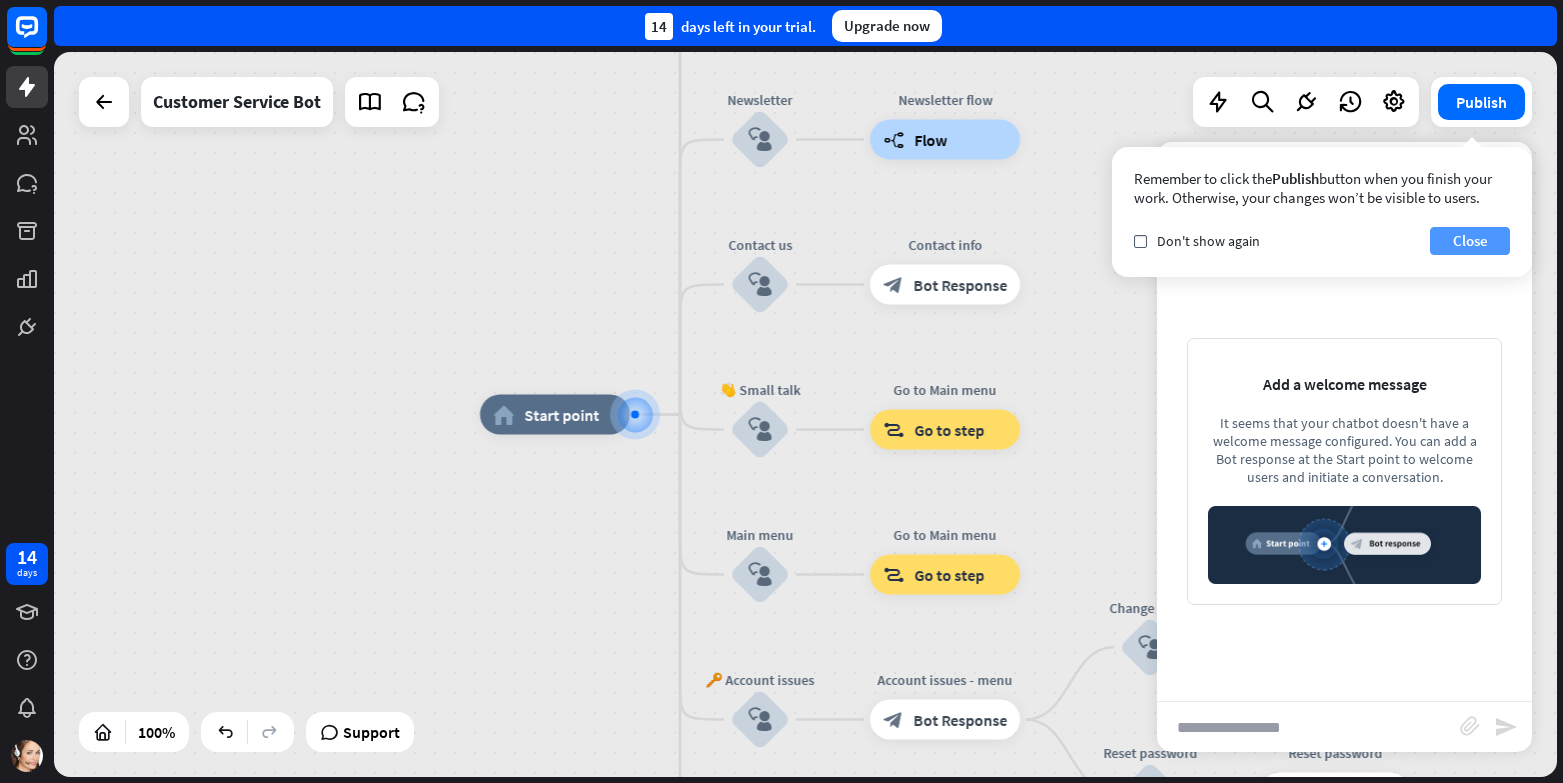 click on "Close" at bounding box center [1470, 241] 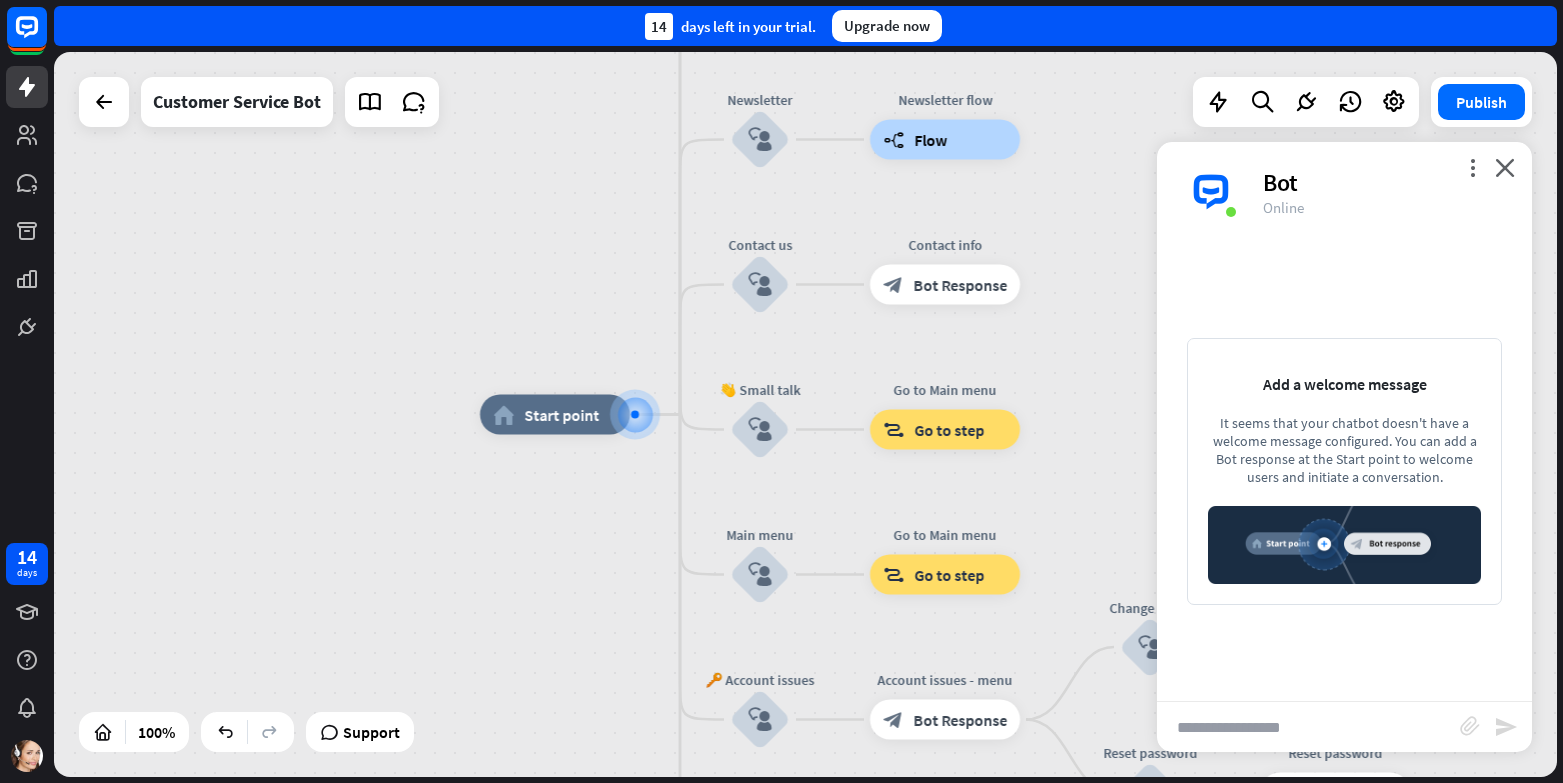 click at bounding box center (1308, 727) 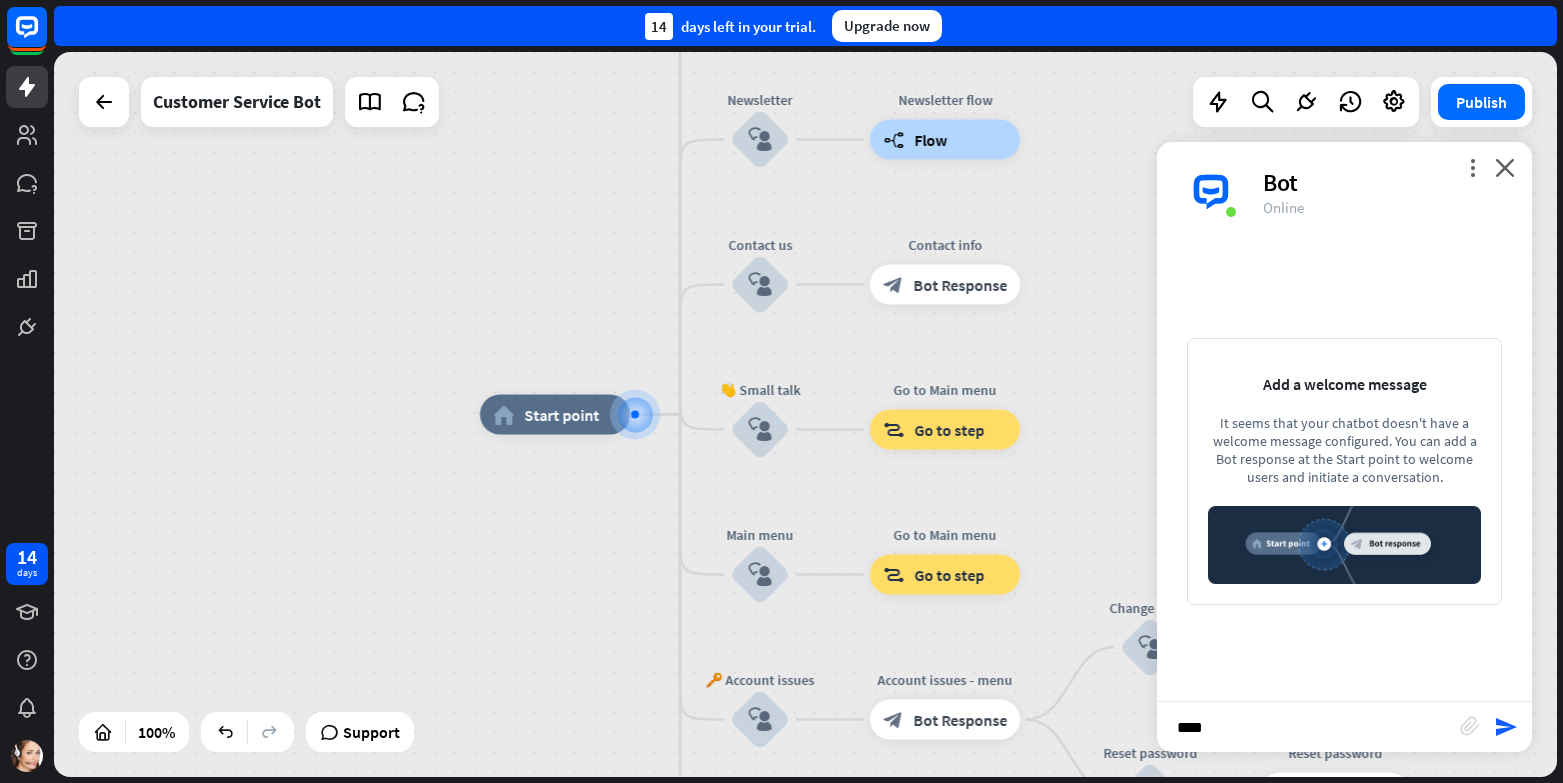 type on "*****" 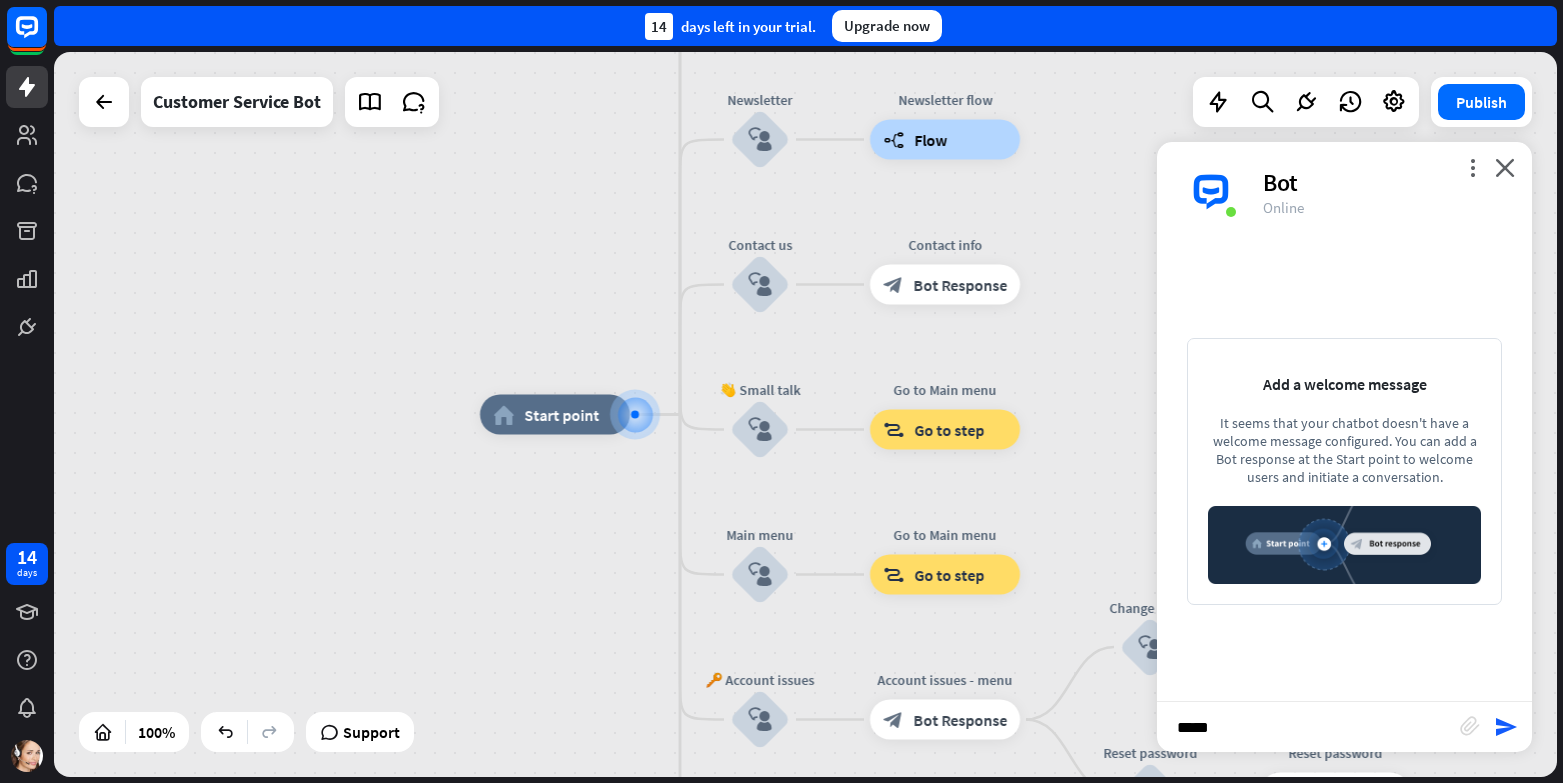 type 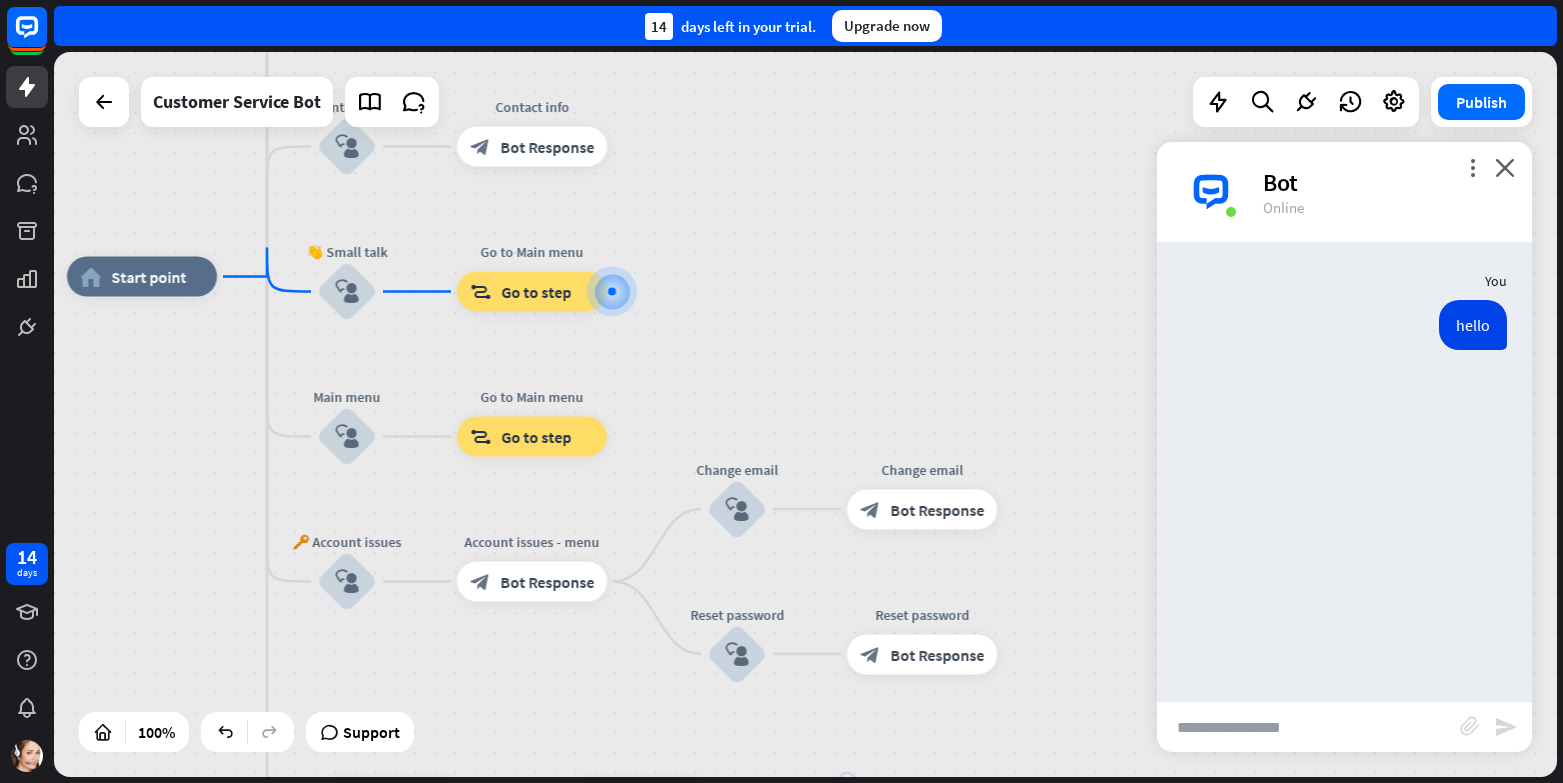 drag, startPoint x: 1155, startPoint y: 319, endPoint x: 1159, endPoint y: 202, distance: 117.06836 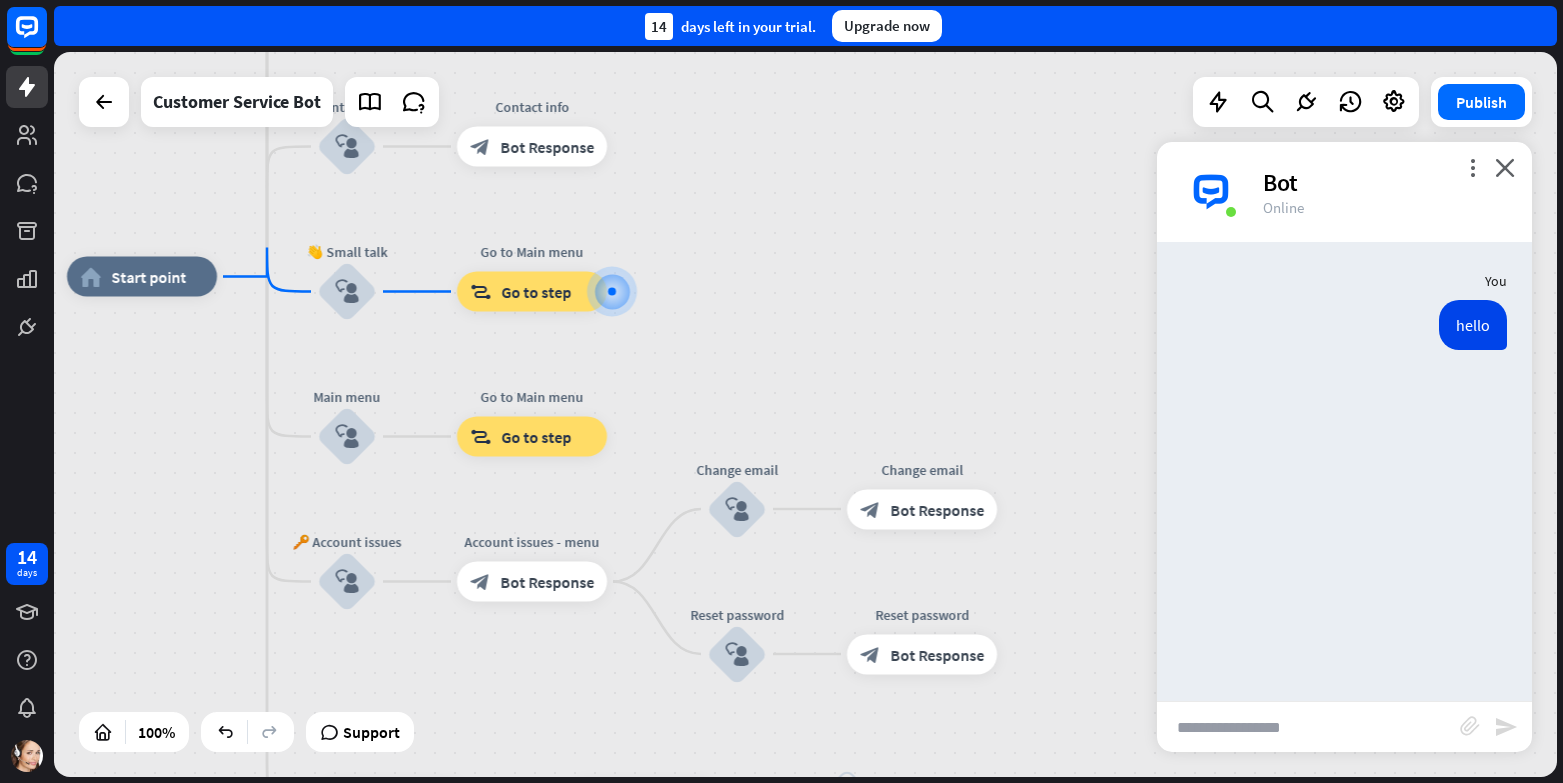 click on "home_2   Start point                 Our offer   block_user_input                 Select product category   block_bot_response   Bot Response                 ❓ Question   block_user_input                 How can I help you?   block_bot_response   Bot Response                 FAQ   block_user_input                 Type your question   block_bot_response   Bot Response                 Popular questions   block_faq                 Feedback   block_user_input                 Feedback flow   builder_tree   Flow                 Newsletter   block_user_input                 Newsletter flow   builder_tree   Flow                 Contact us   block_user_input                 Contact info   block_bot_response   Bot Response                 👋 Small talk   block_user_input                 Go to Main menu   block_goto   Go to step                     Main menu   block_user_input                 Go to Main menu   block_goto   Go to step                 🔑 Account issues   block_user_input" at bounding box center (805, 414) 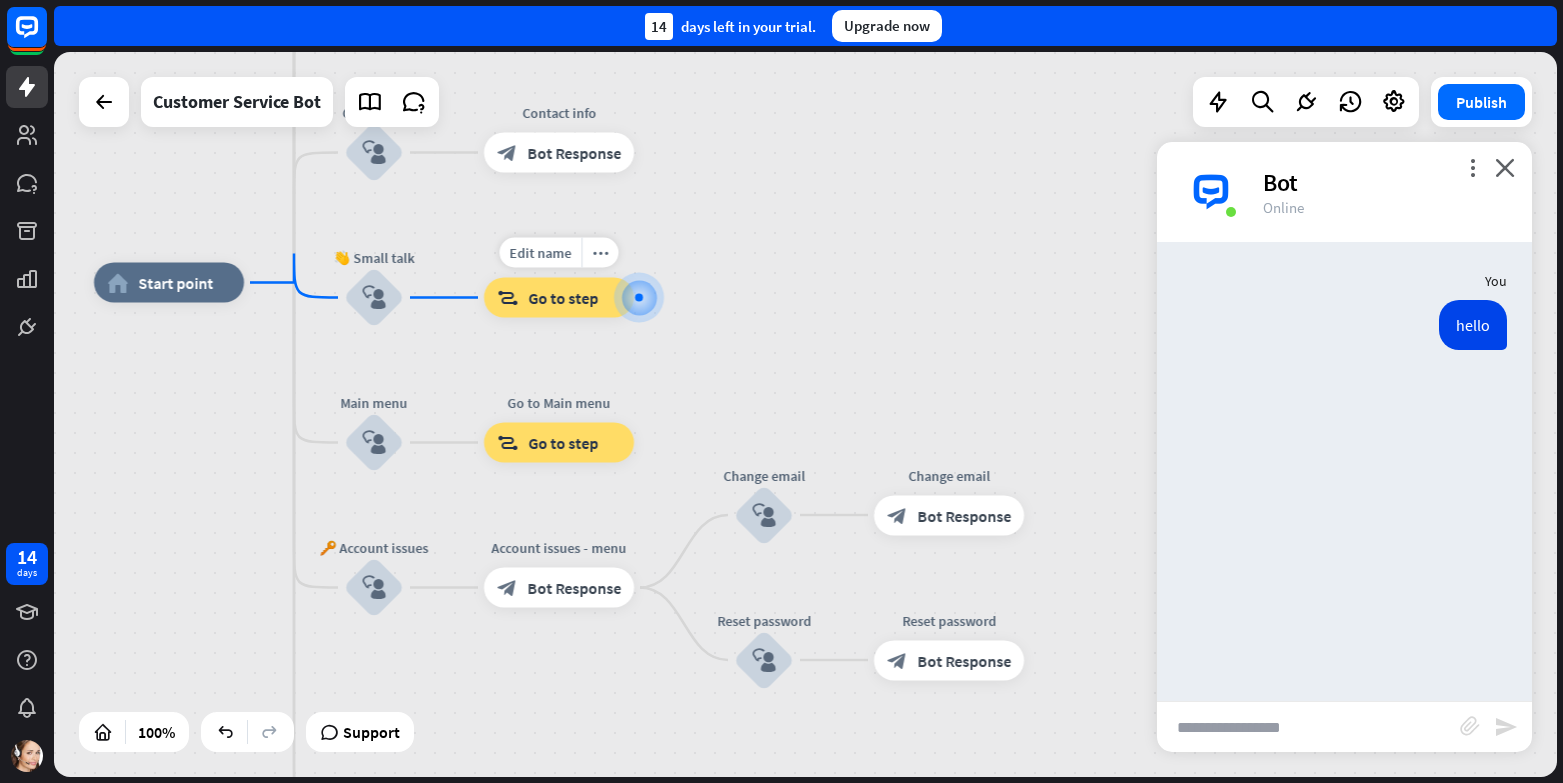 click at bounding box center [639, 298] 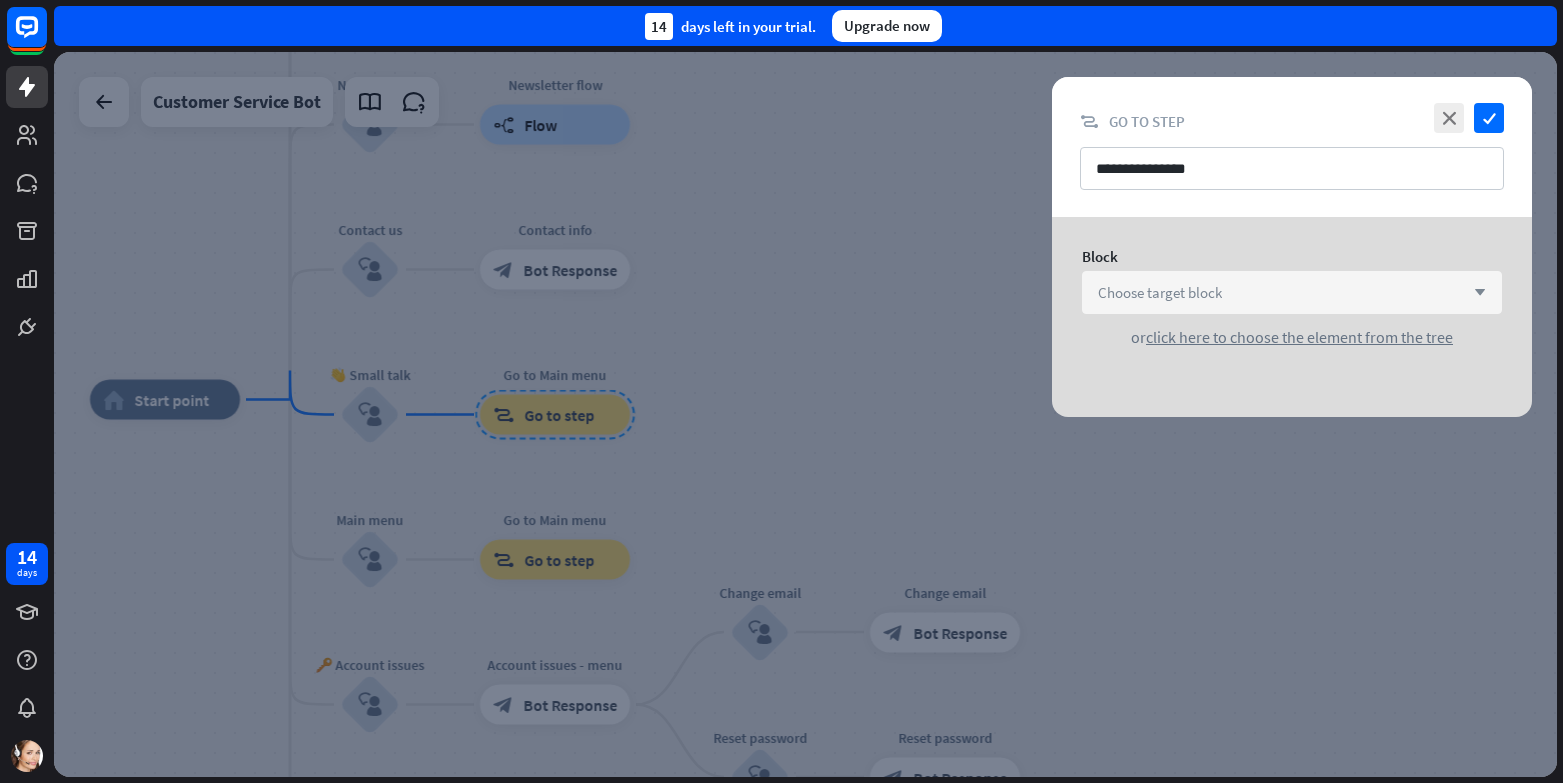 click on "Choose target block
arrow_down" at bounding box center (1292, 292) 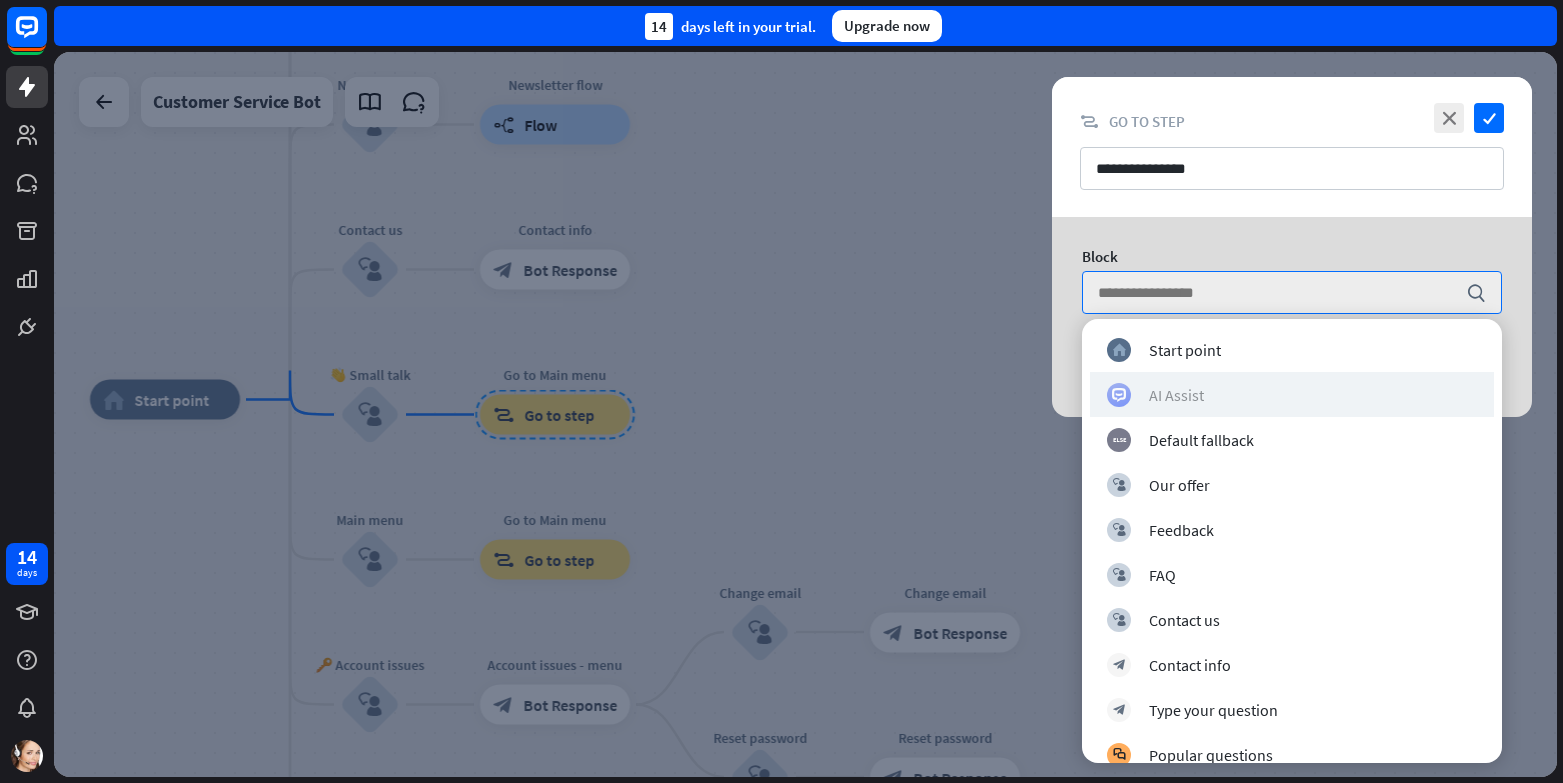 click on "AI Assist" at bounding box center (1292, 395) 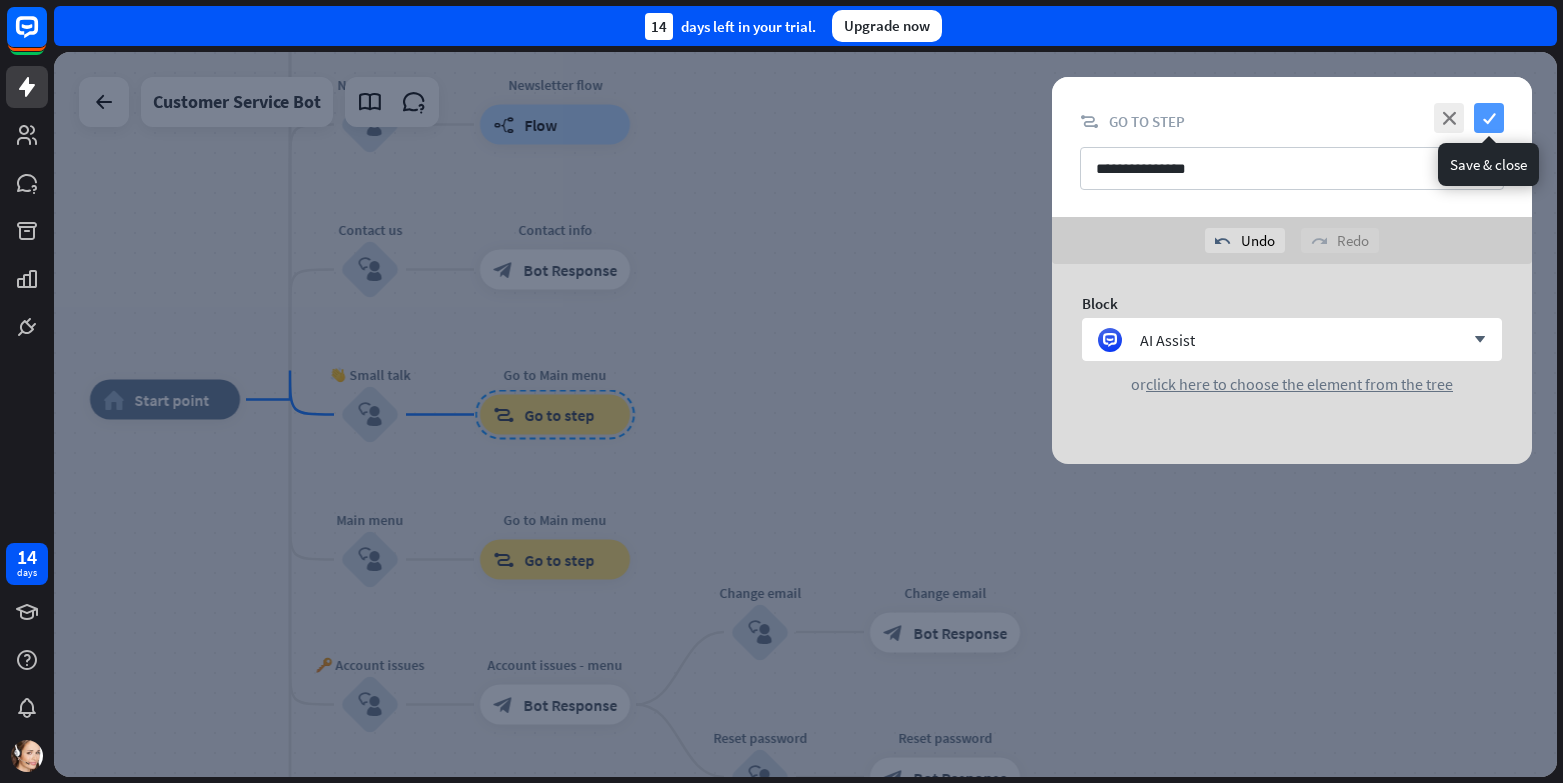 click on "check" at bounding box center [1489, 118] 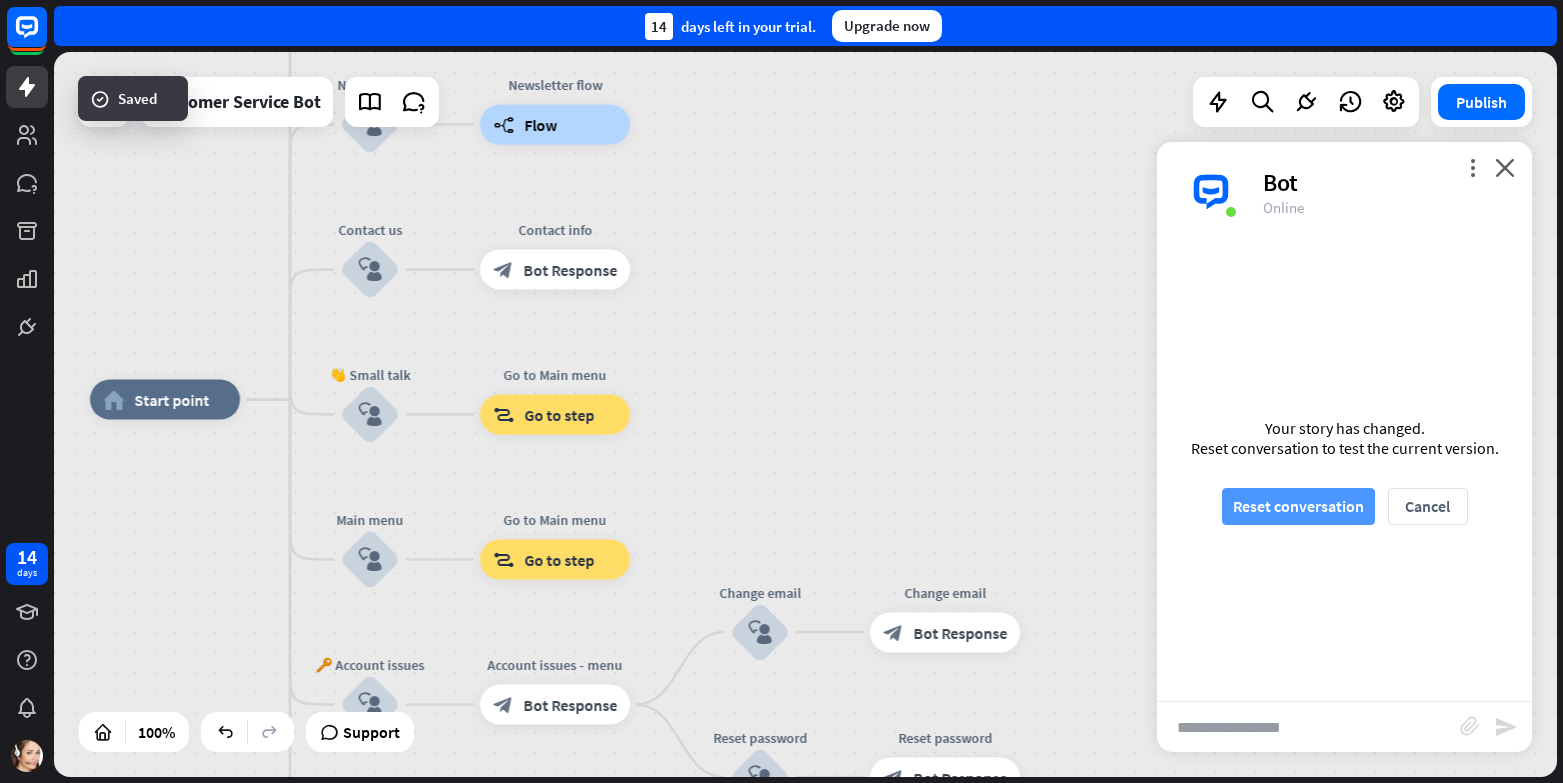 click on "Reset conversation" at bounding box center [1298, 506] 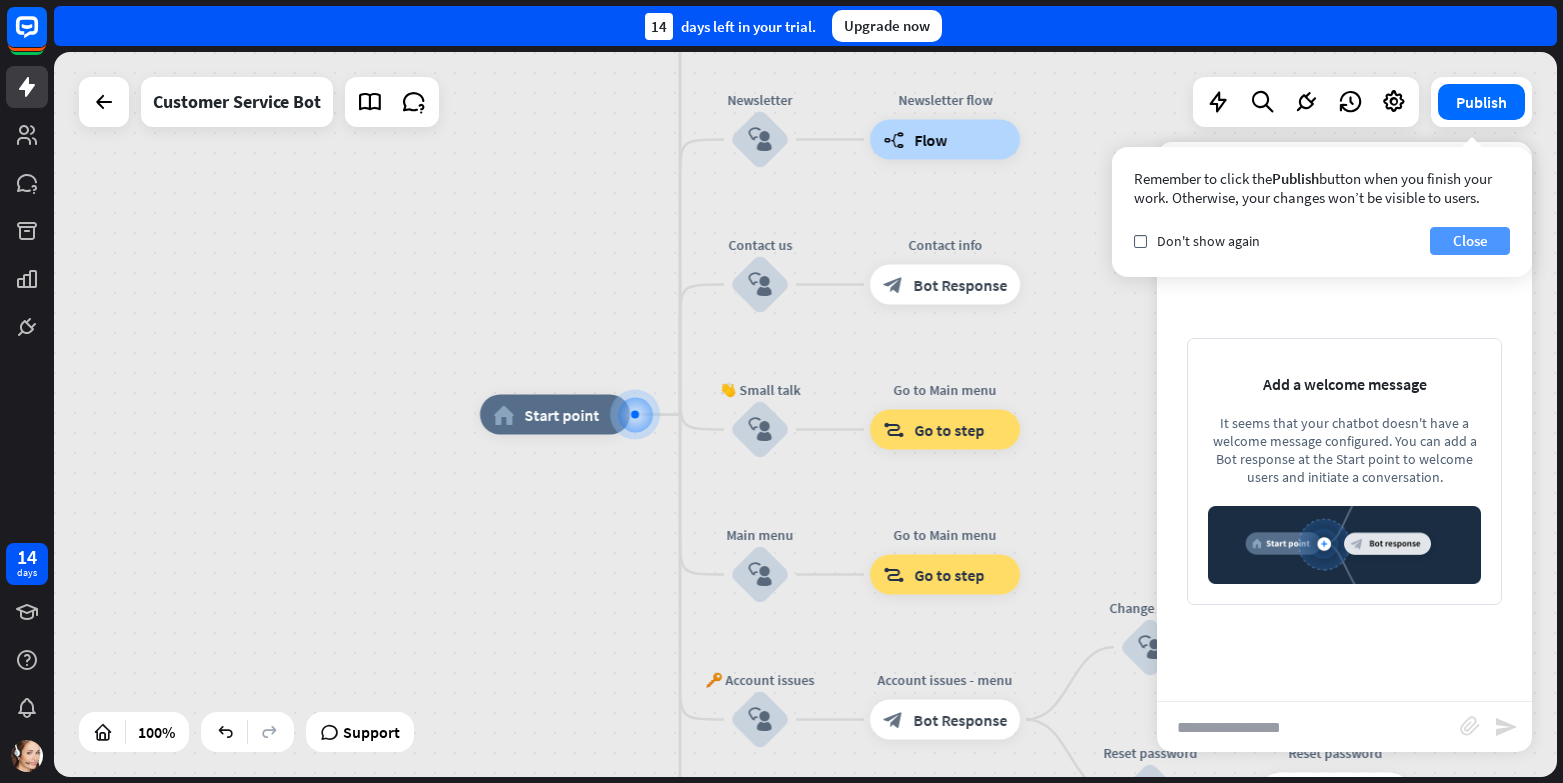 click on "Close" at bounding box center (1470, 241) 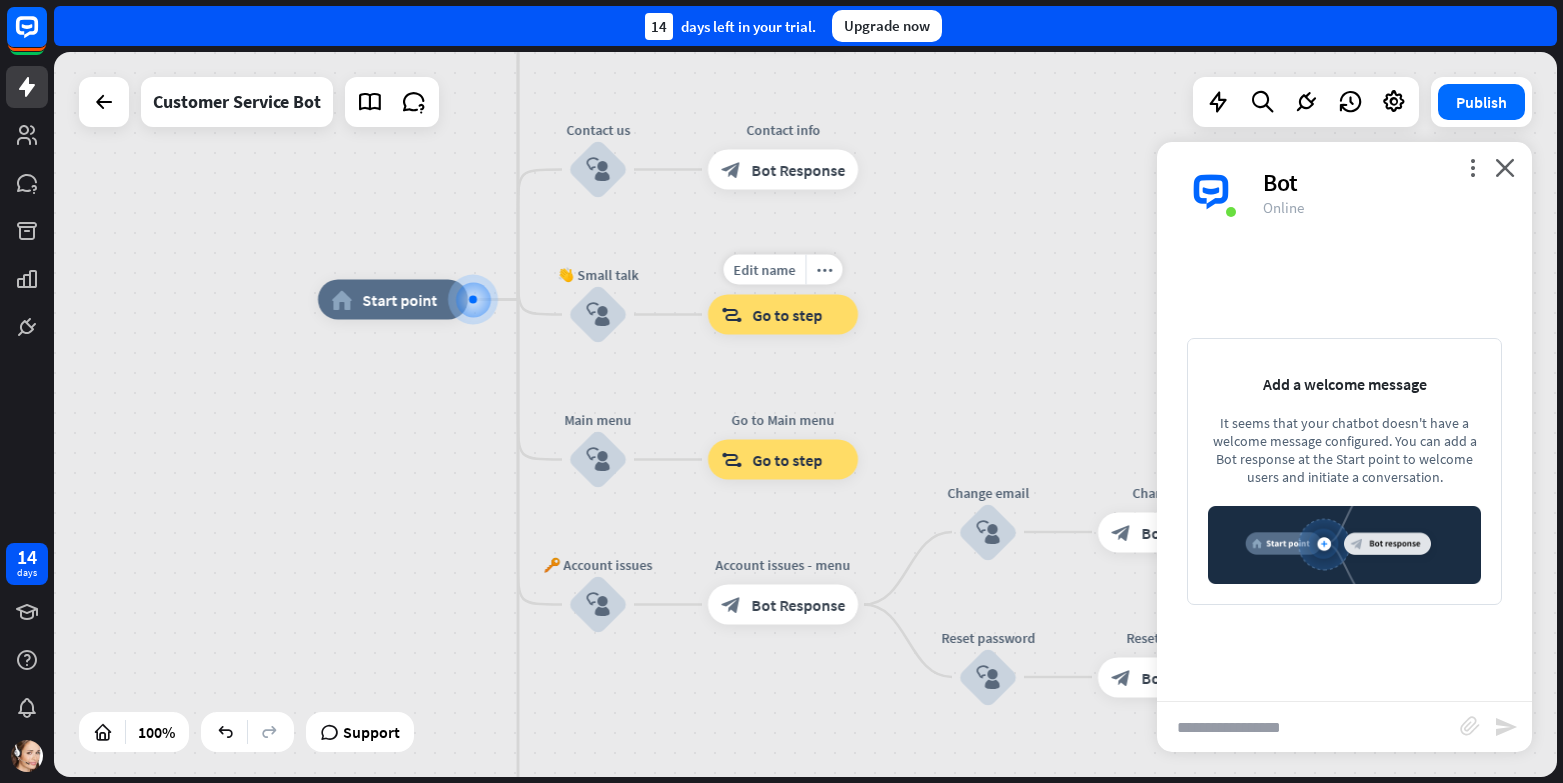 drag, startPoint x: 1046, startPoint y: 390, endPoint x: 883, endPoint y: 274, distance: 200.06248 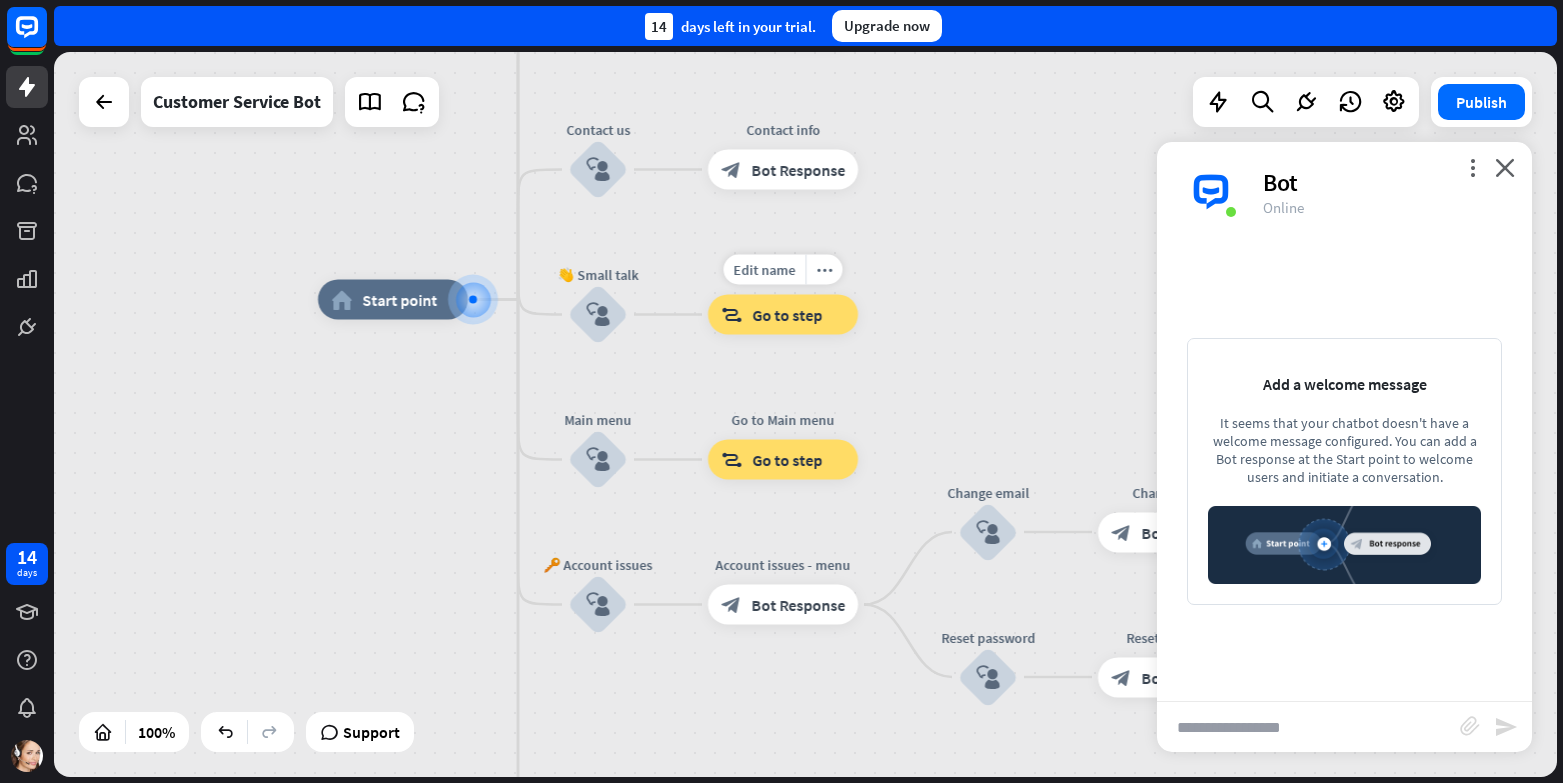 click on "Edit name   more_horiz             block_goto   Go to step" at bounding box center (783, 315) 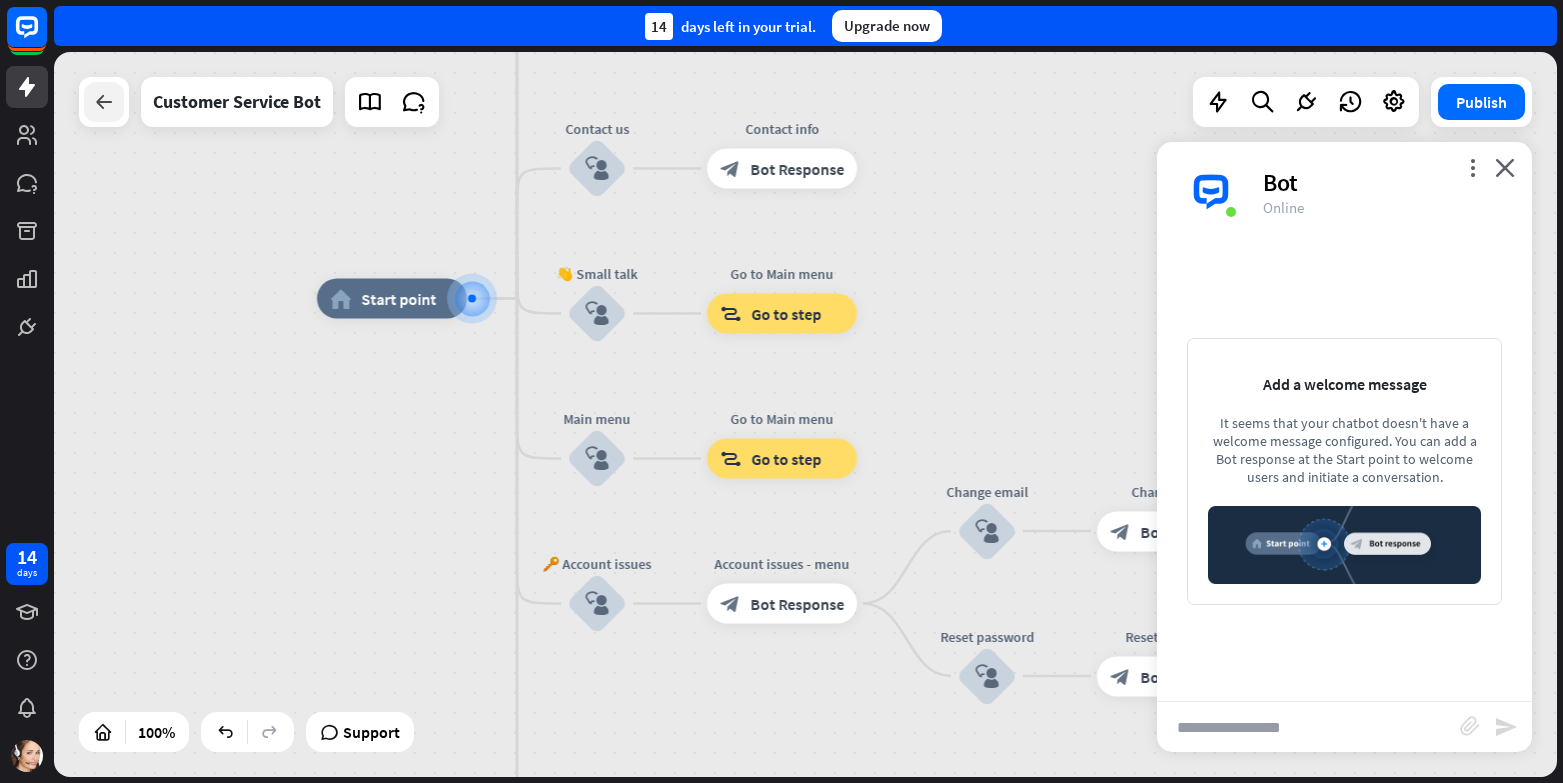 click at bounding box center [104, 102] 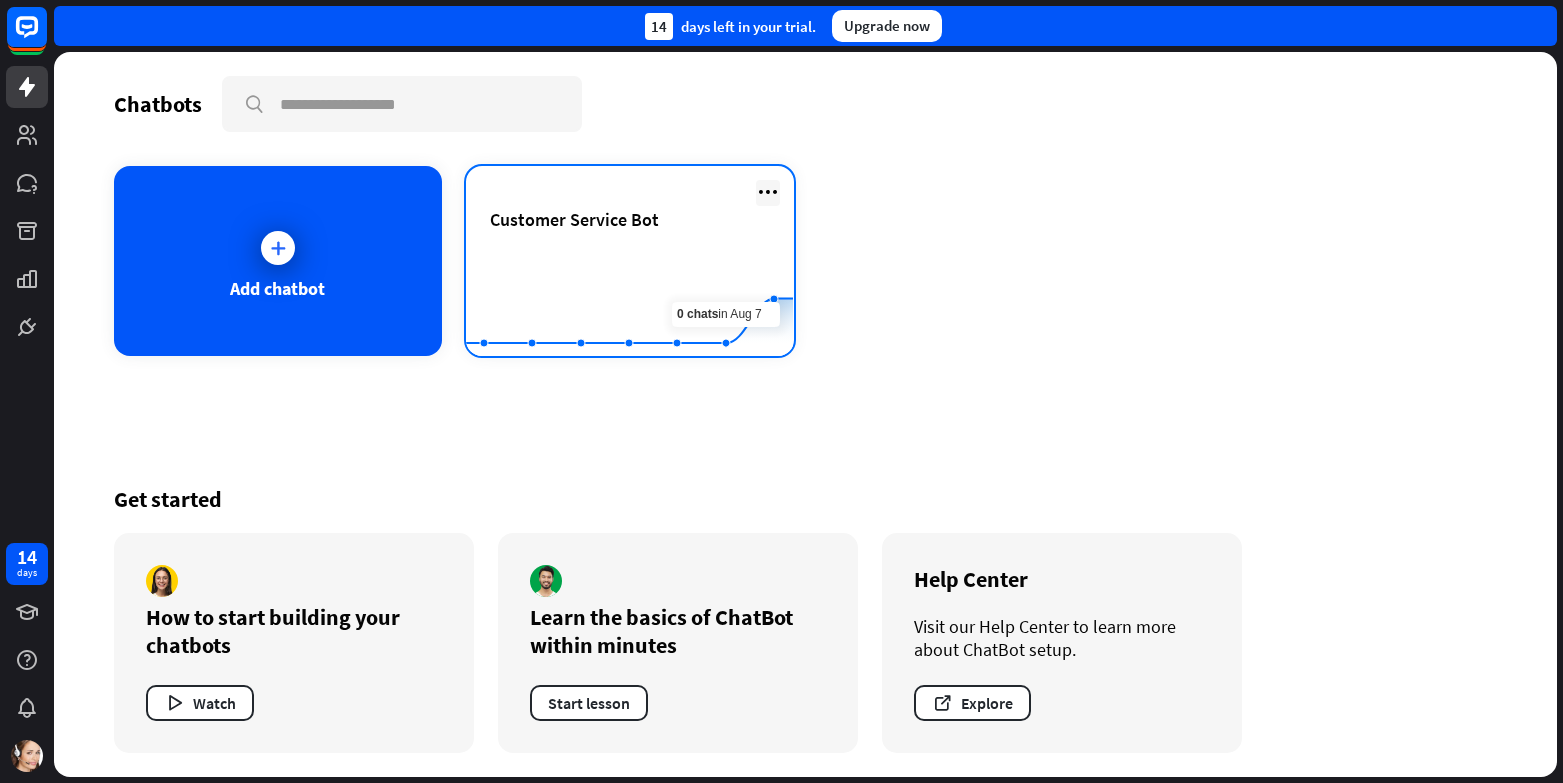 click at bounding box center (768, 192) 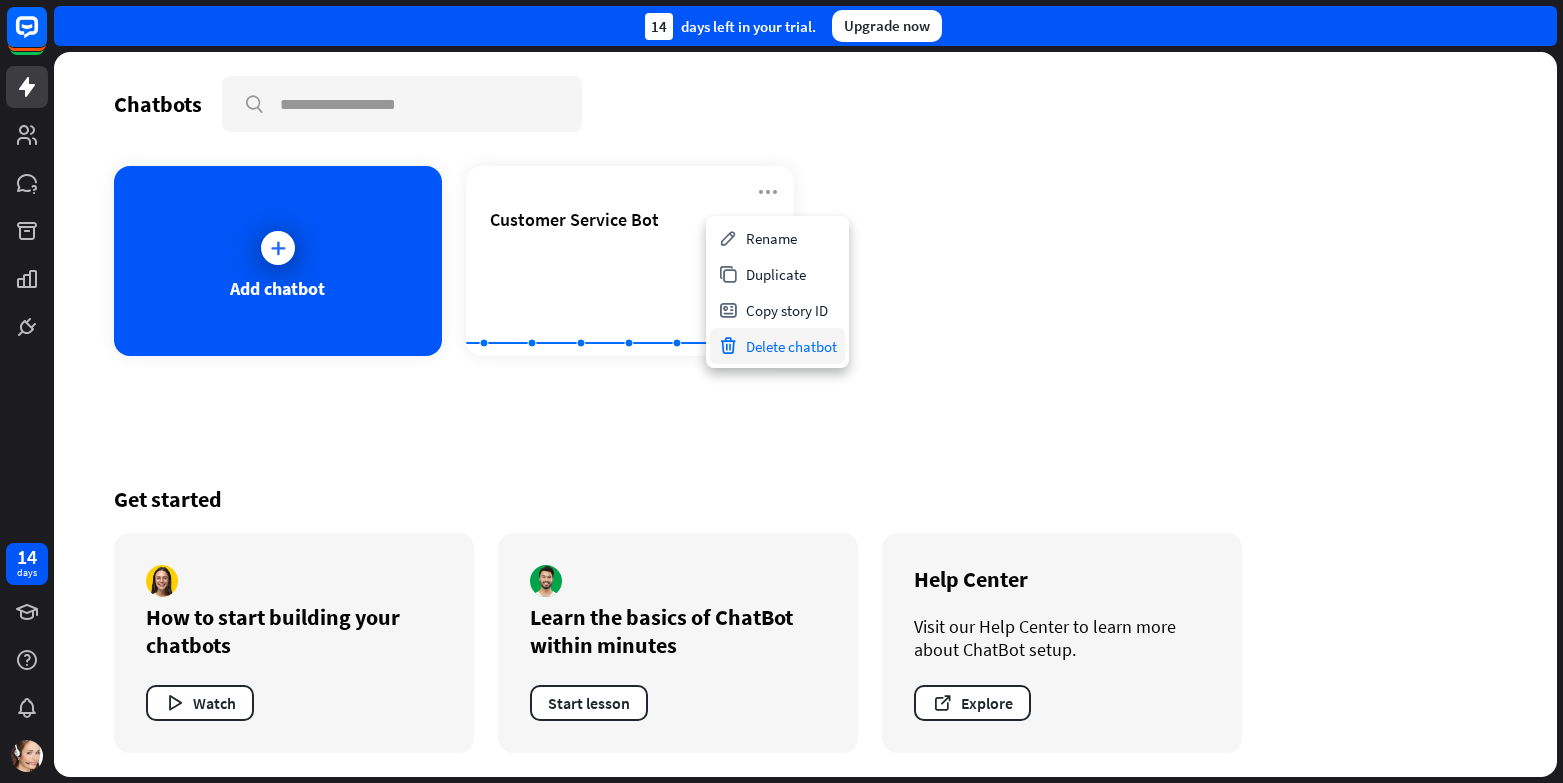 click on "Delete chatbot" at bounding box center (777, 346) 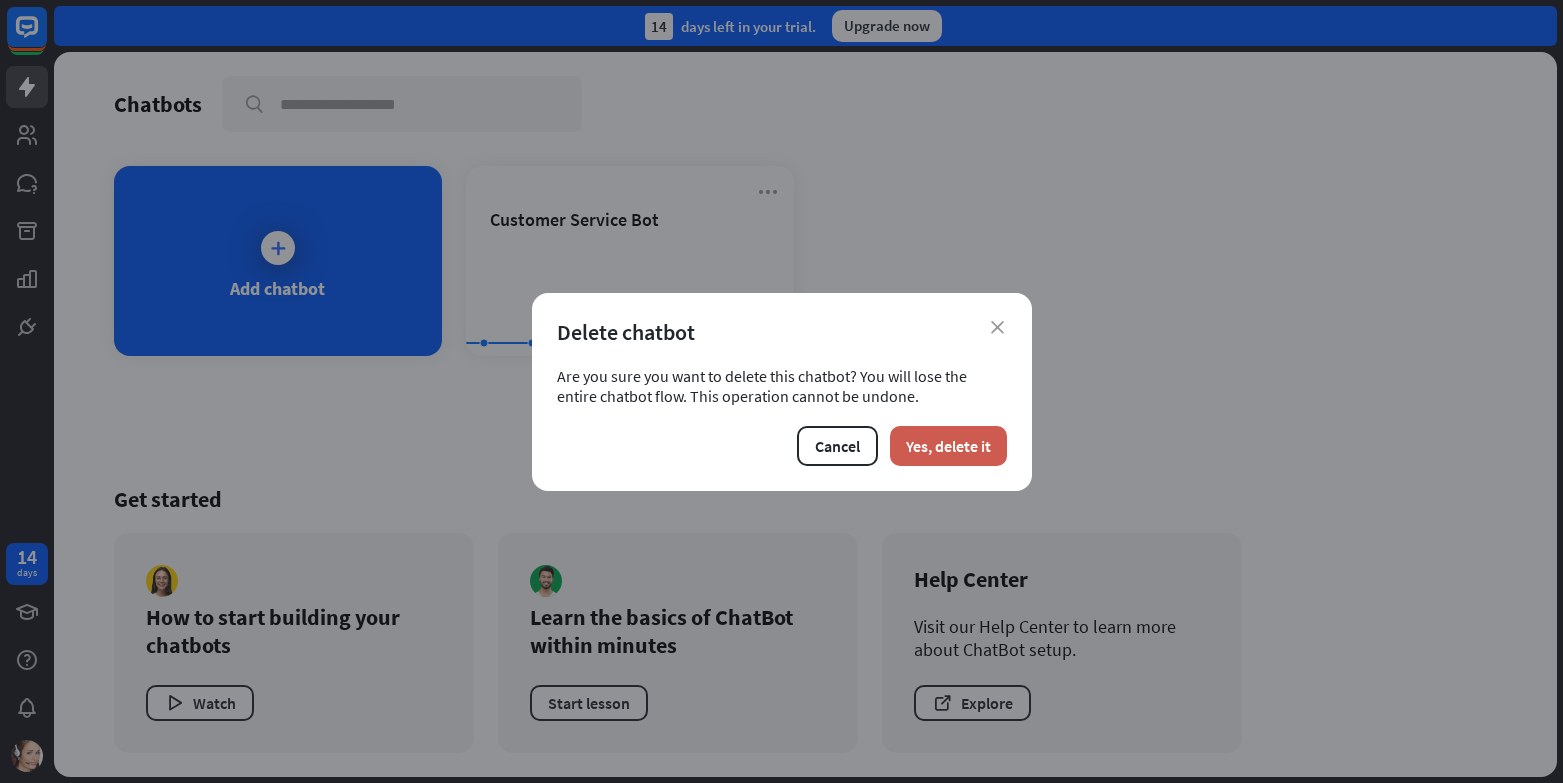click on "Yes, delete it" at bounding box center (948, 446) 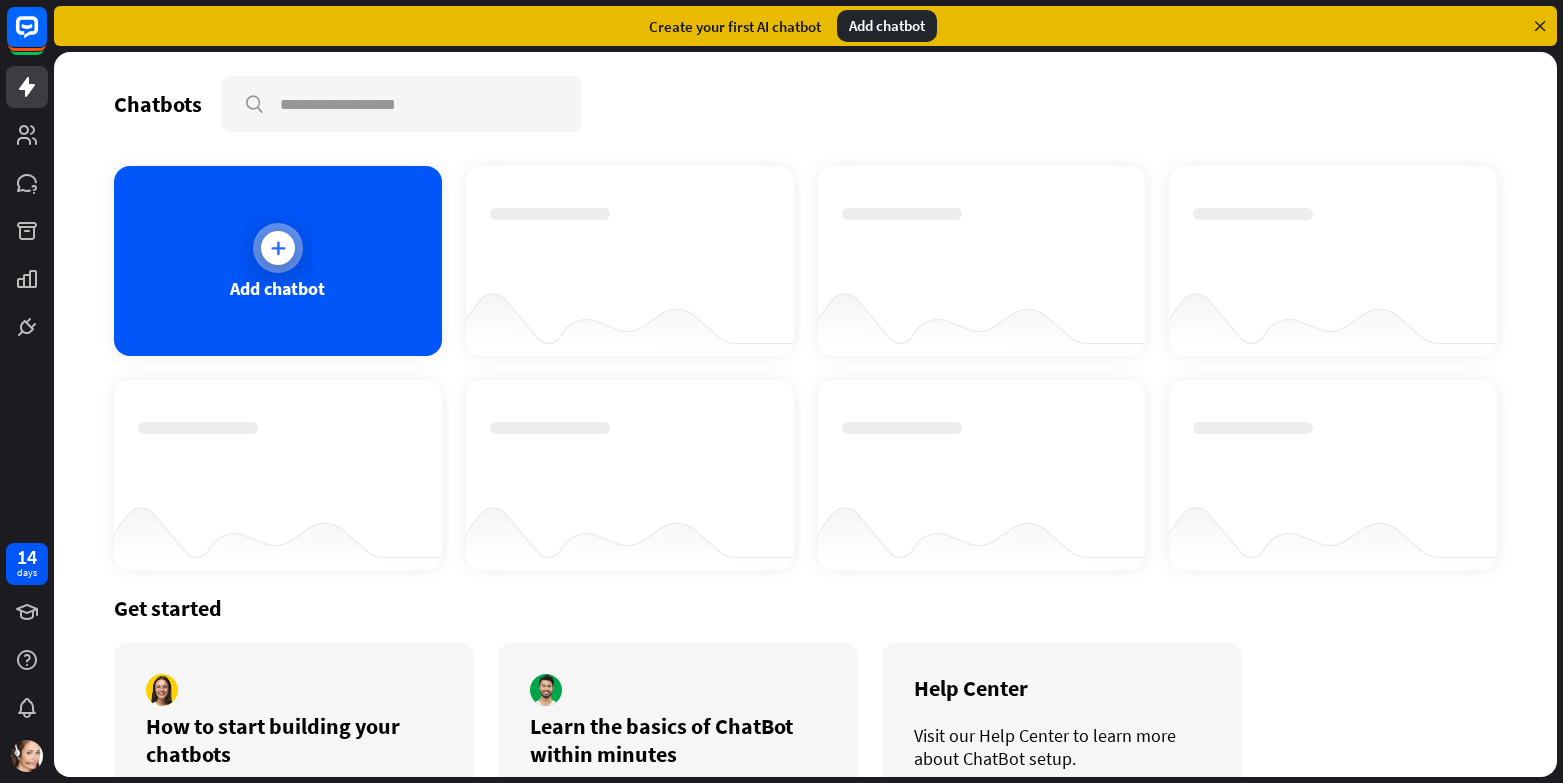 click at bounding box center (278, 248) 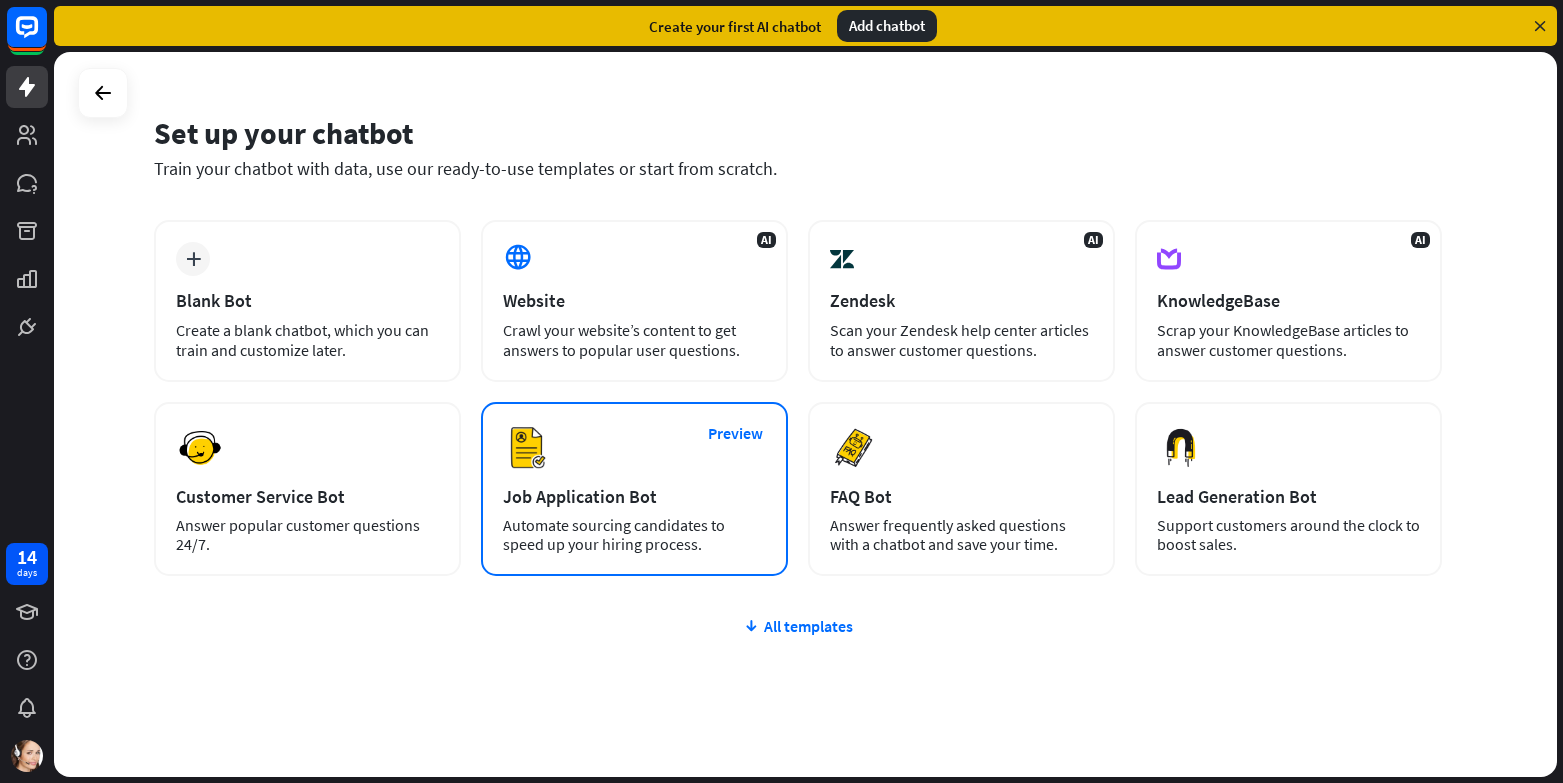 scroll, scrollTop: 79, scrollLeft: 0, axis: vertical 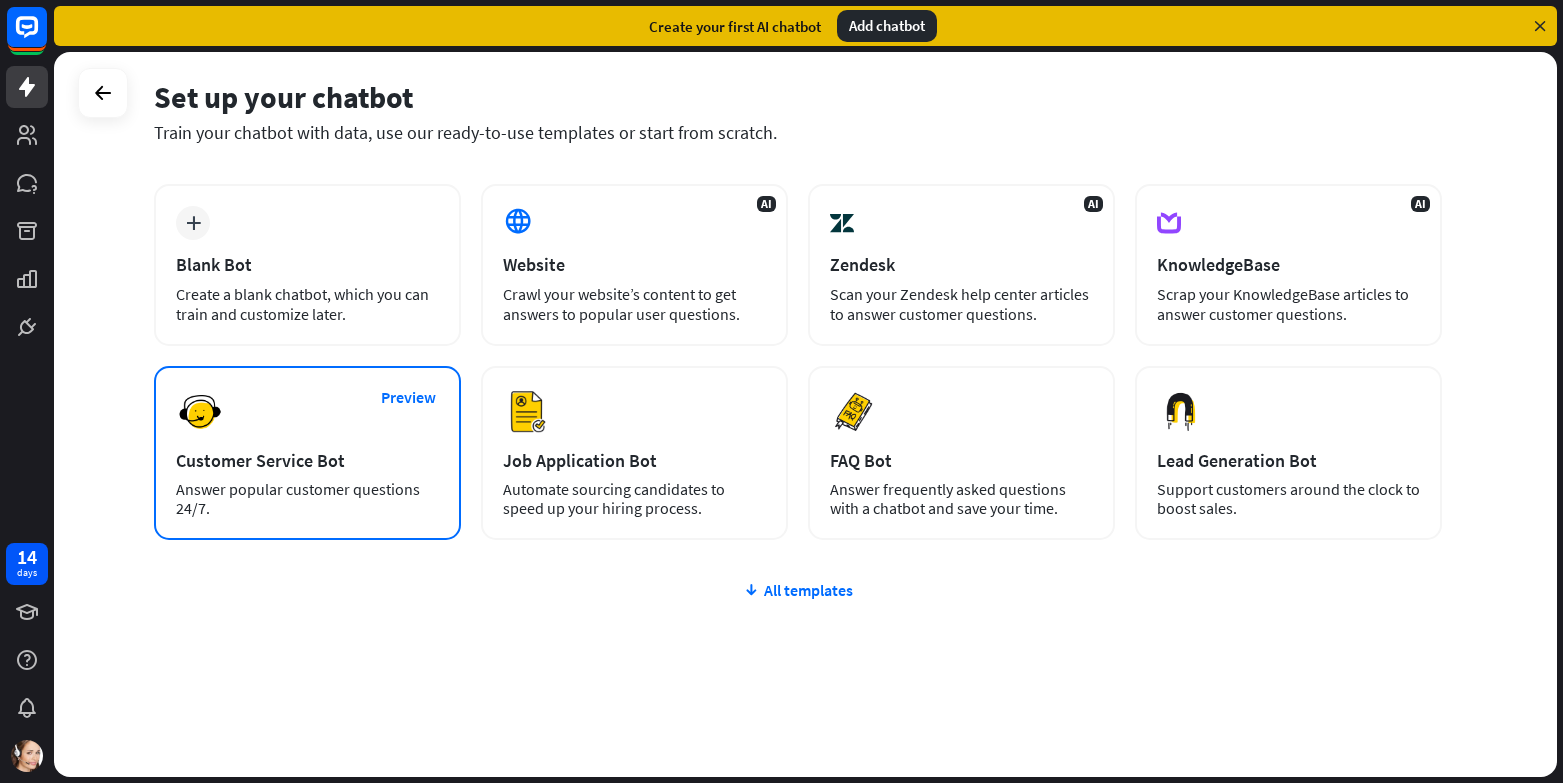 click on "Preview
Customer Service Bot
Answer popular customer questions 24/7." at bounding box center [307, 453] 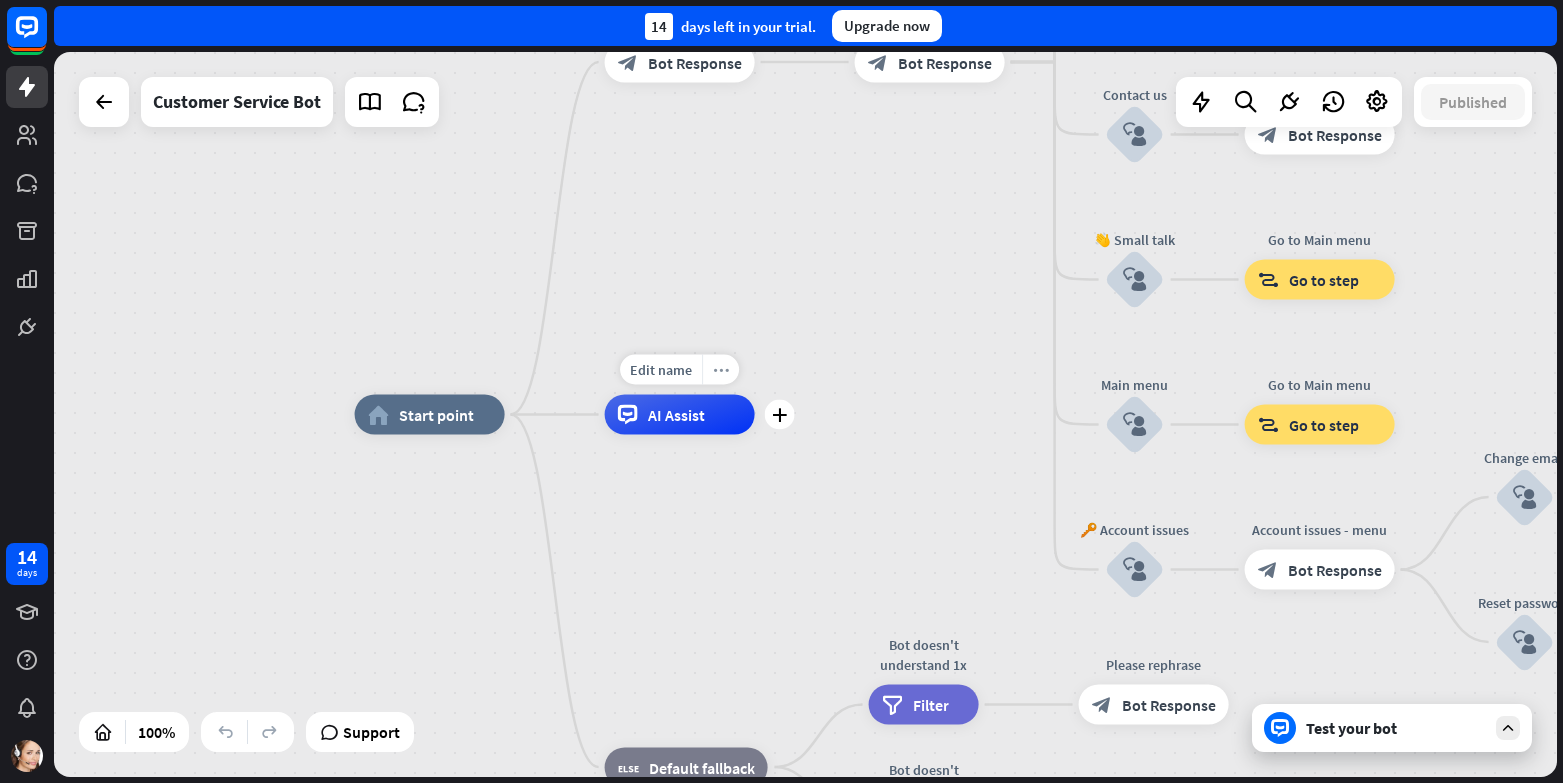 click on "more_horiz" at bounding box center (721, 369) 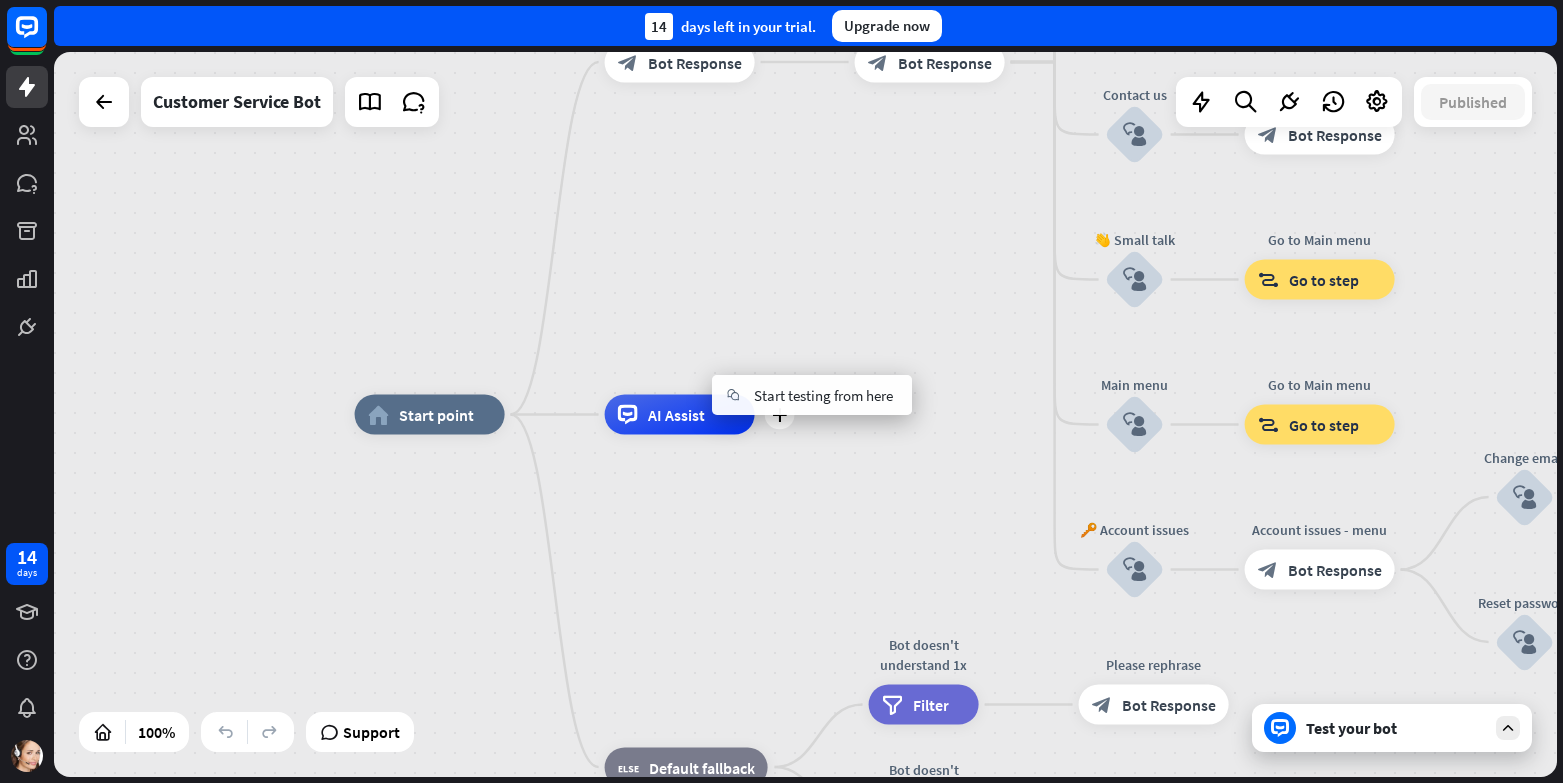 click on "AI Assist" at bounding box center [680, 415] 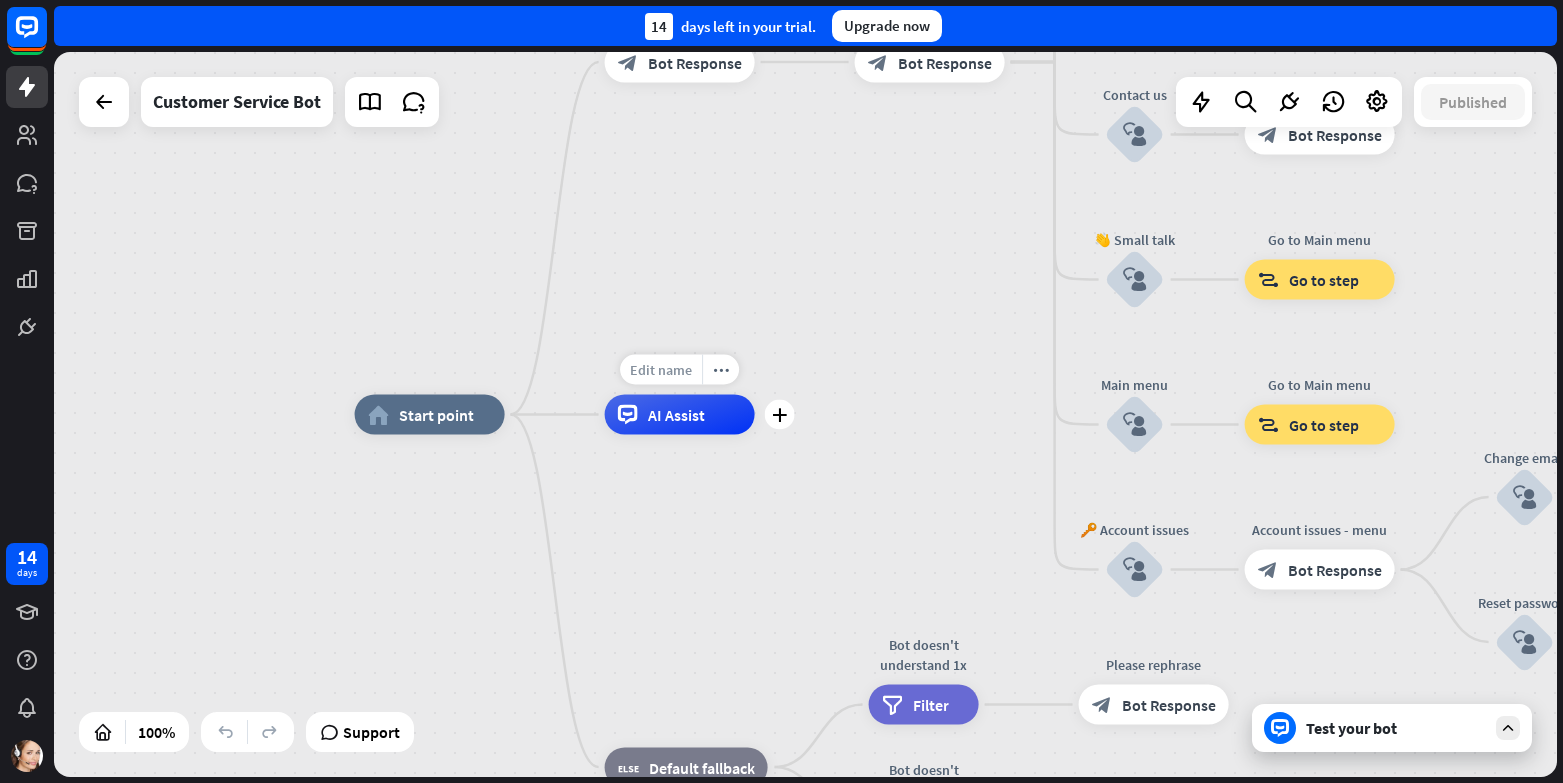 click on "Edit name" at bounding box center (661, 370) 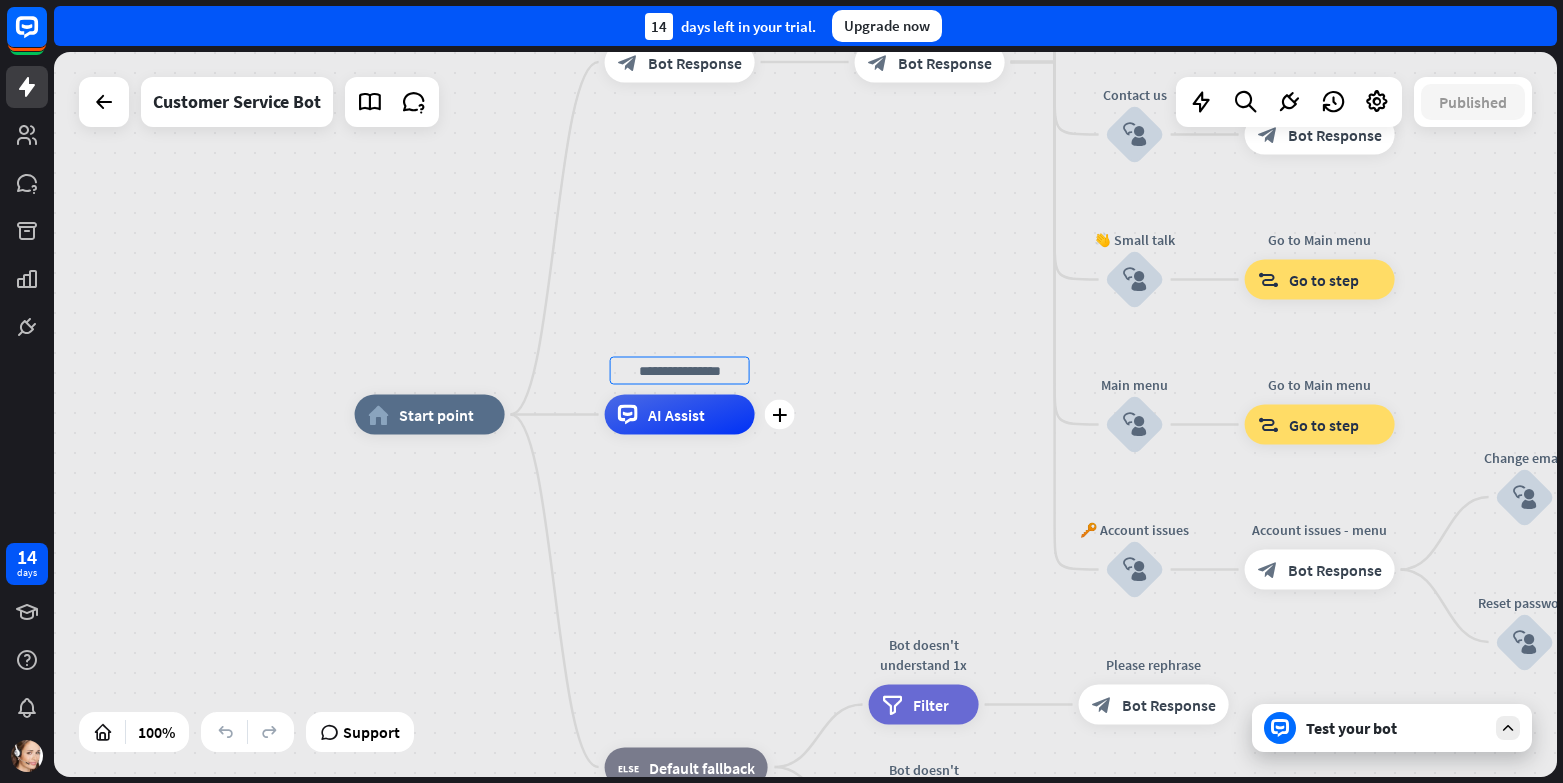 click at bounding box center [680, 371] 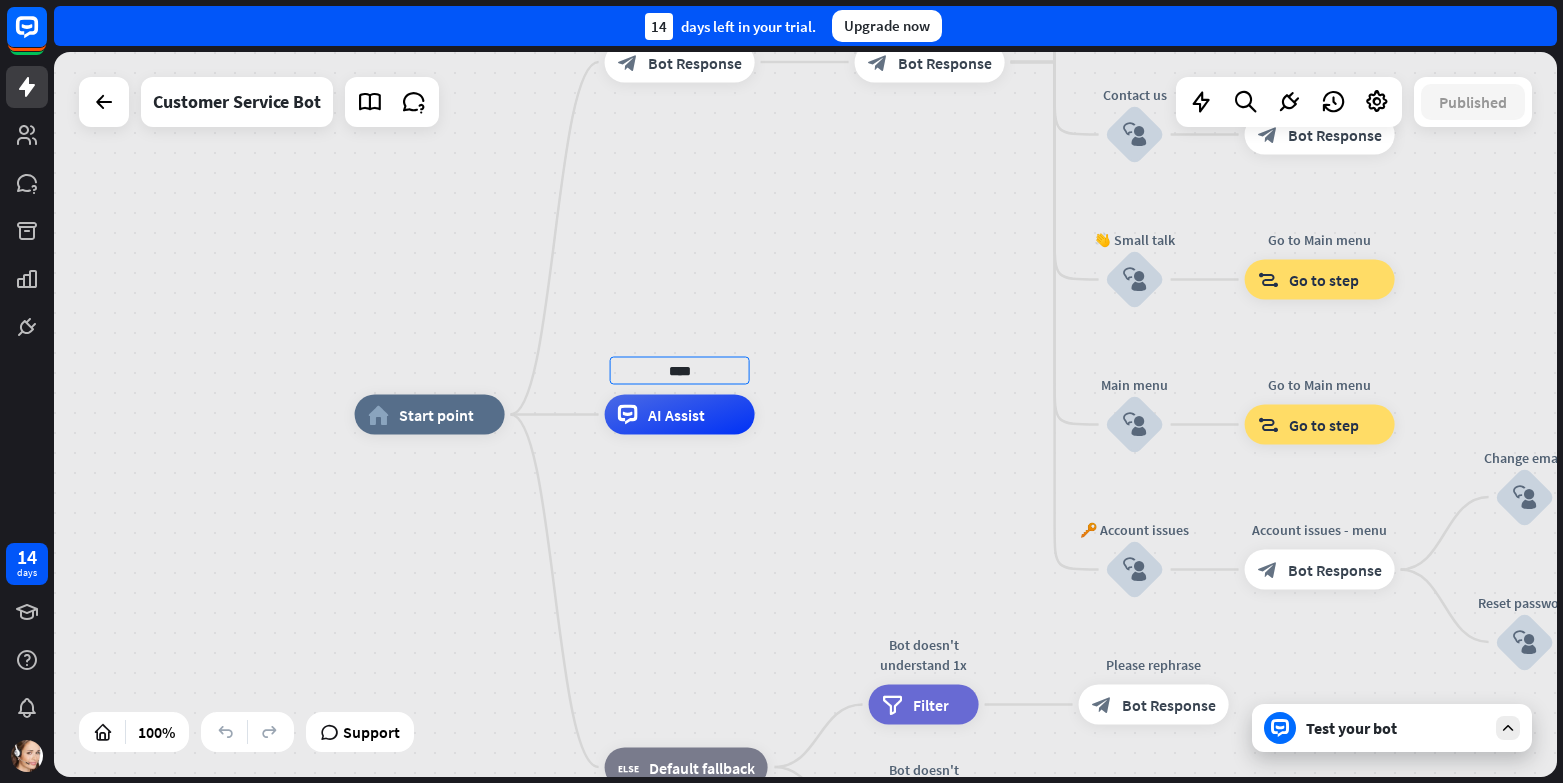 type on "****" 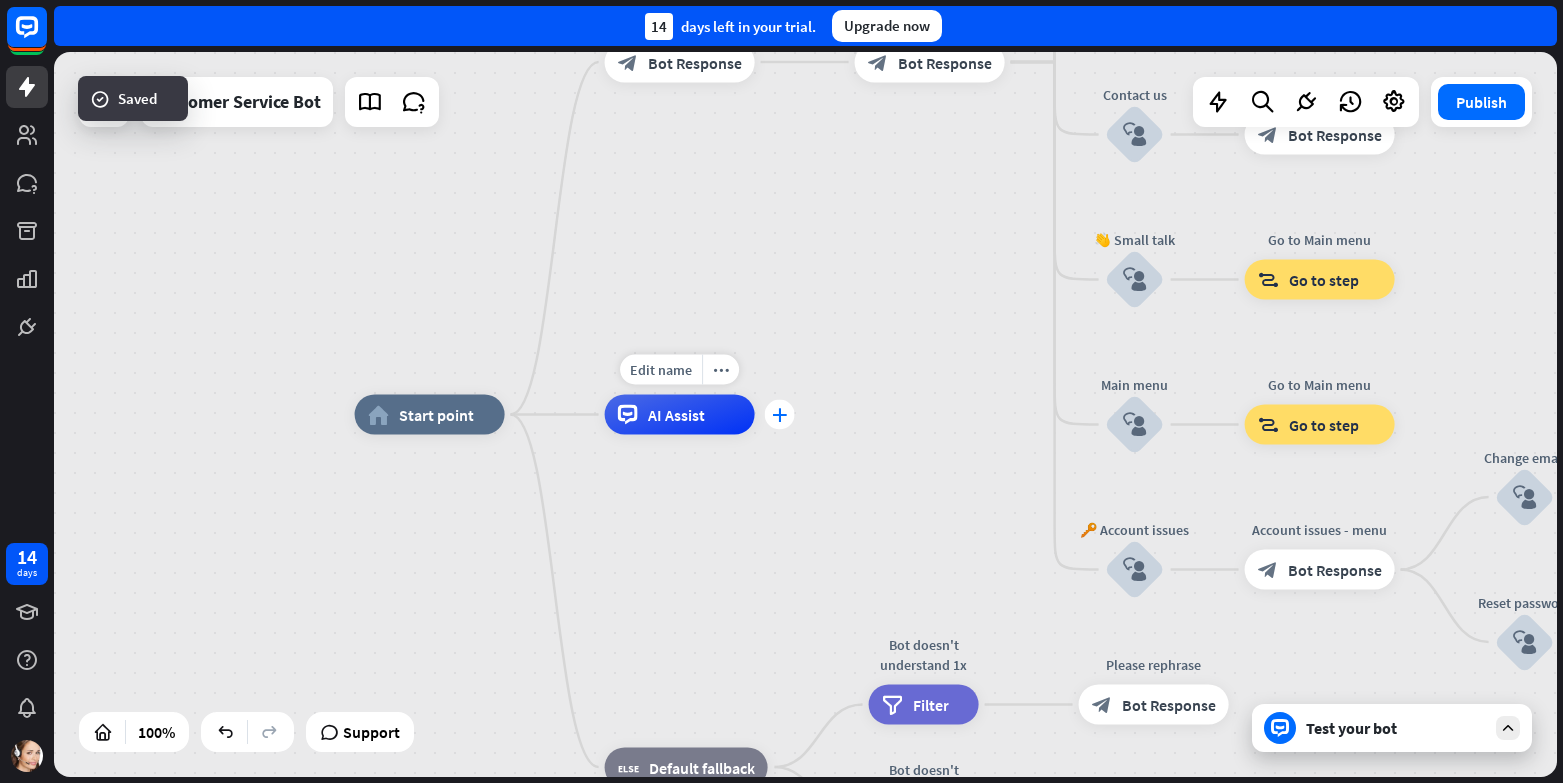 click on "plus" at bounding box center (779, 415) 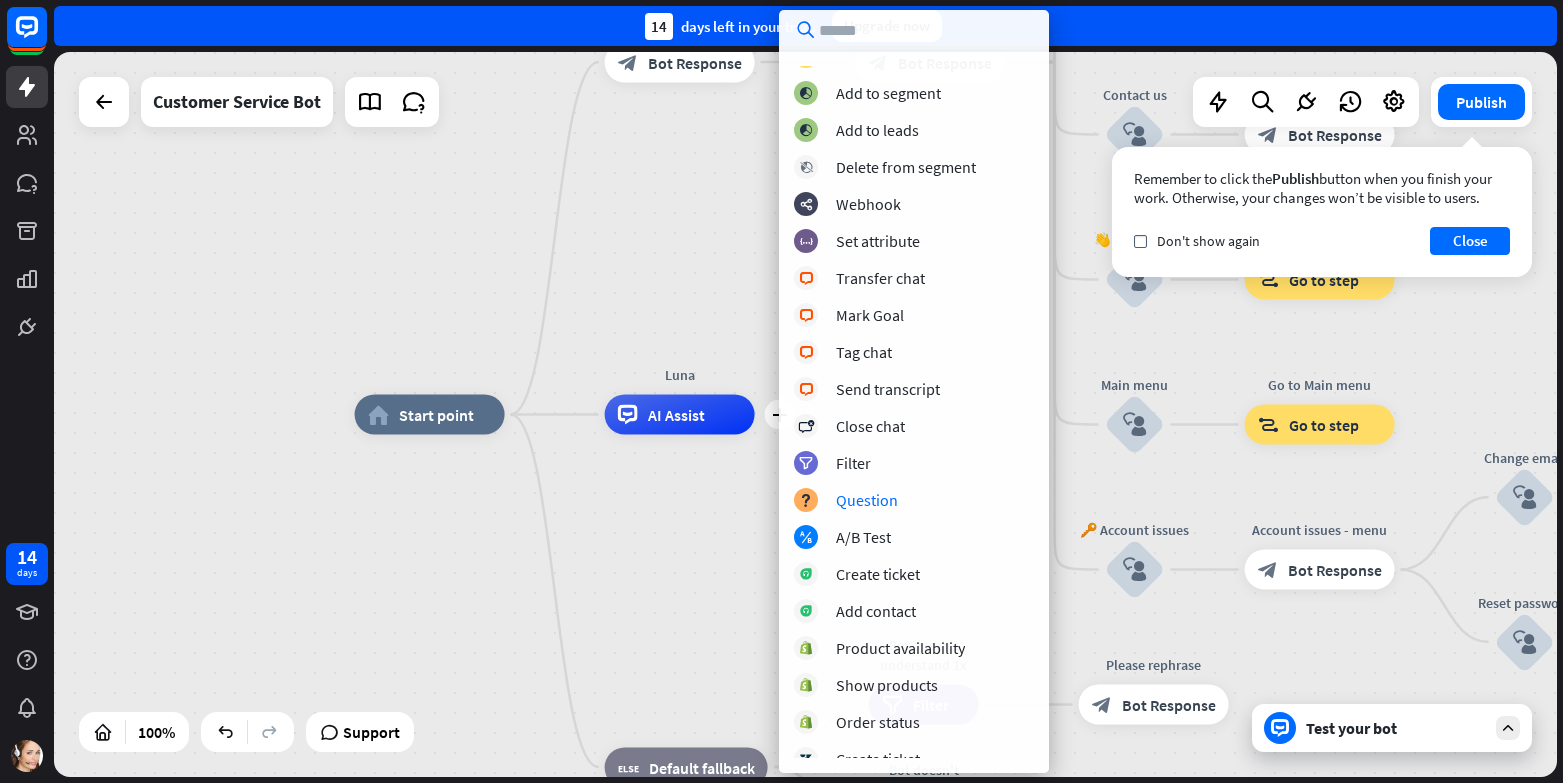 scroll, scrollTop: 103, scrollLeft: 0, axis: vertical 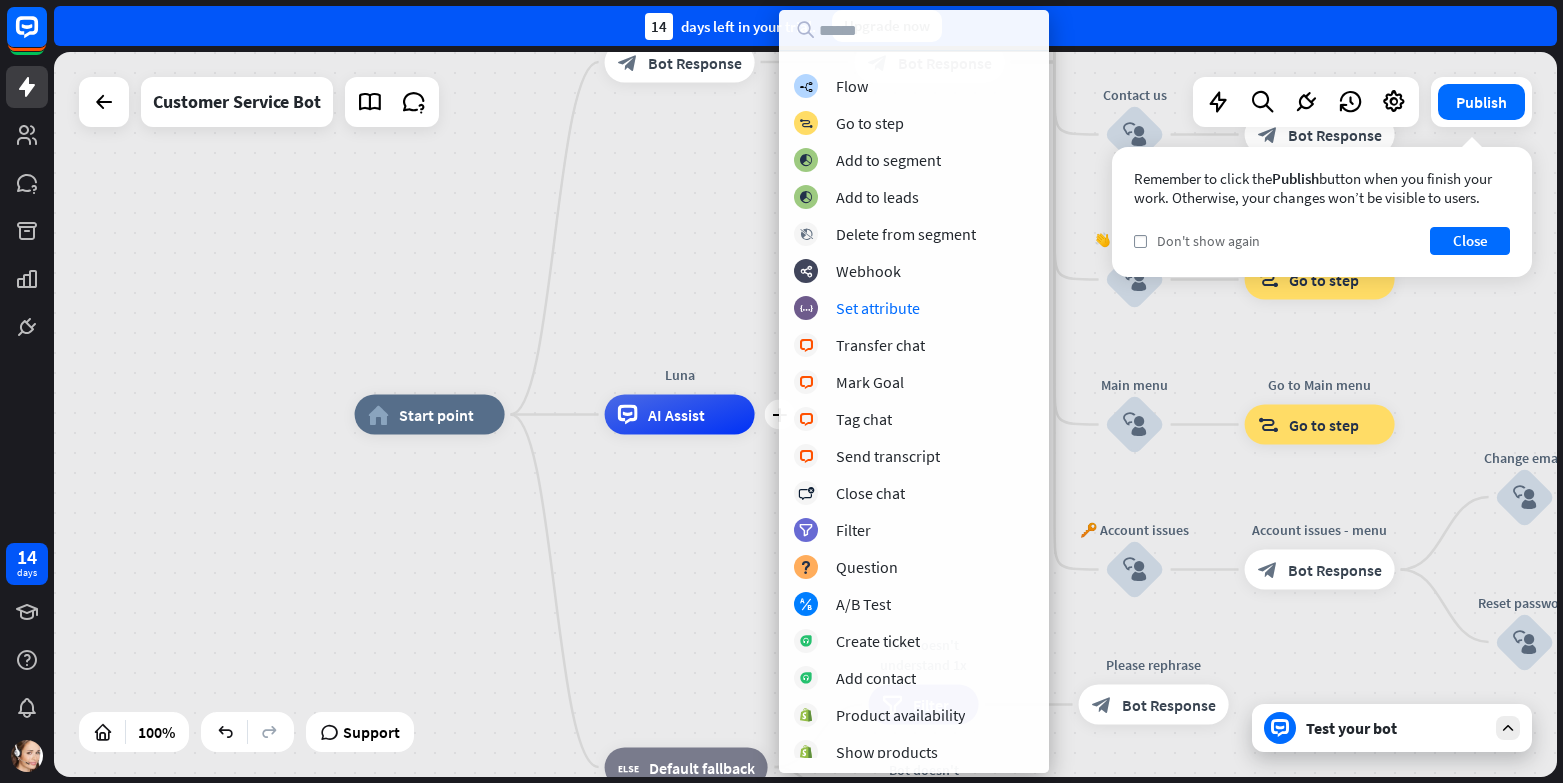 click on "check   Don't show again" at bounding box center [1197, 241] 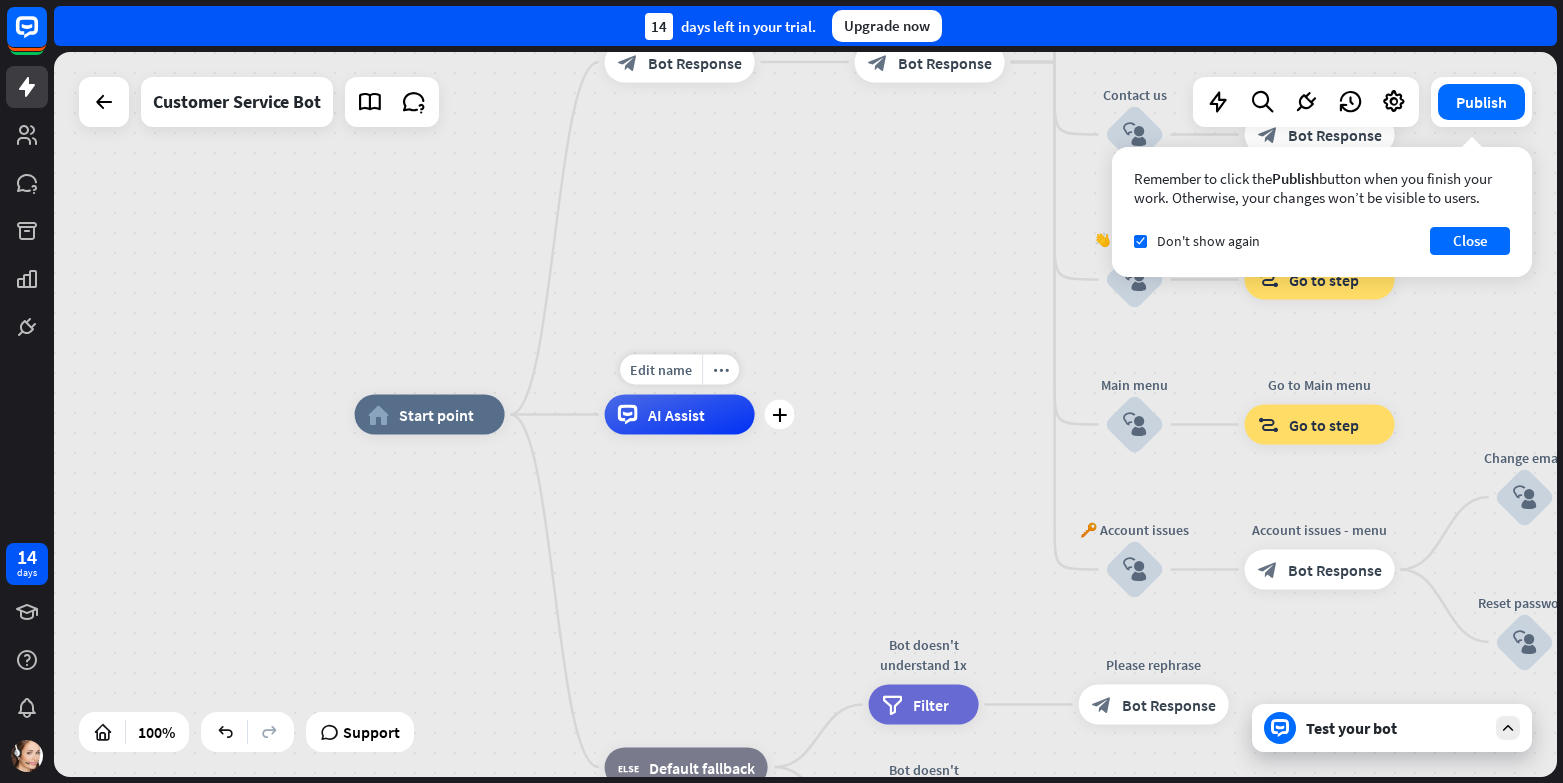 click on "AI Assist" at bounding box center [676, 415] 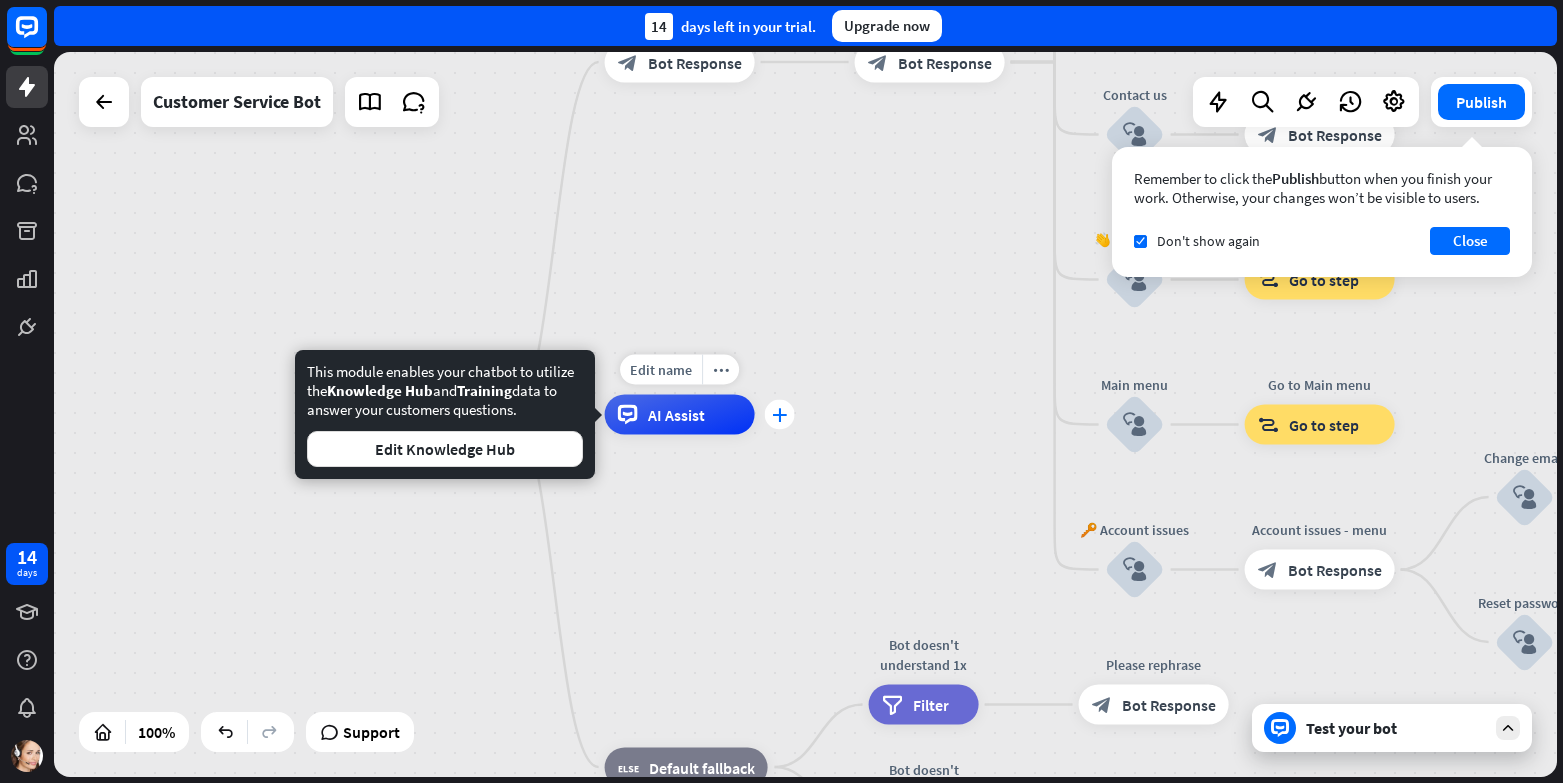 click on "plus" at bounding box center [779, 415] 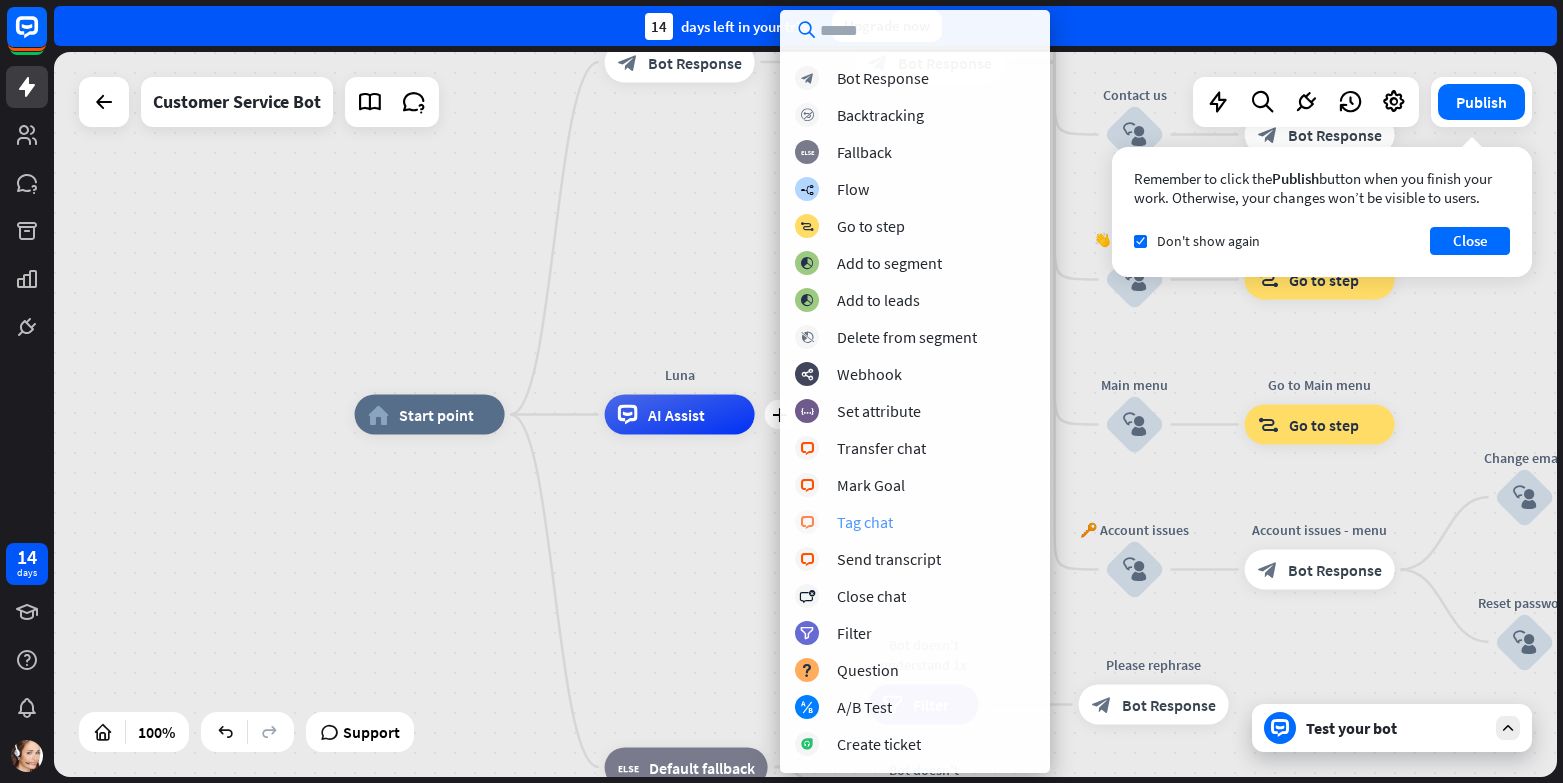 click on "Tag chat" at bounding box center [865, 522] 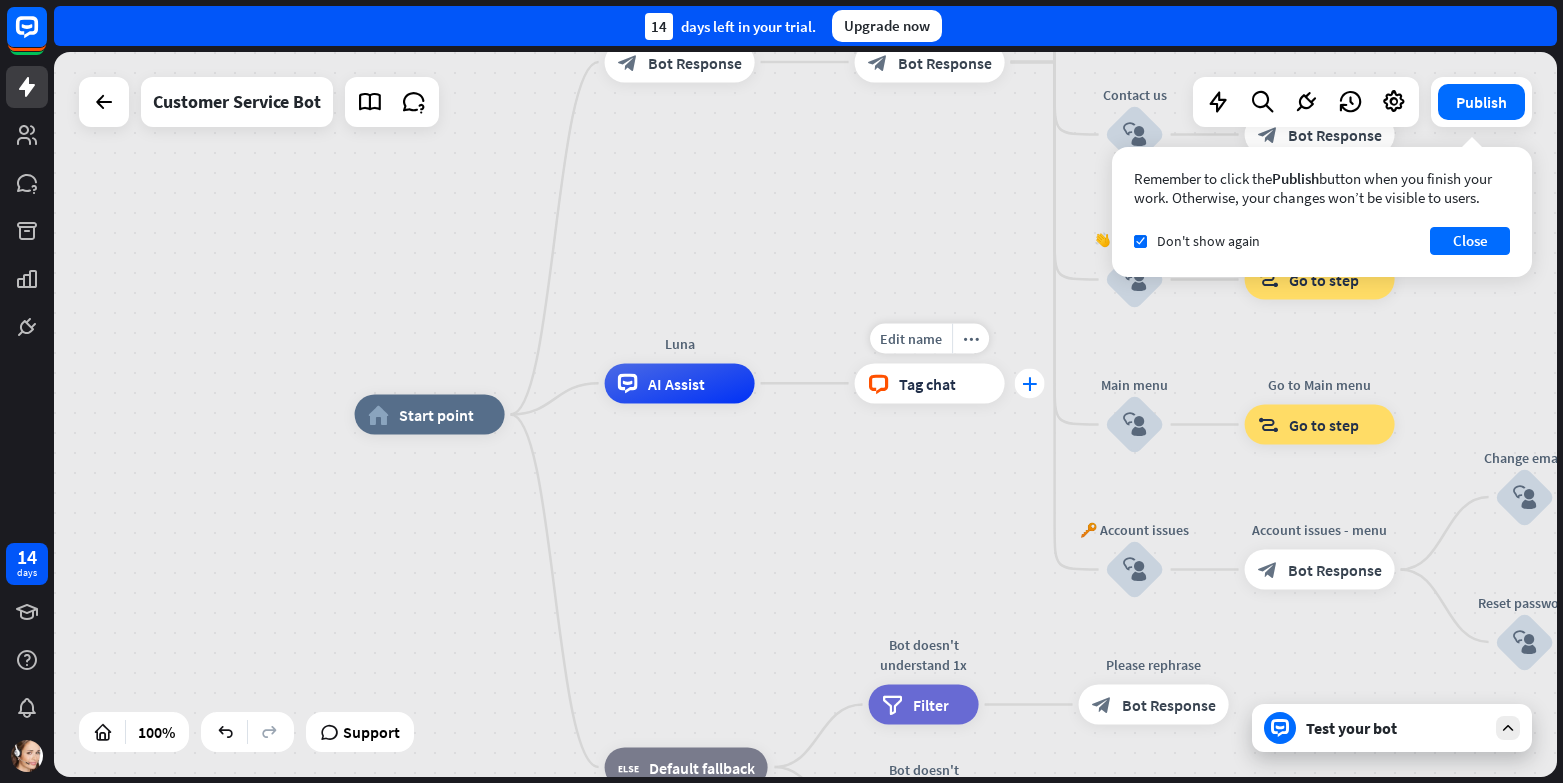click on "plus" at bounding box center (1029, 383) 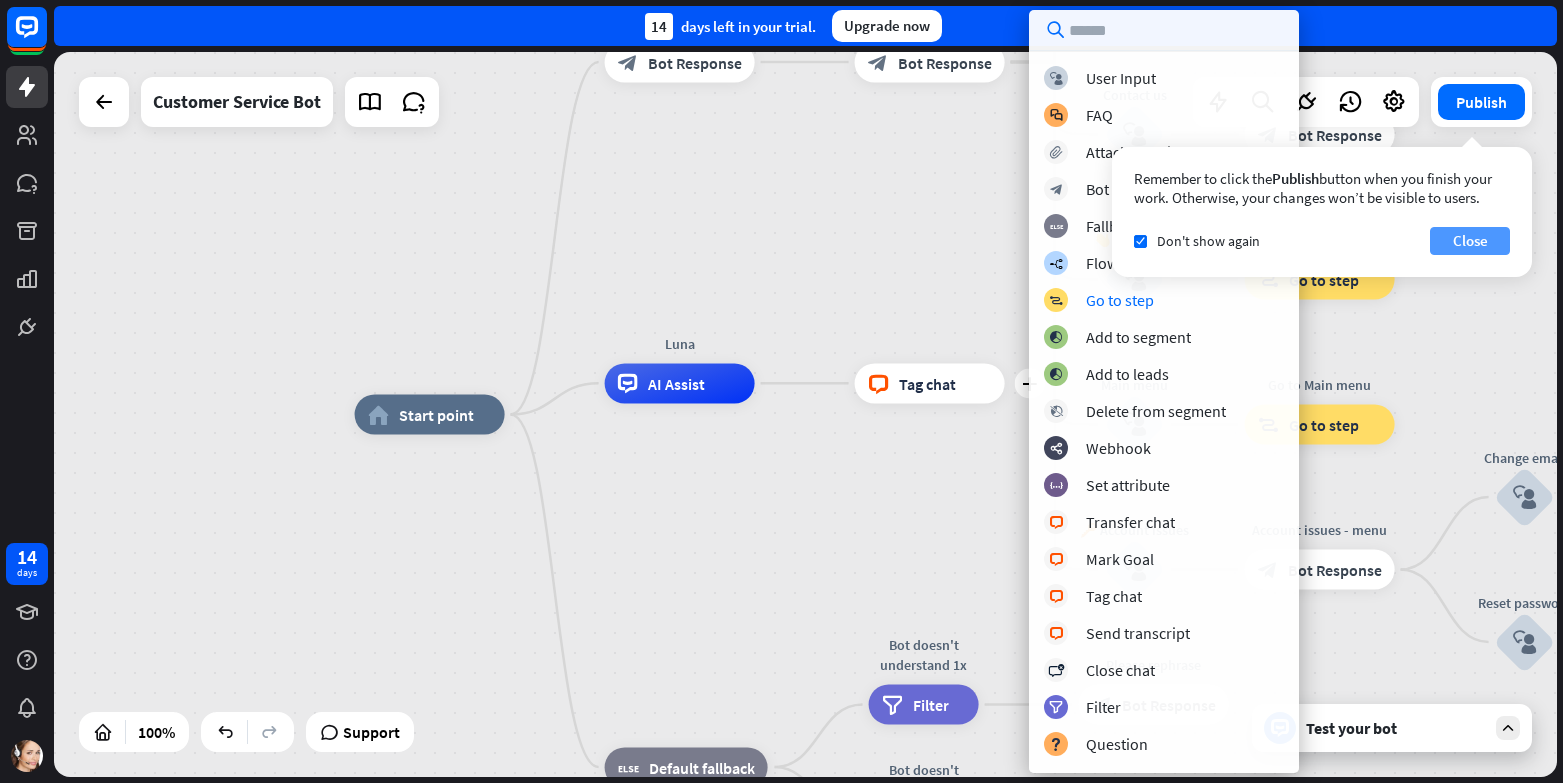 click on "Close" at bounding box center (1470, 241) 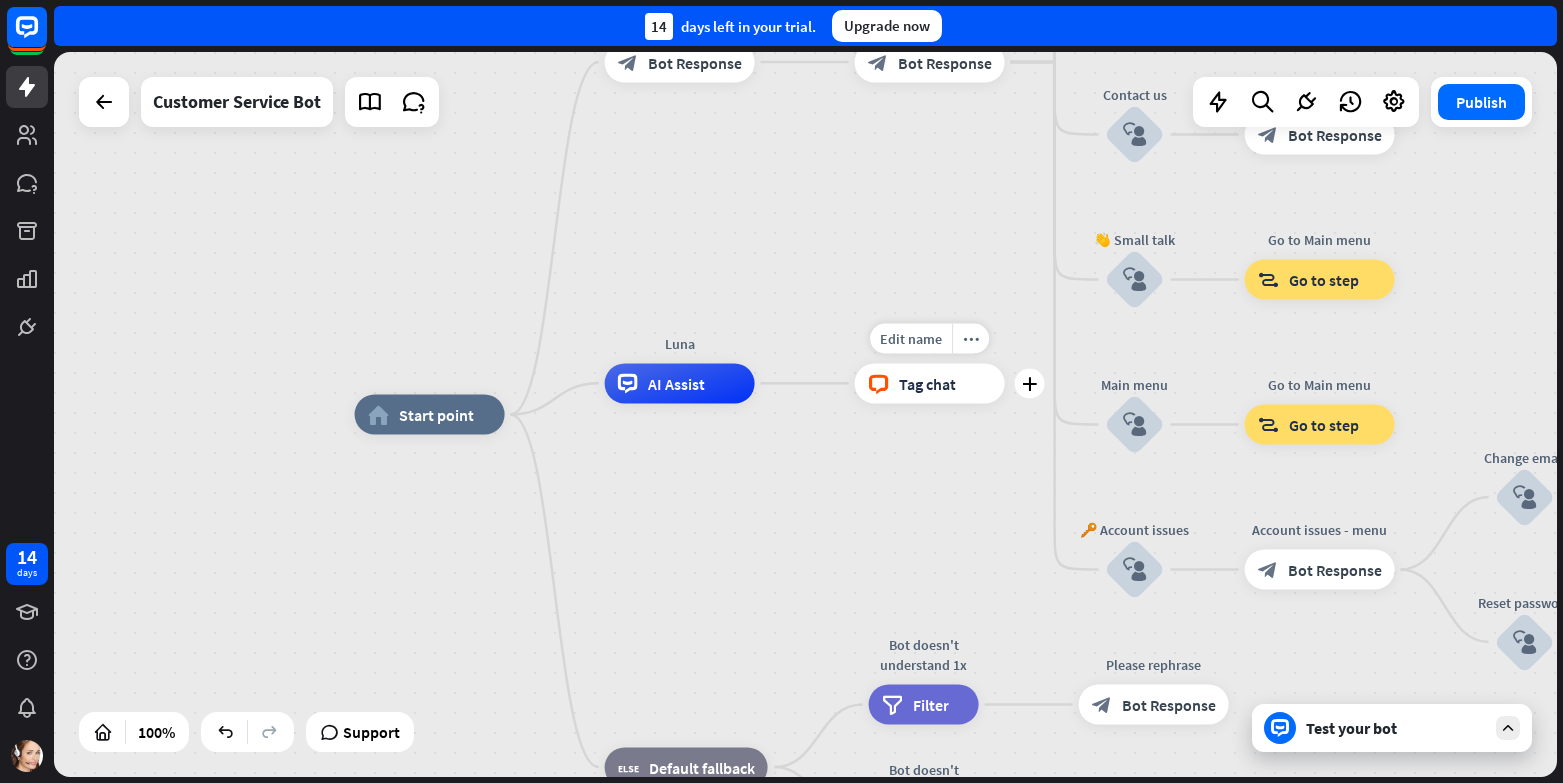 click on "Tag chat" at bounding box center [927, 383] 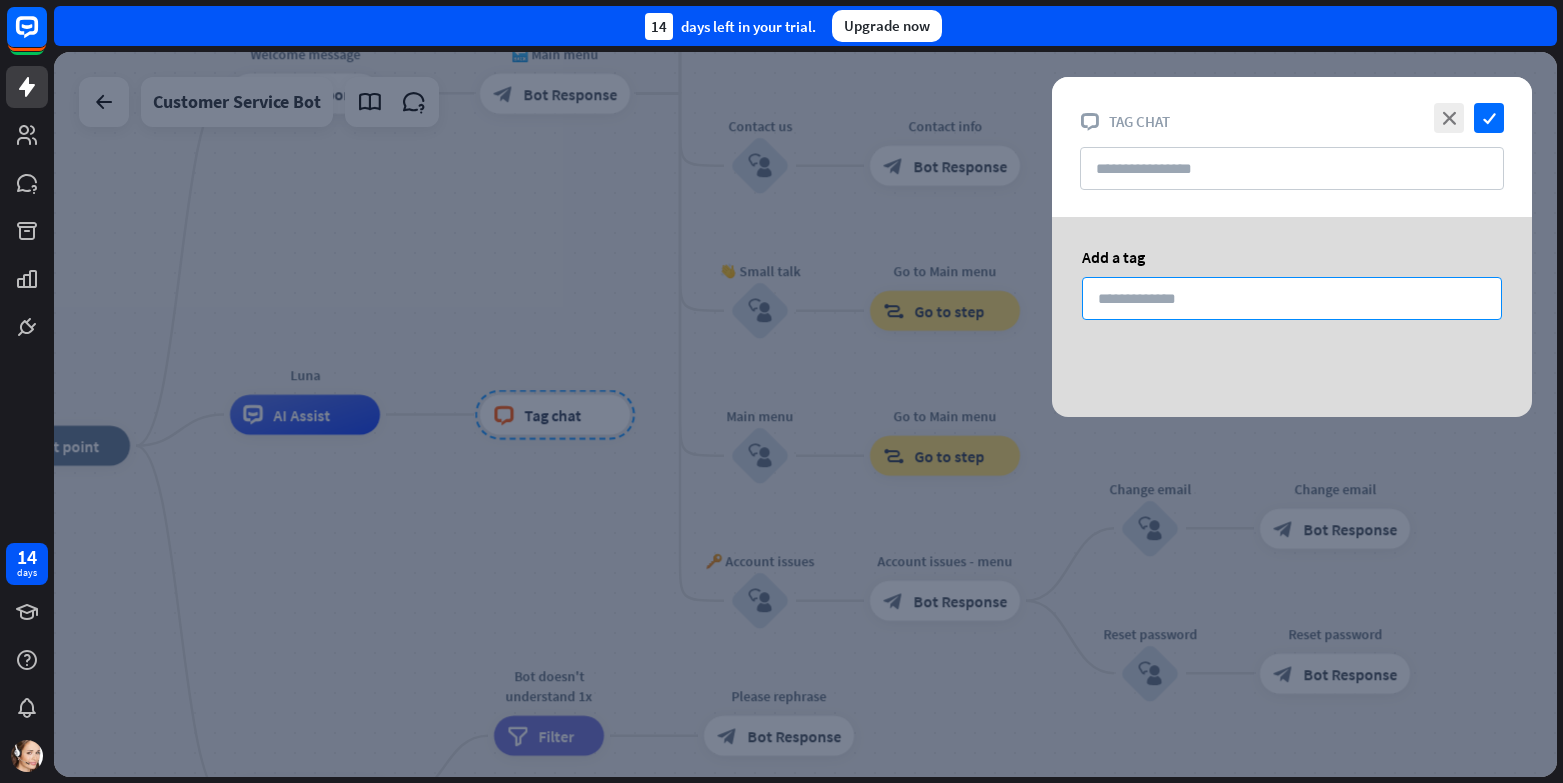 click at bounding box center (1292, 298) 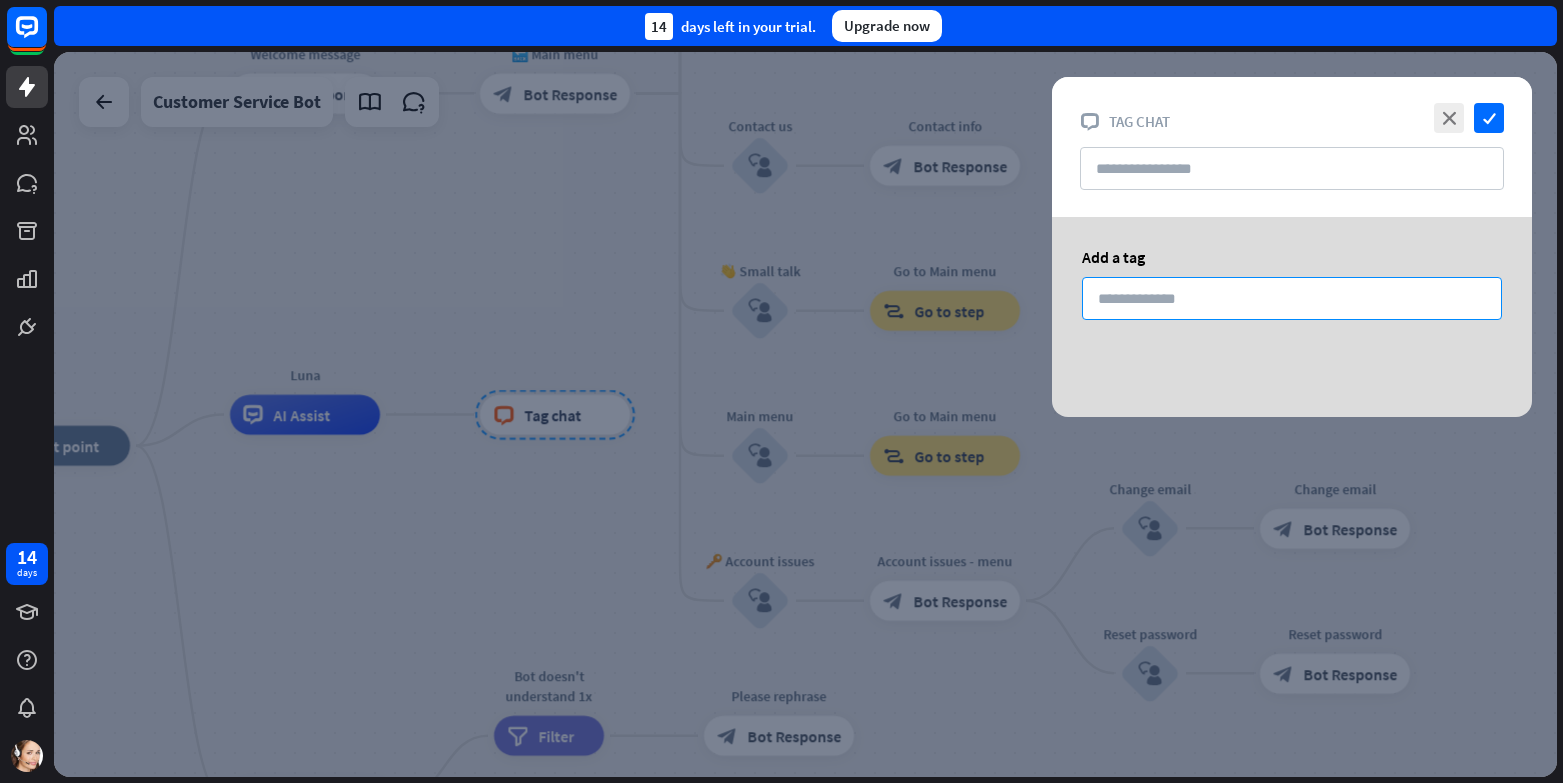 type on "*" 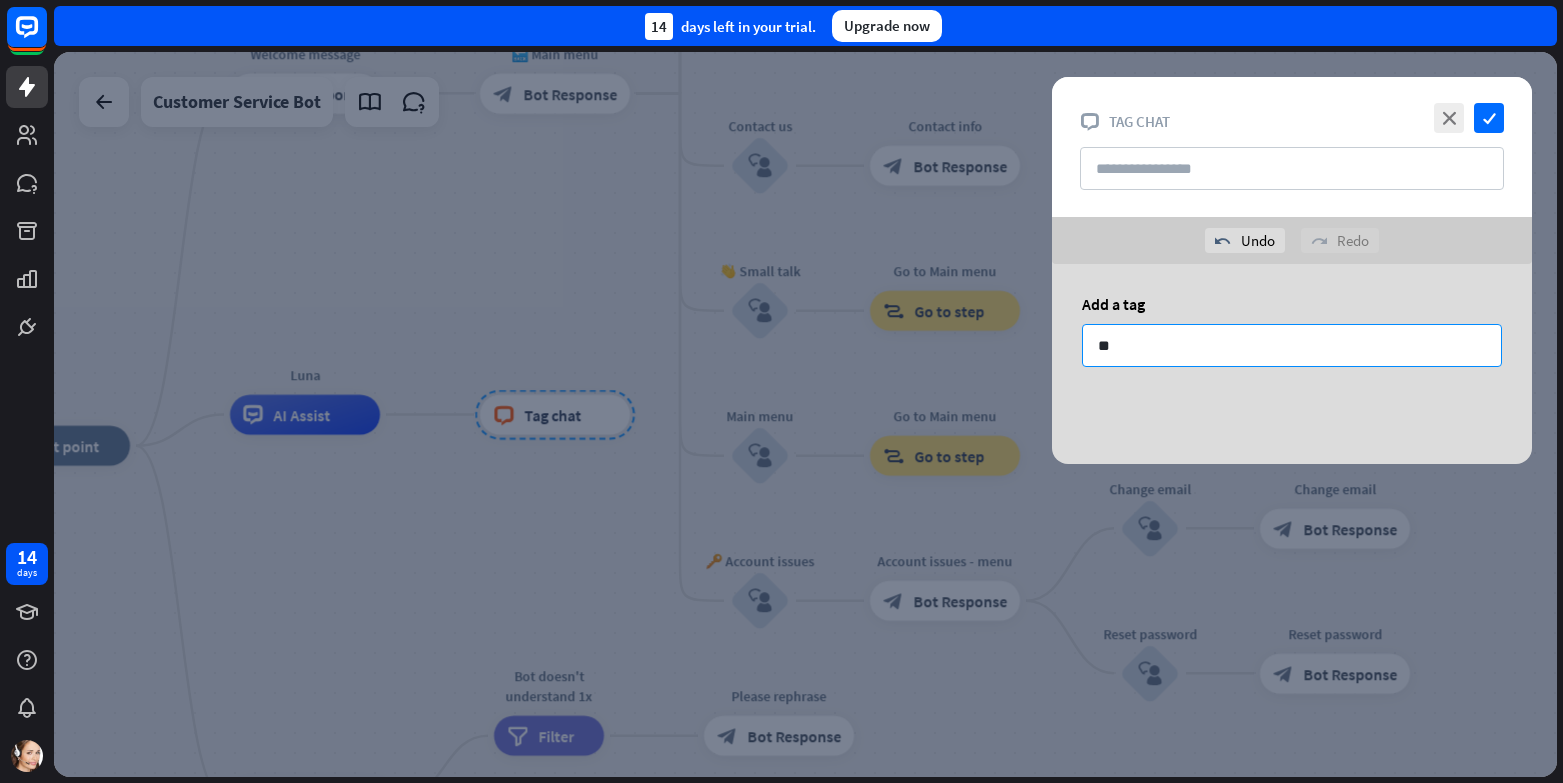 type on "*" 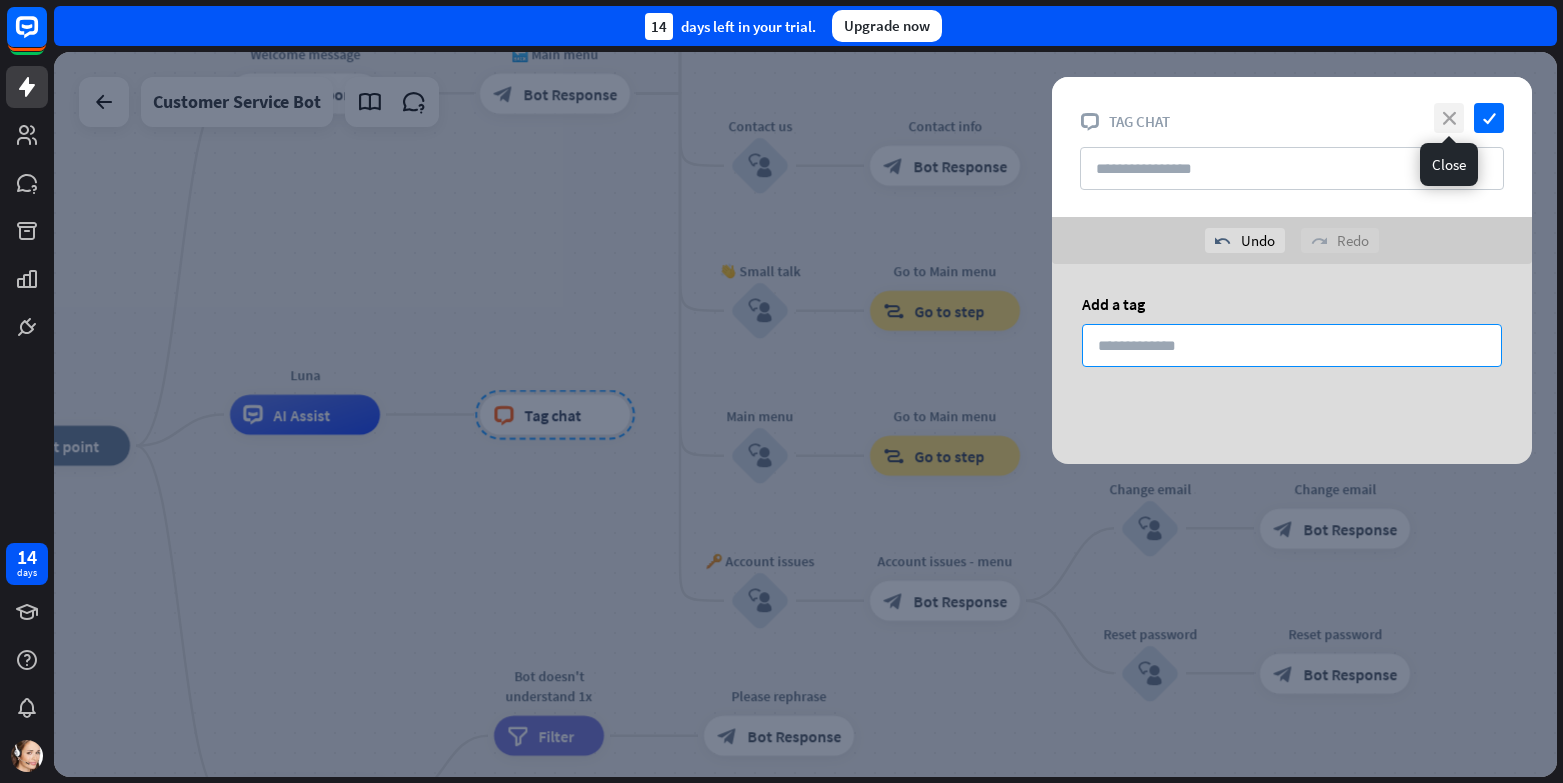 type 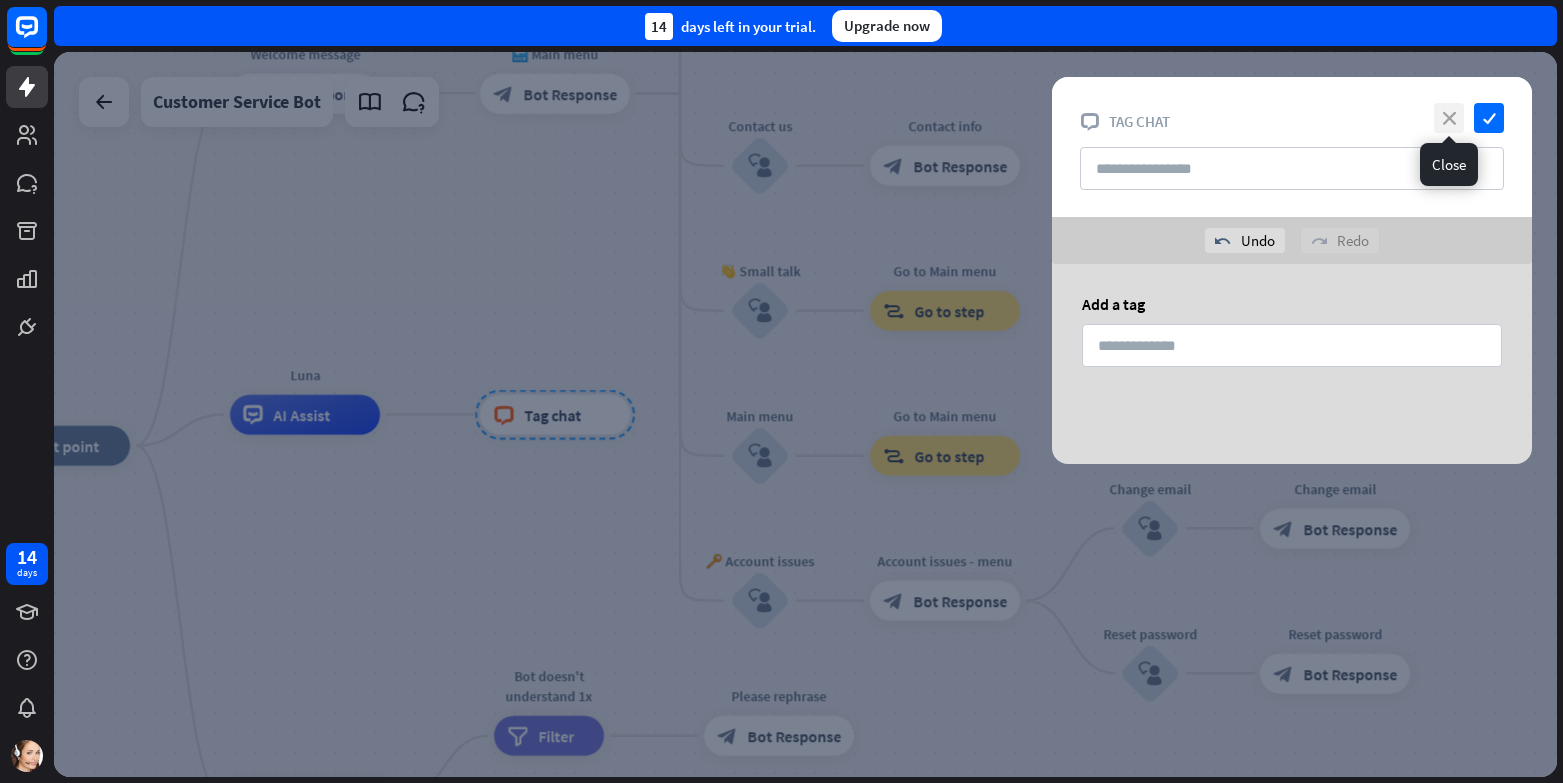 click on "close" at bounding box center [1449, 118] 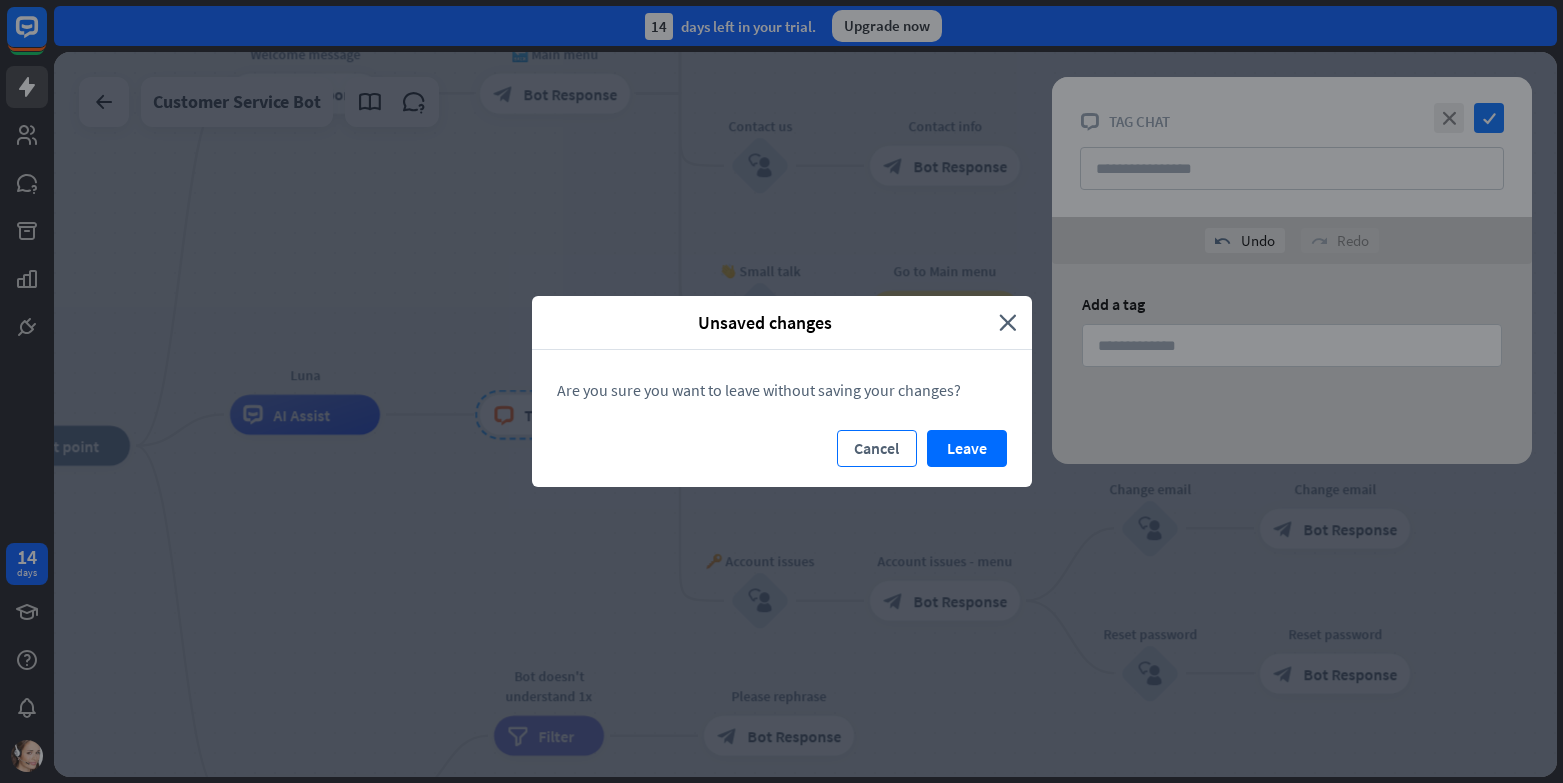 click on "Cancel" at bounding box center (877, 448) 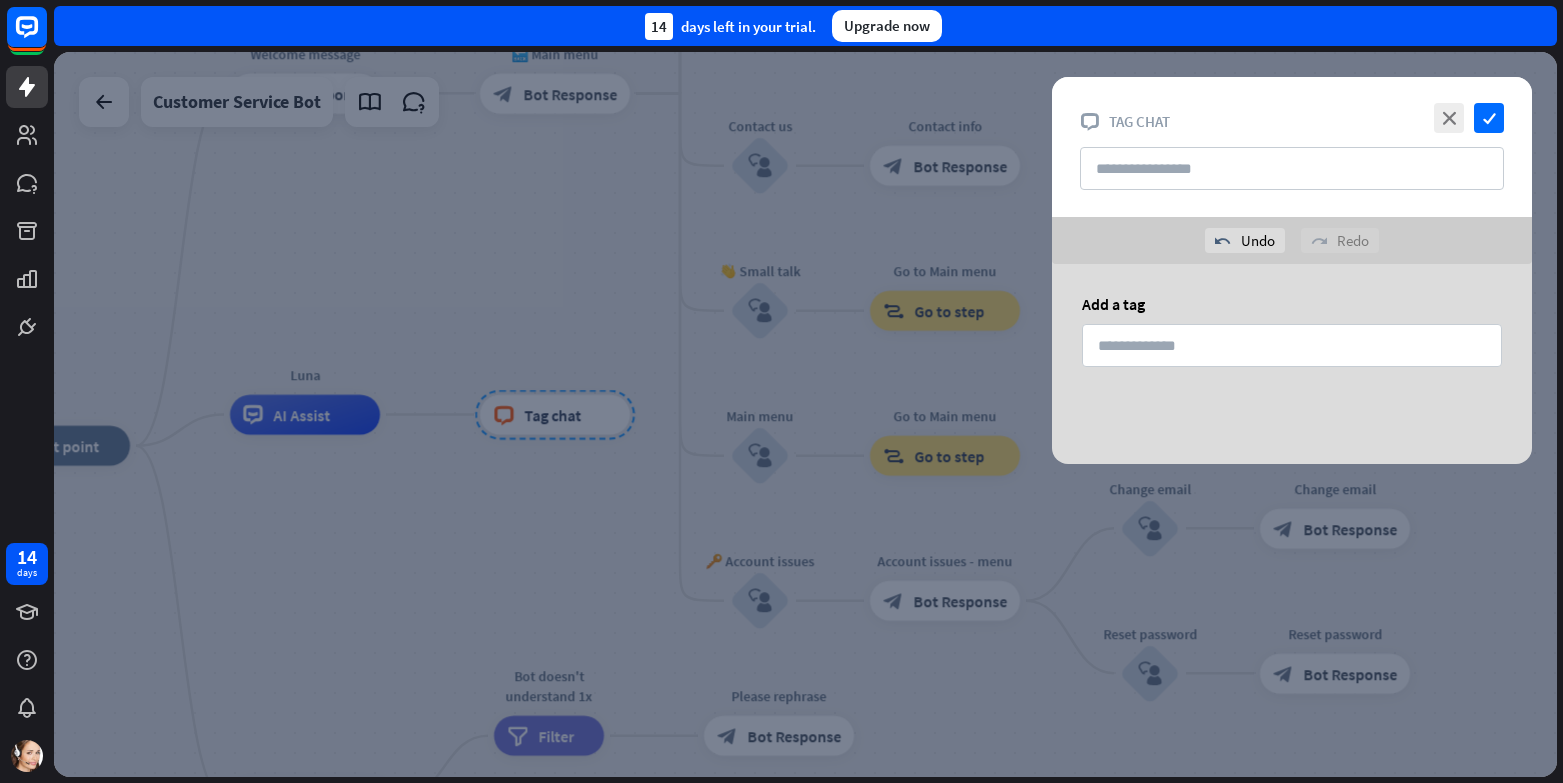 click at bounding box center (805, 414) 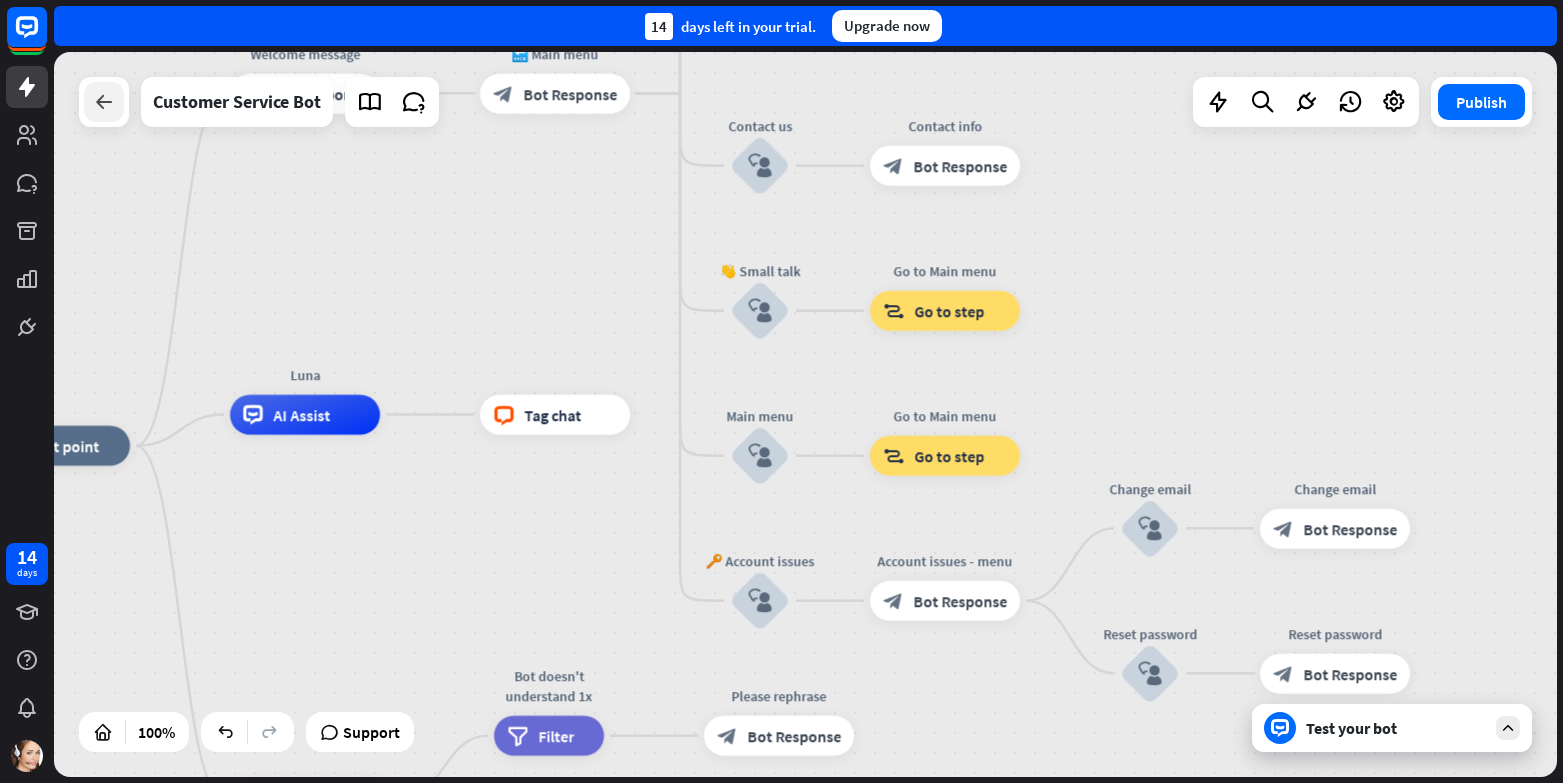 click at bounding box center (104, 102) 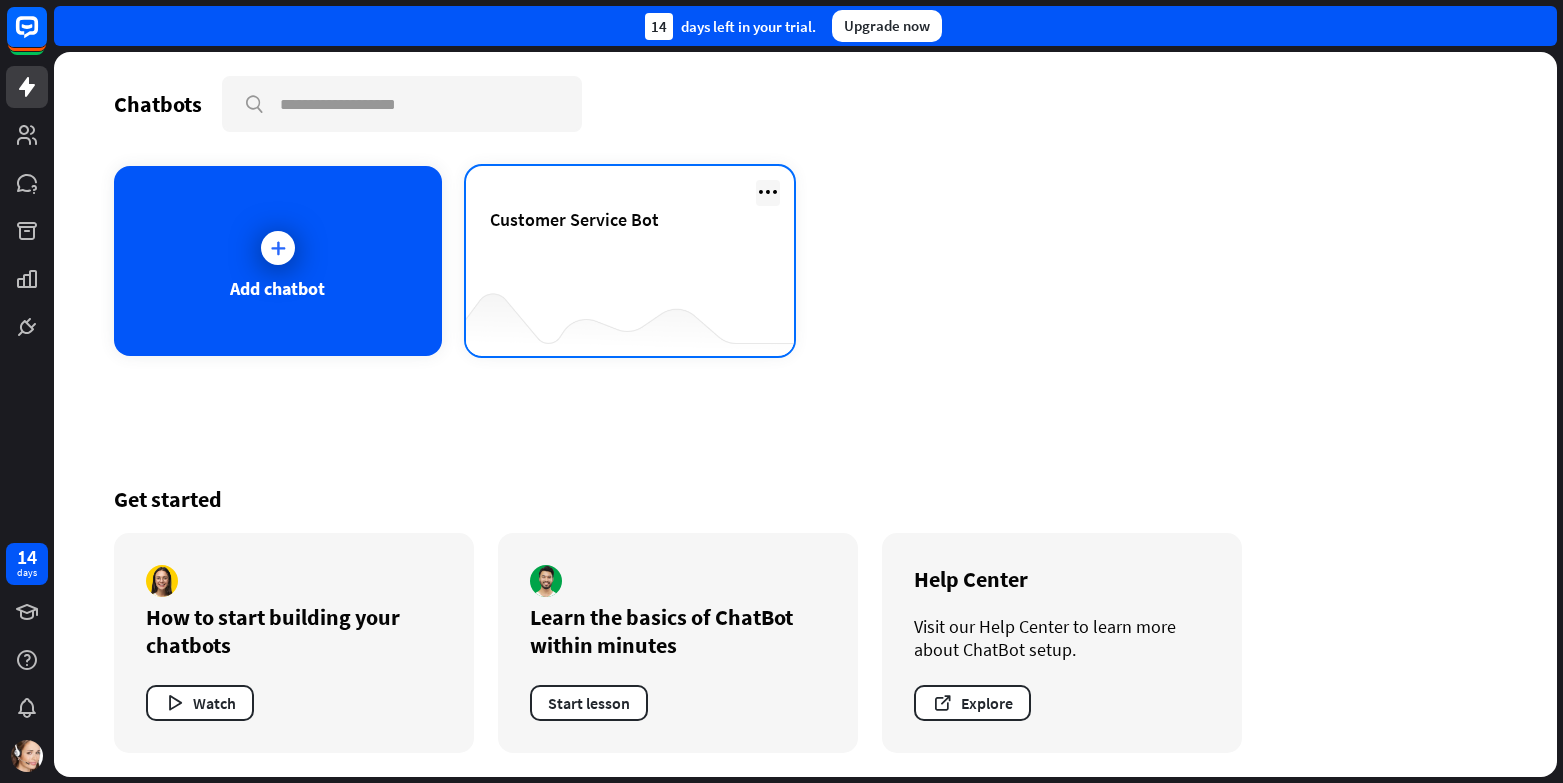 click at bounding box center (768, 192) 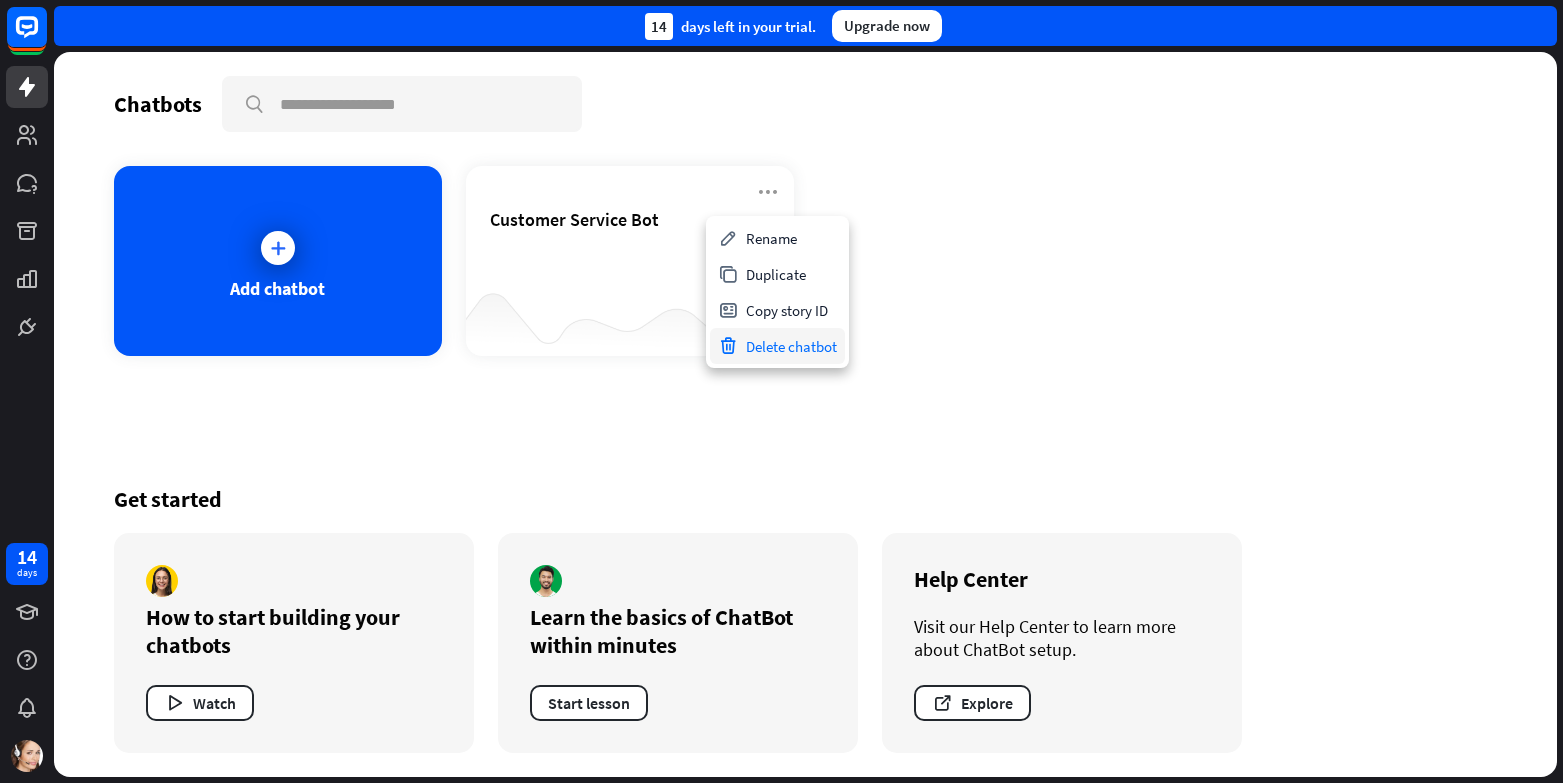 click on "Delete chatbot" at bounding box center (777, 346) 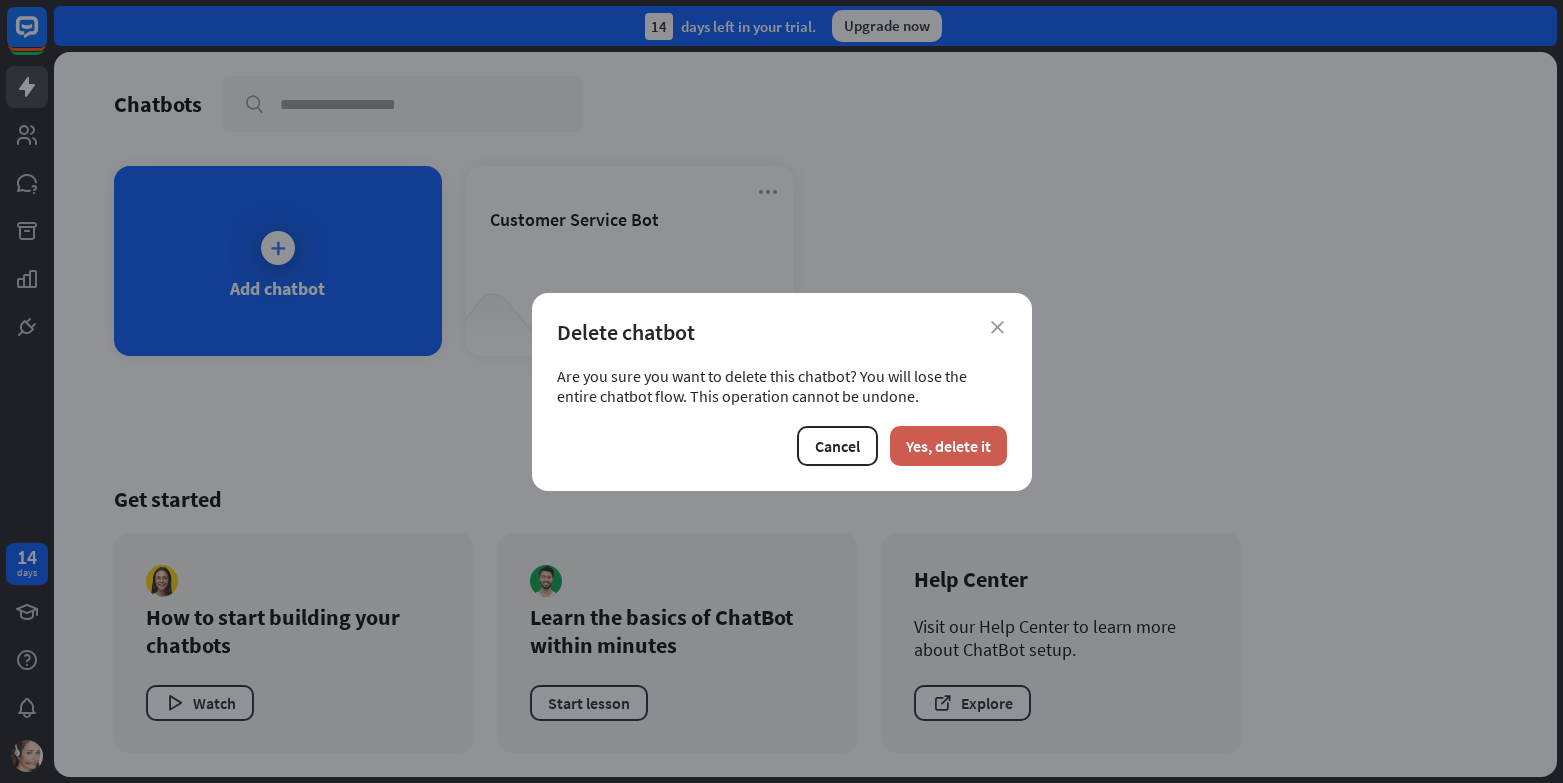 click on "Yes, delete it" at bounding box center (948, 446) 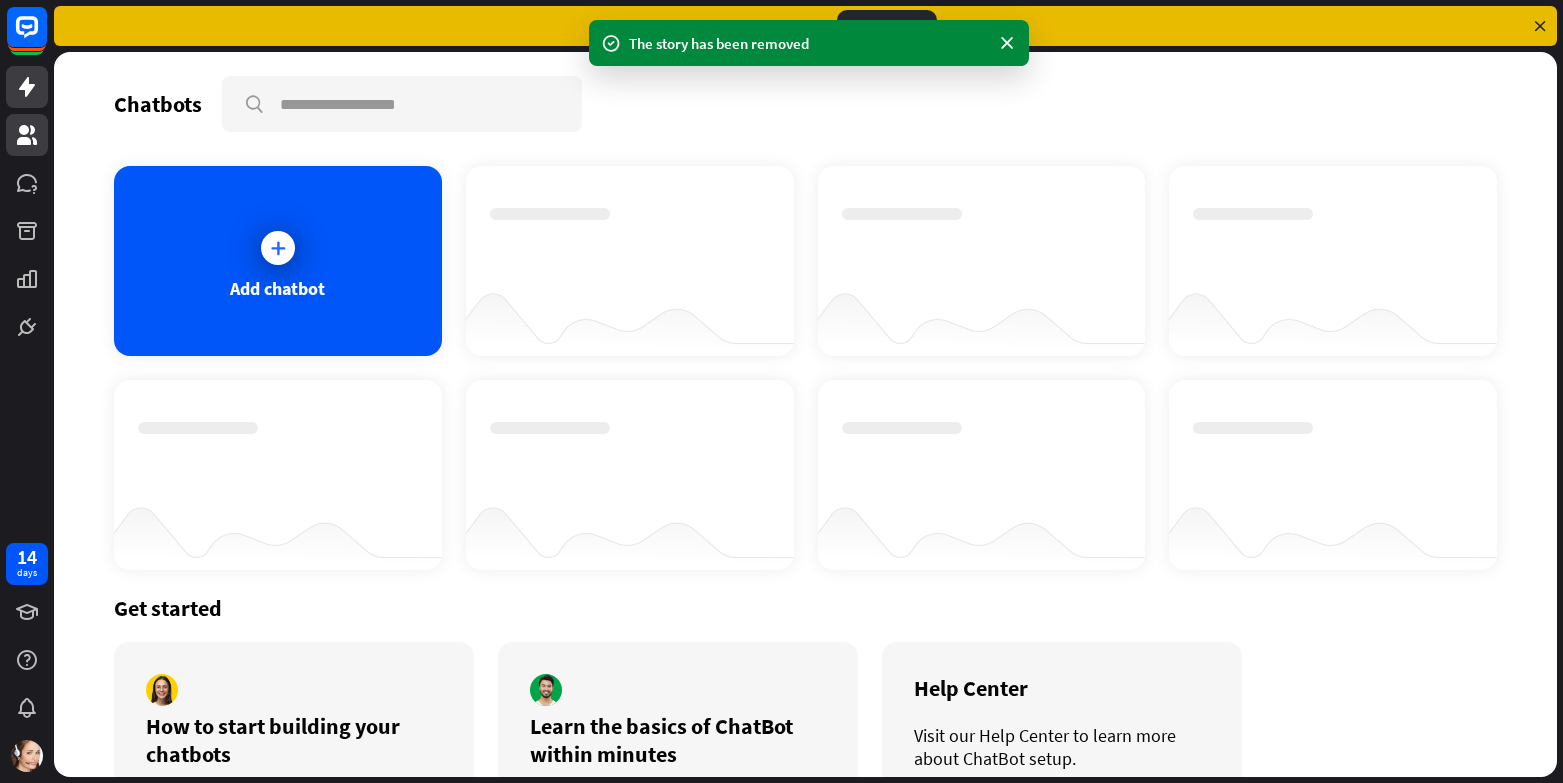 click at bounding box center [27, 135] 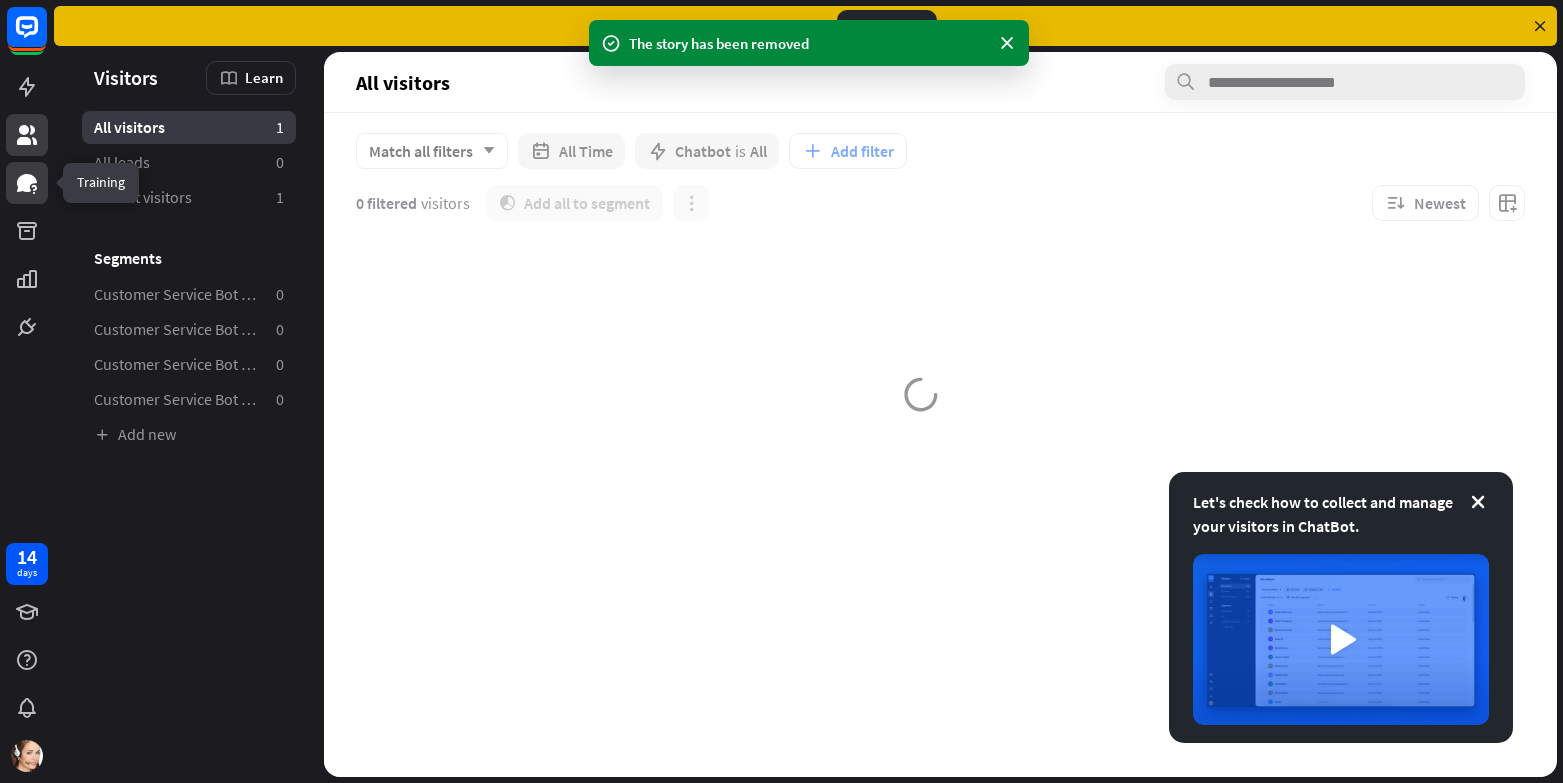 click 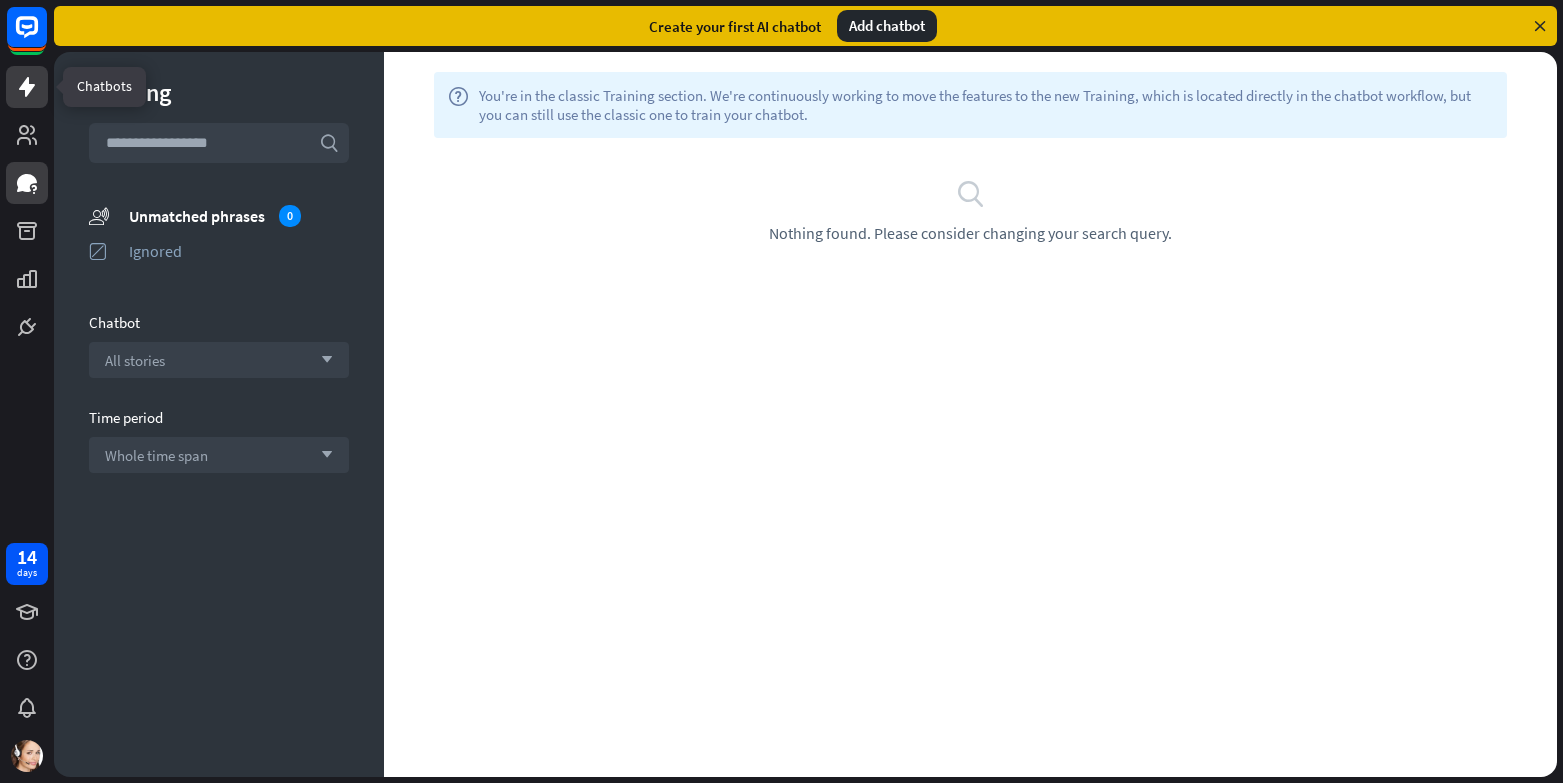 click at bounding box center [27, 87] 